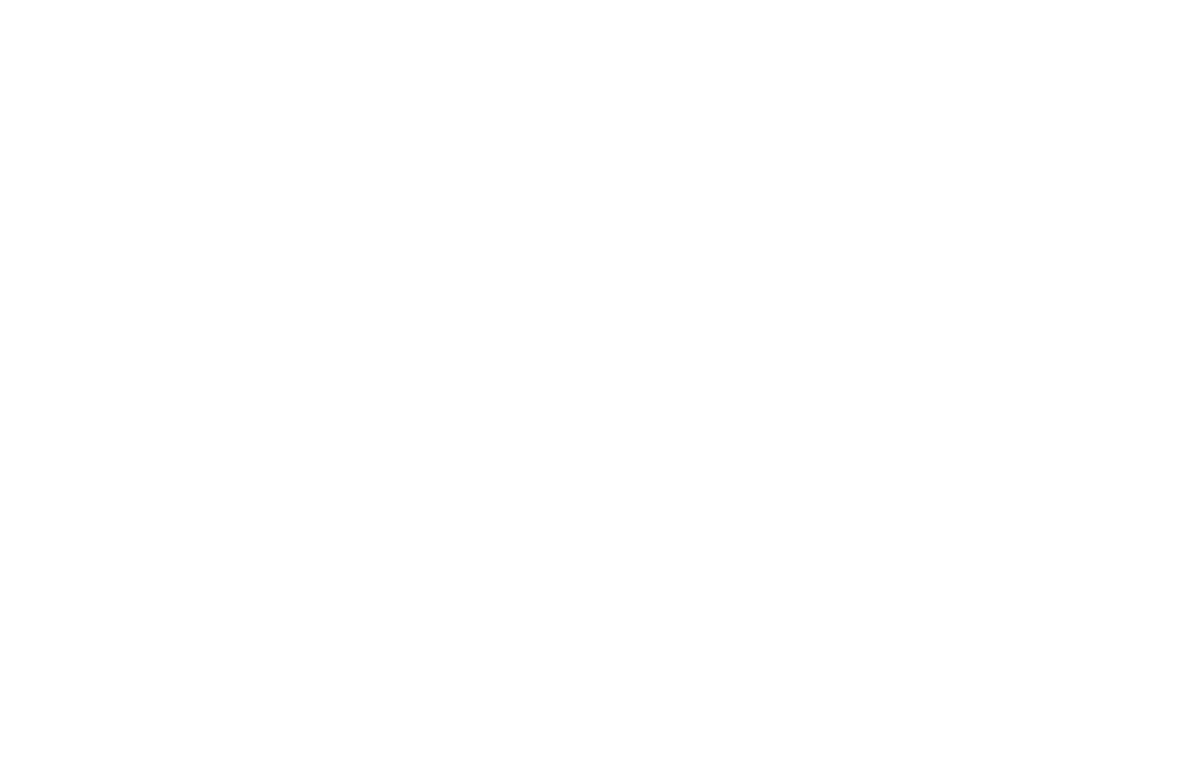 scroll, scrollTop: 0, scrollLeft: 0, axis: both 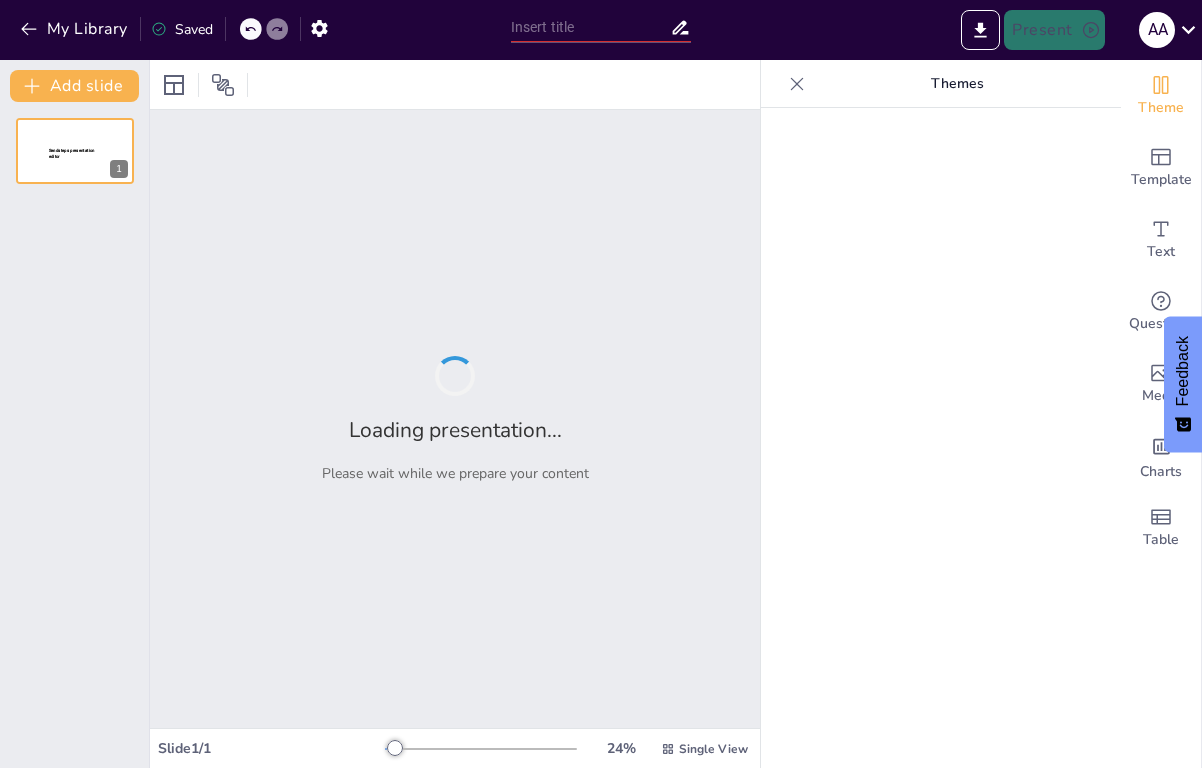 type on "Подкаст [NAME]: Диалоги о Музыке и Виниле" 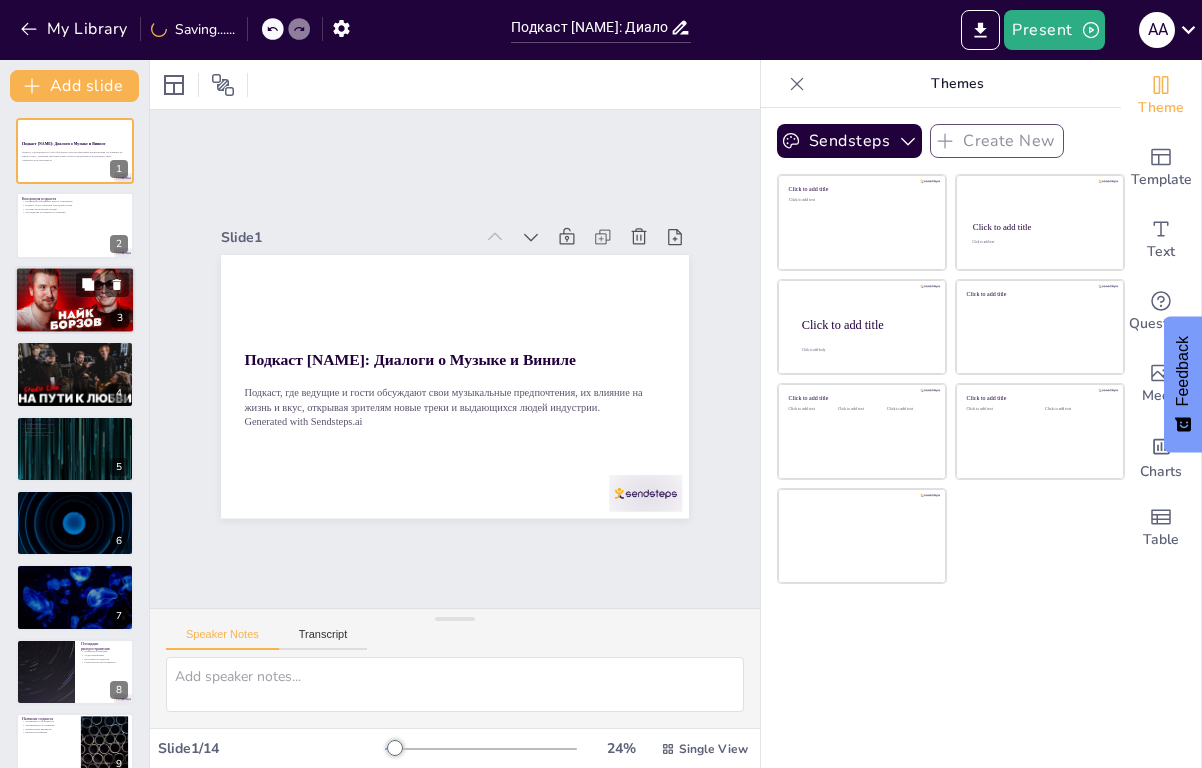 click at bounding box center (75, 300) 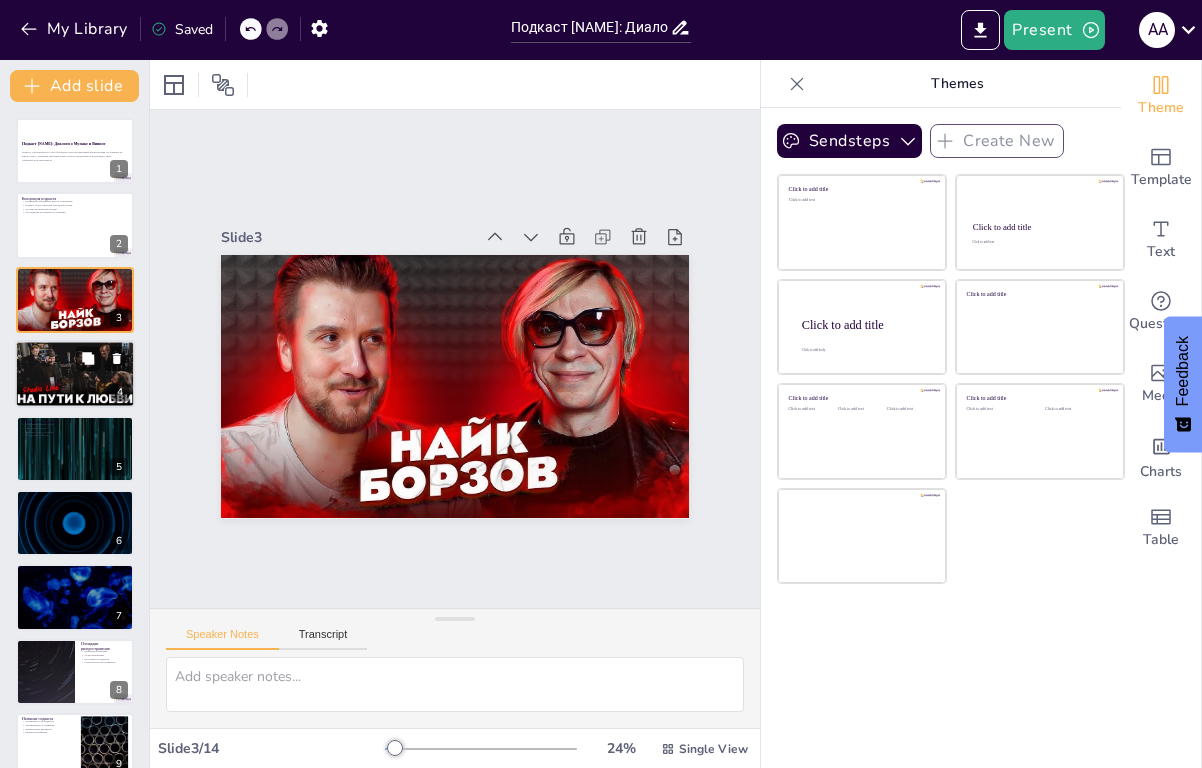click at bounding box center (75, 374) 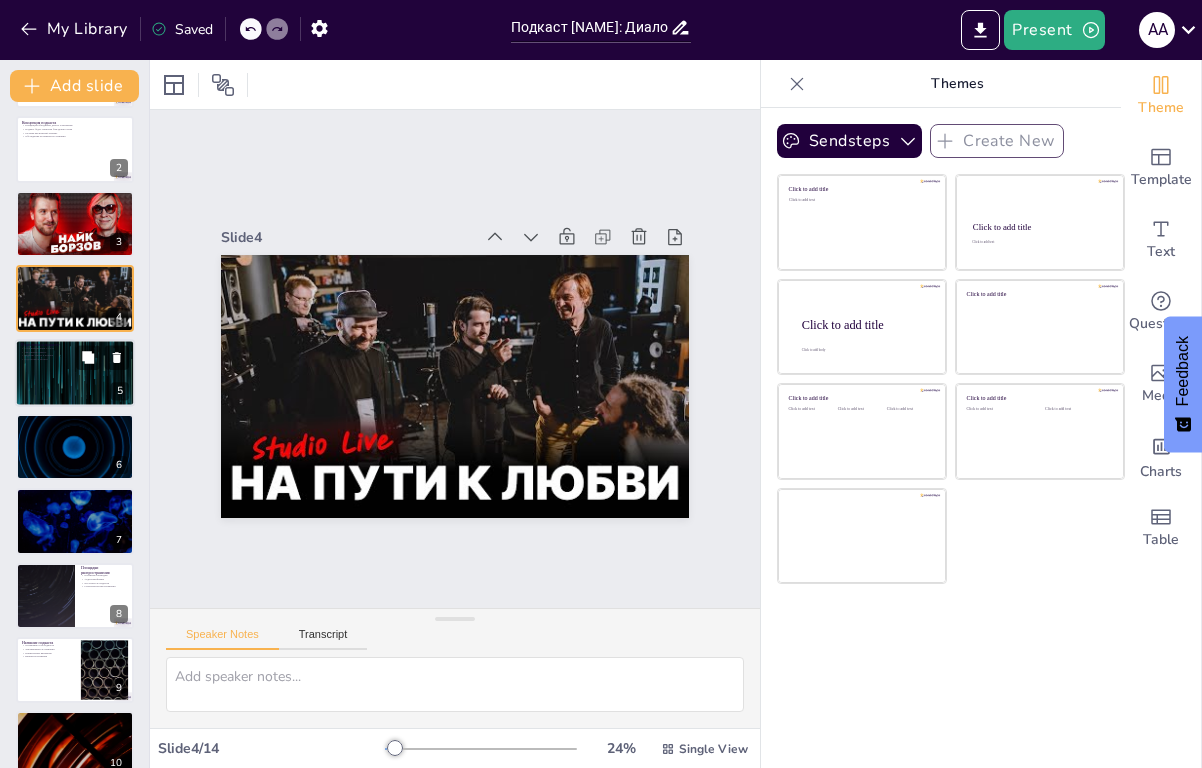 scroll, scrollTop: 156, scrollLeft: 0, axis: vertical 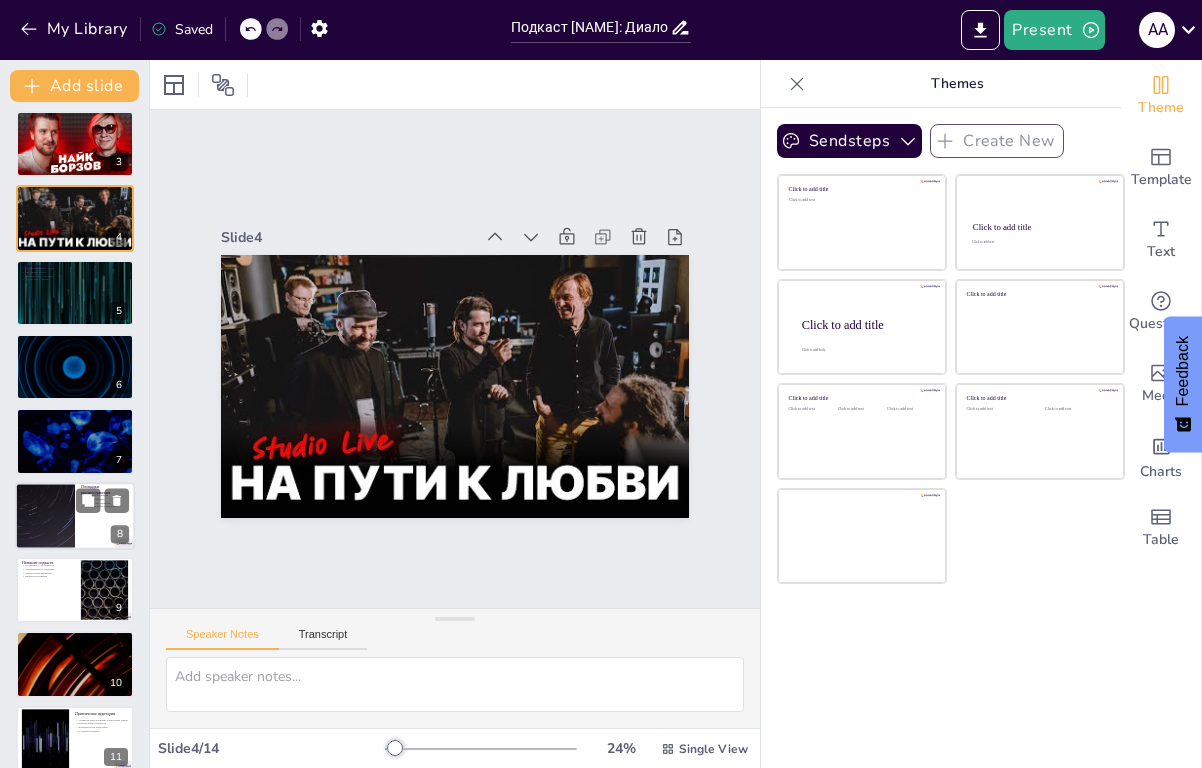 click at bounding box center (75, 516) 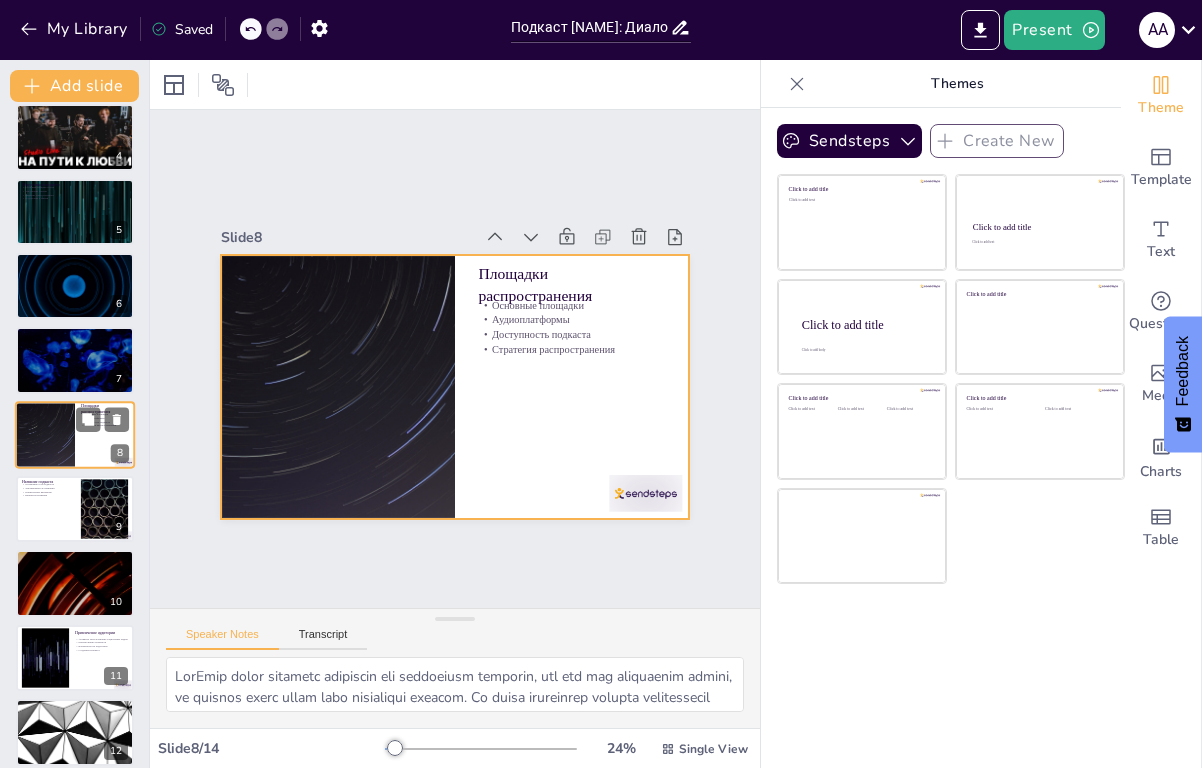 scroll, scrollTop: 0, scrollLeft: 0, axis: both 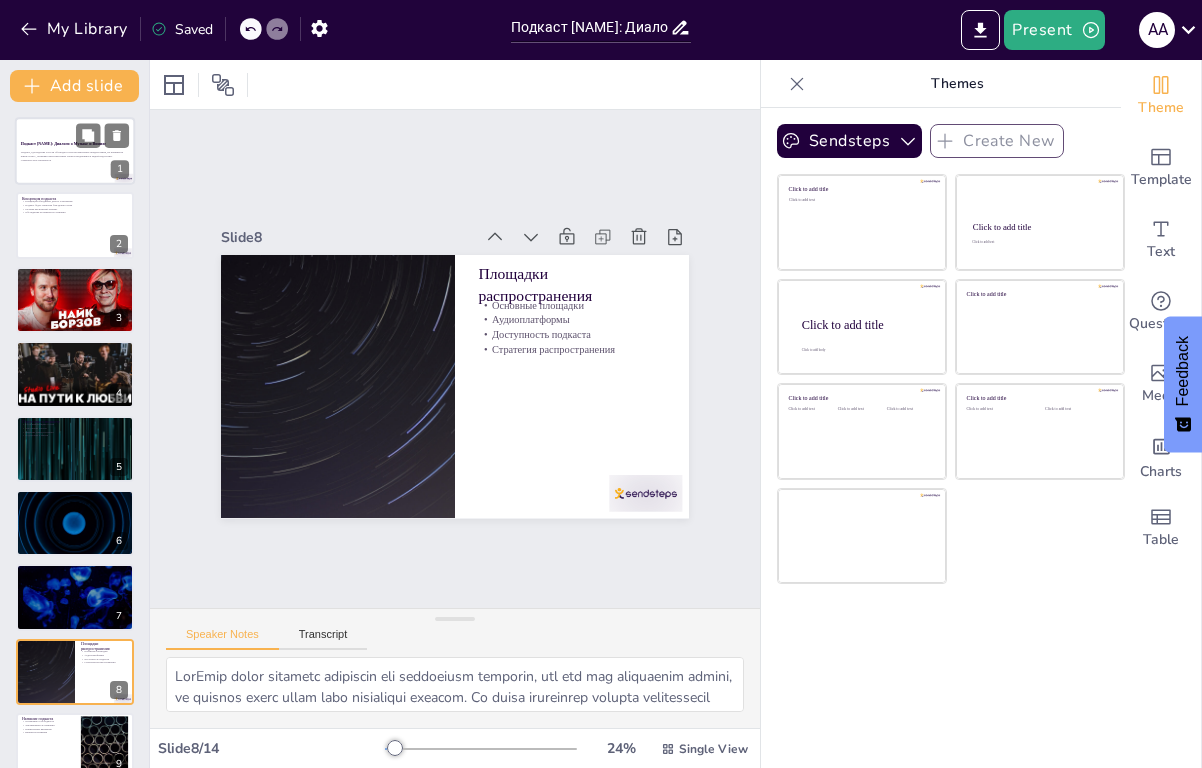 click at bounding box center [75, 151] 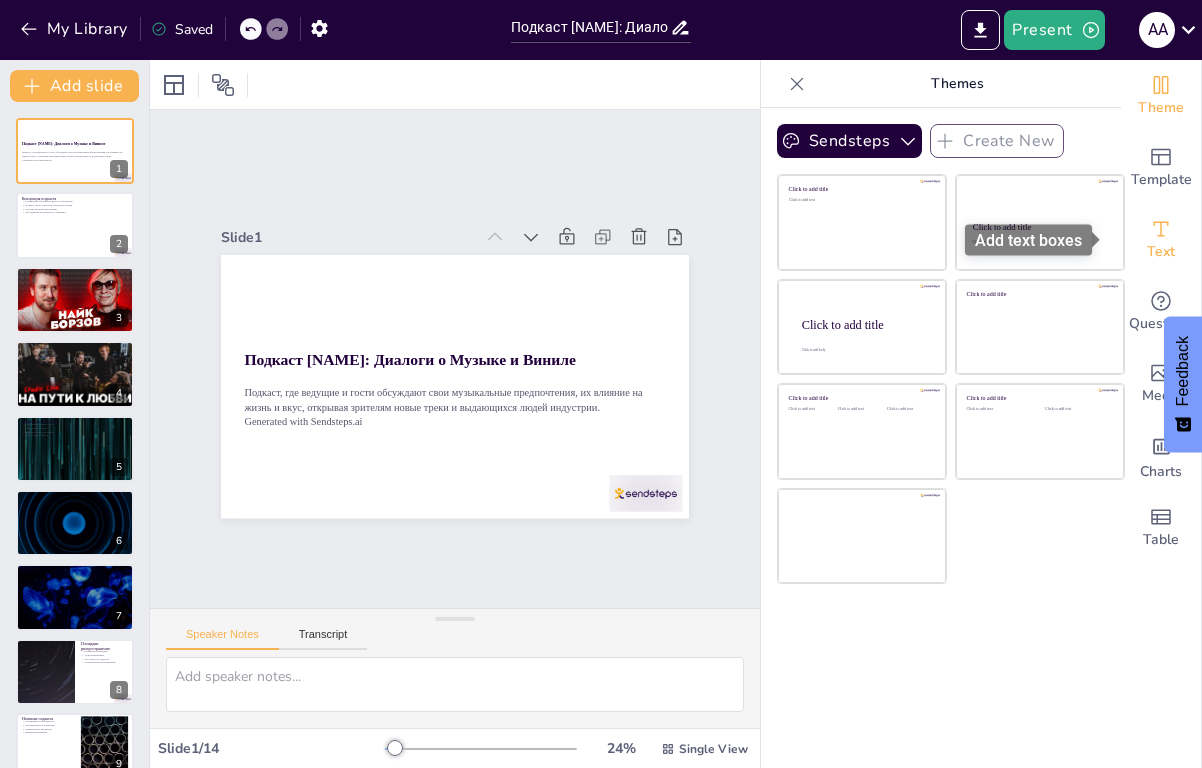 click on "Text" at bounding box center (1161, 252) 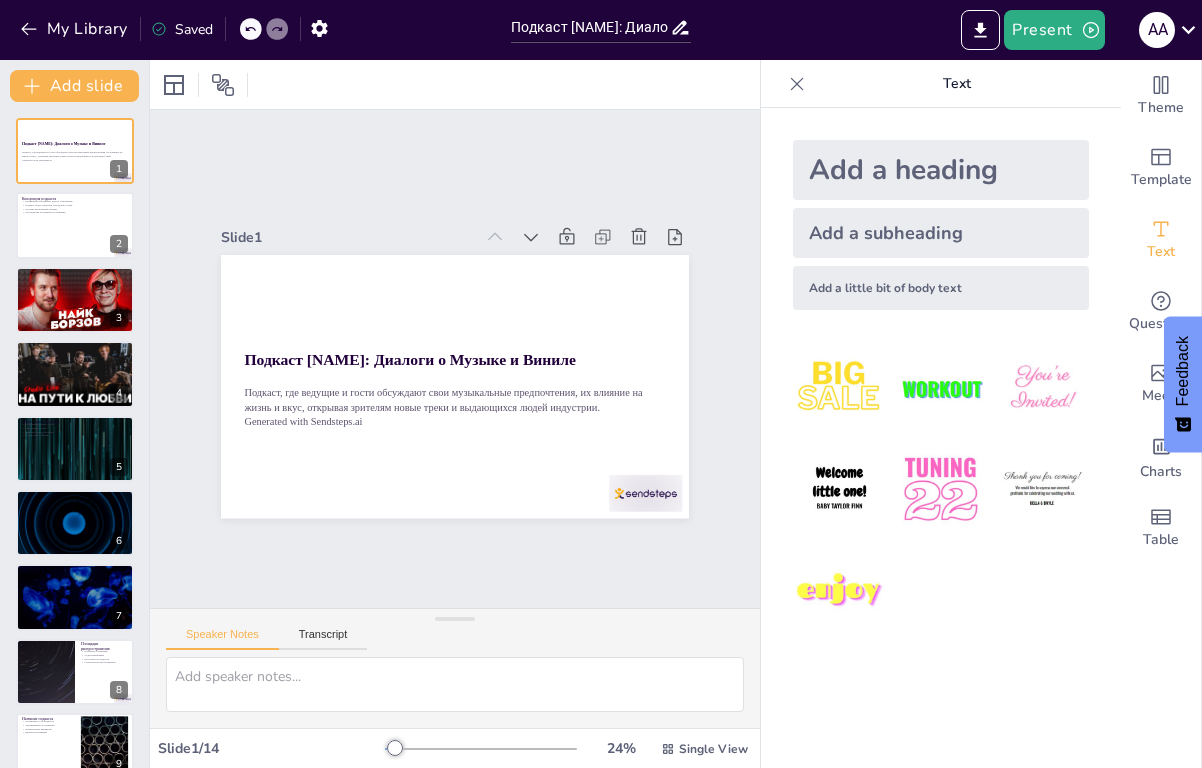 click on "Add a heading" at bounding box center (941, 170) 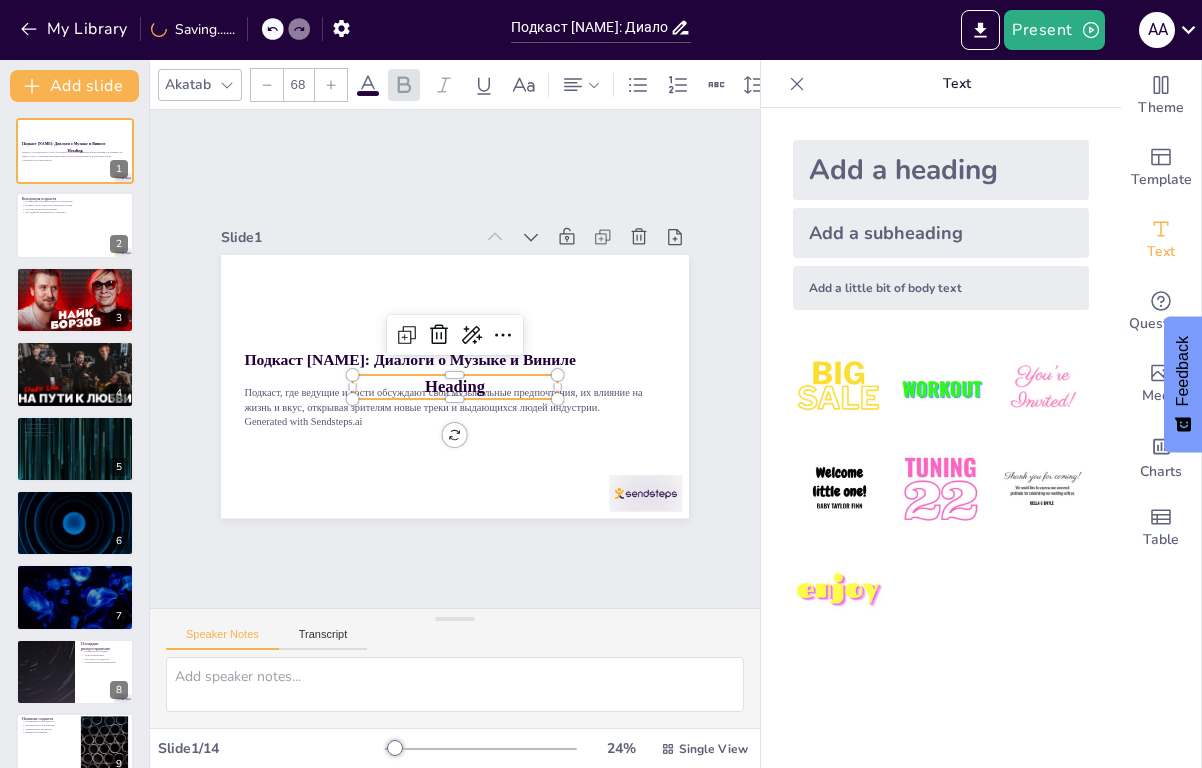 click at bounding box center (797, 84) 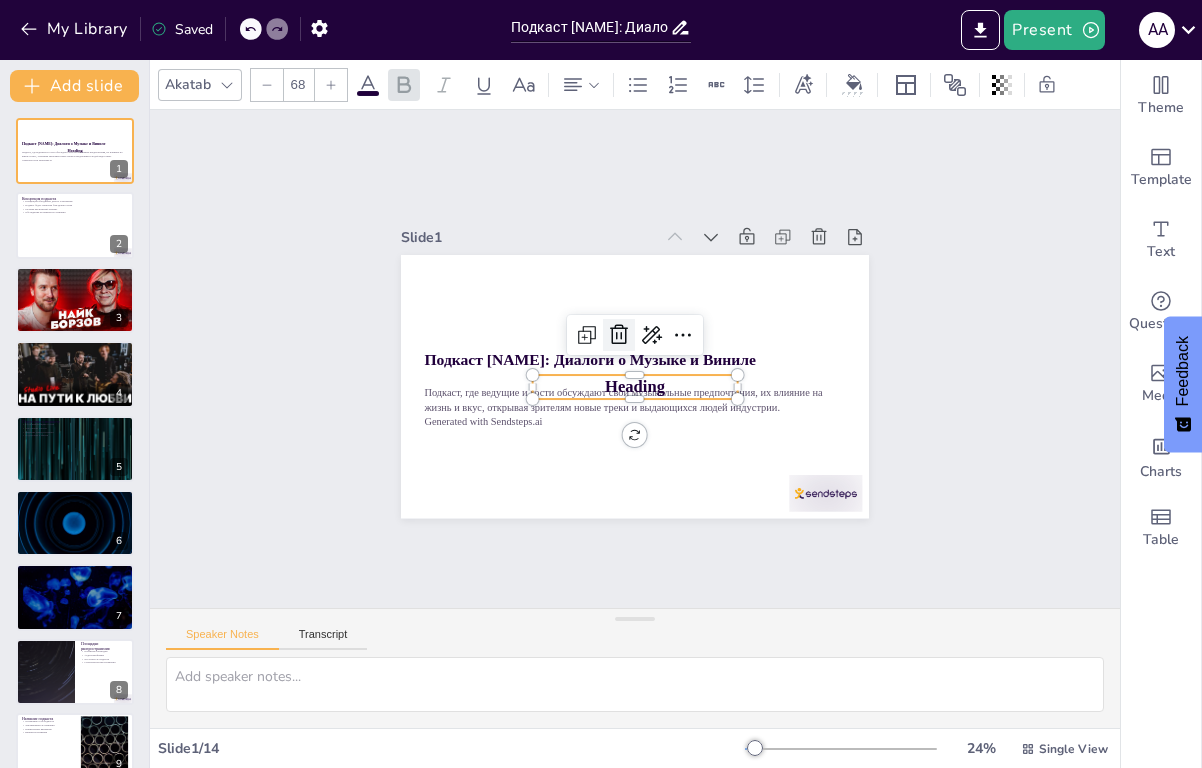 click 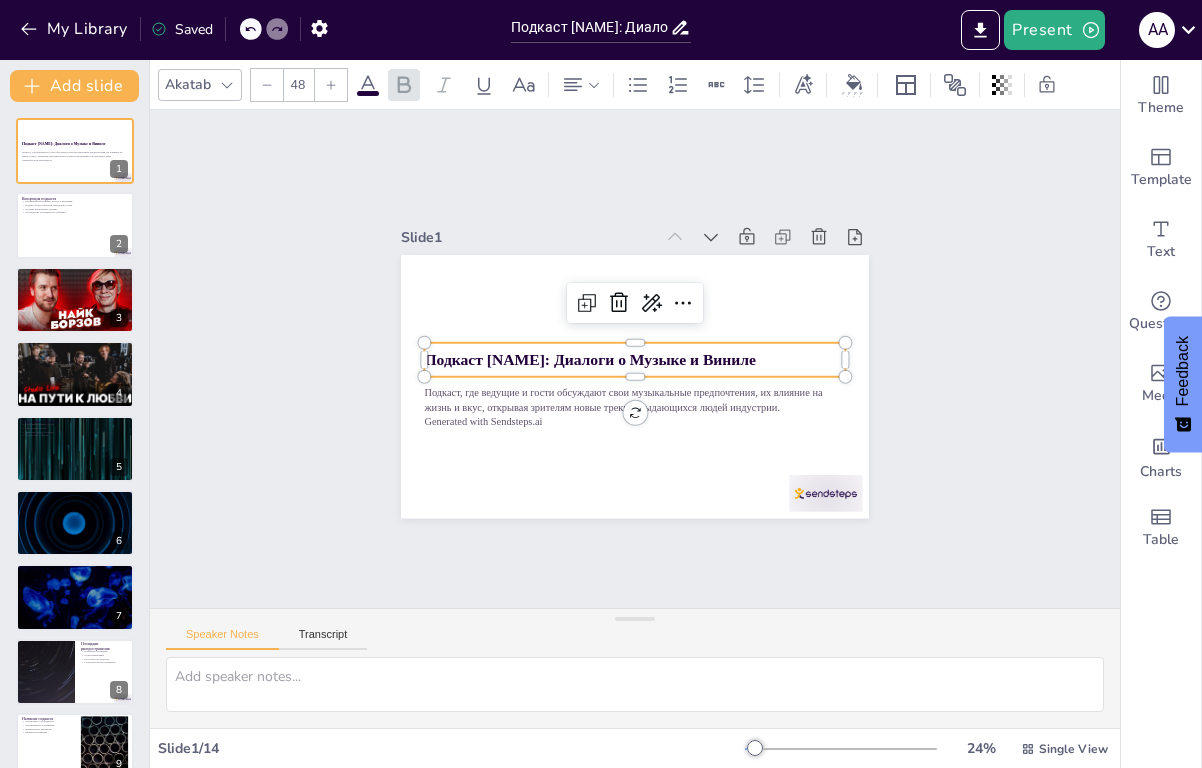 click on "Подкаст [NAME]: Диалоги о Музыке и Виниле" at bounding box center [590, 359] 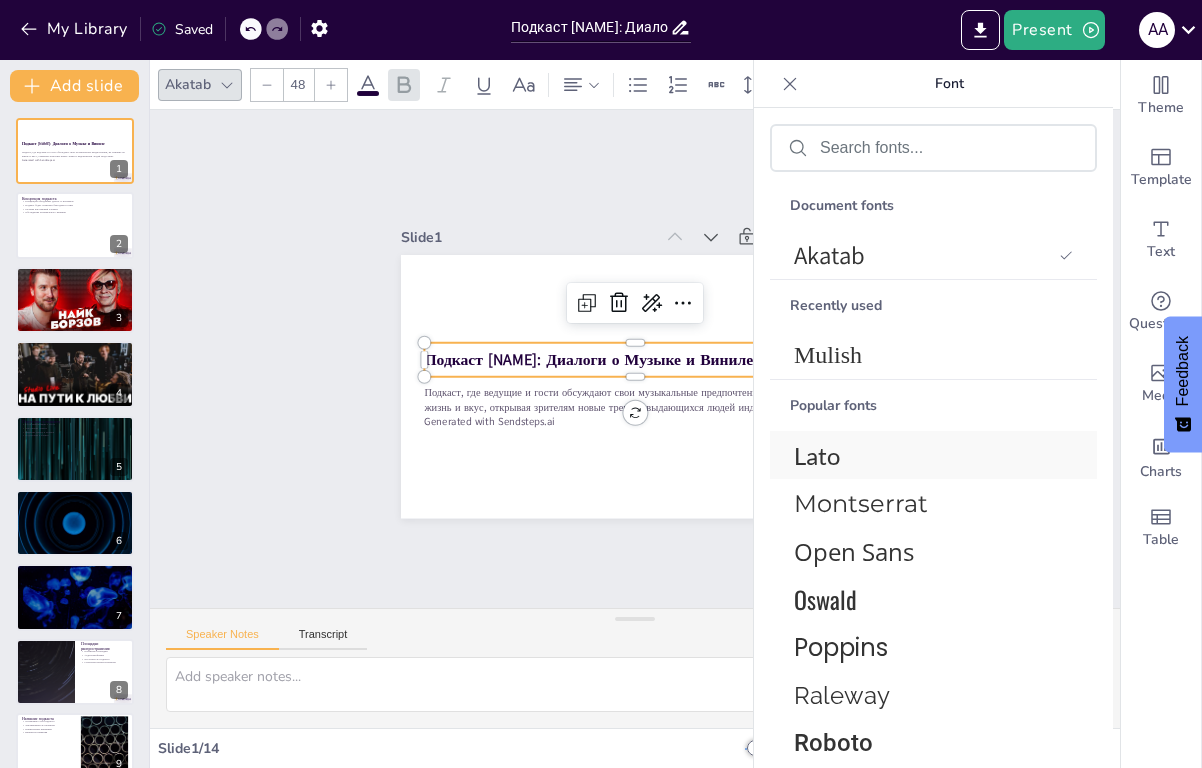click on "Lato" at bounding box center [929, 455] 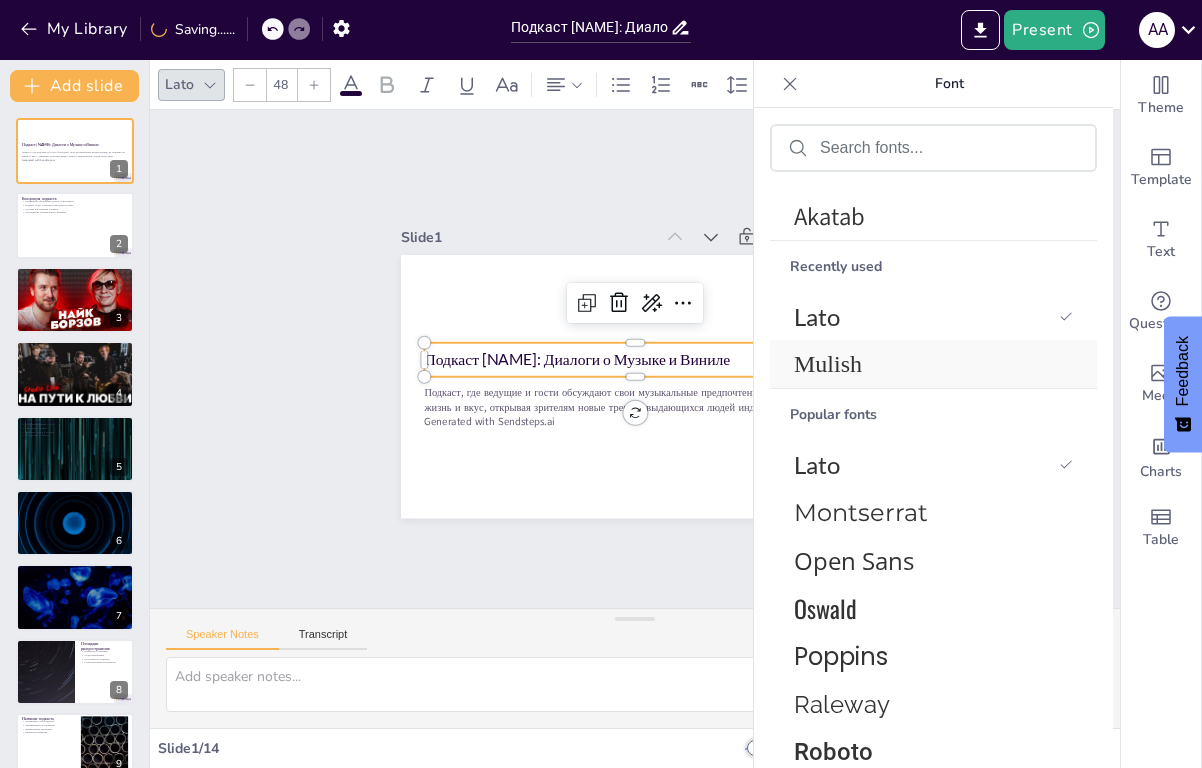 scroll, scrollTop: 108, scrollLeft: 0, axis: vertical 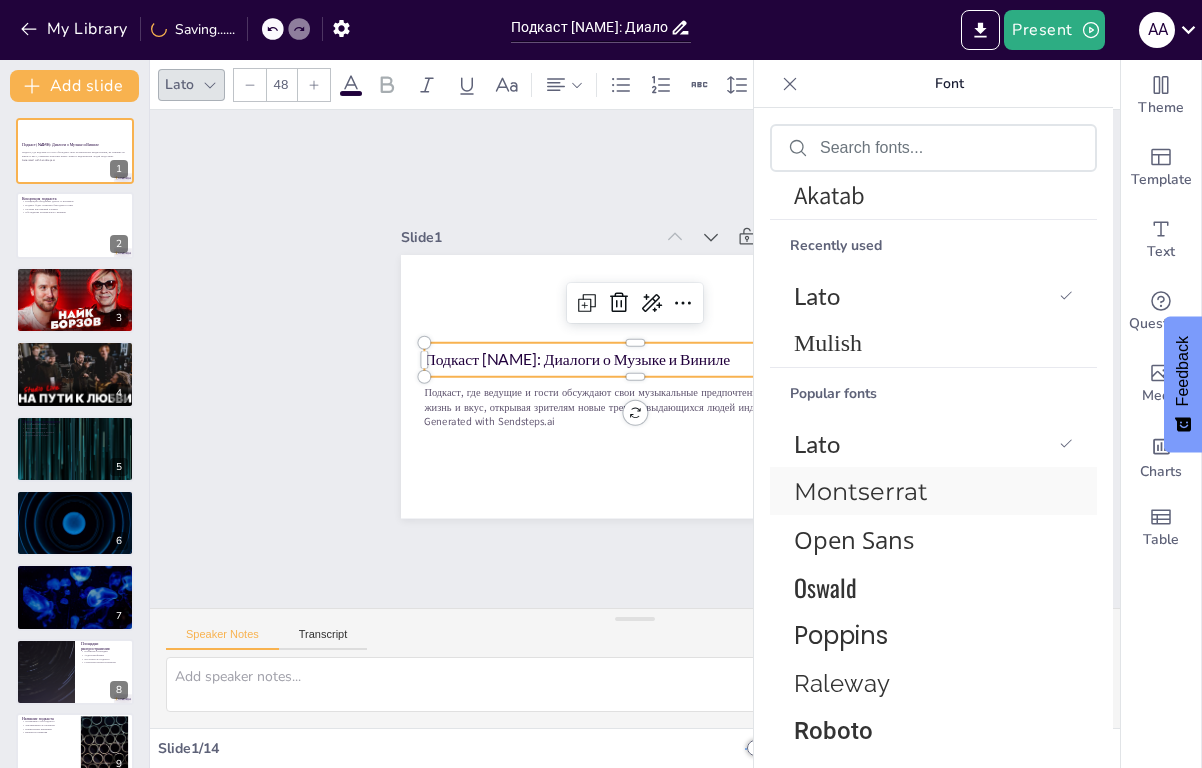 click on "Montserrat" at bounding box center (929, 491) 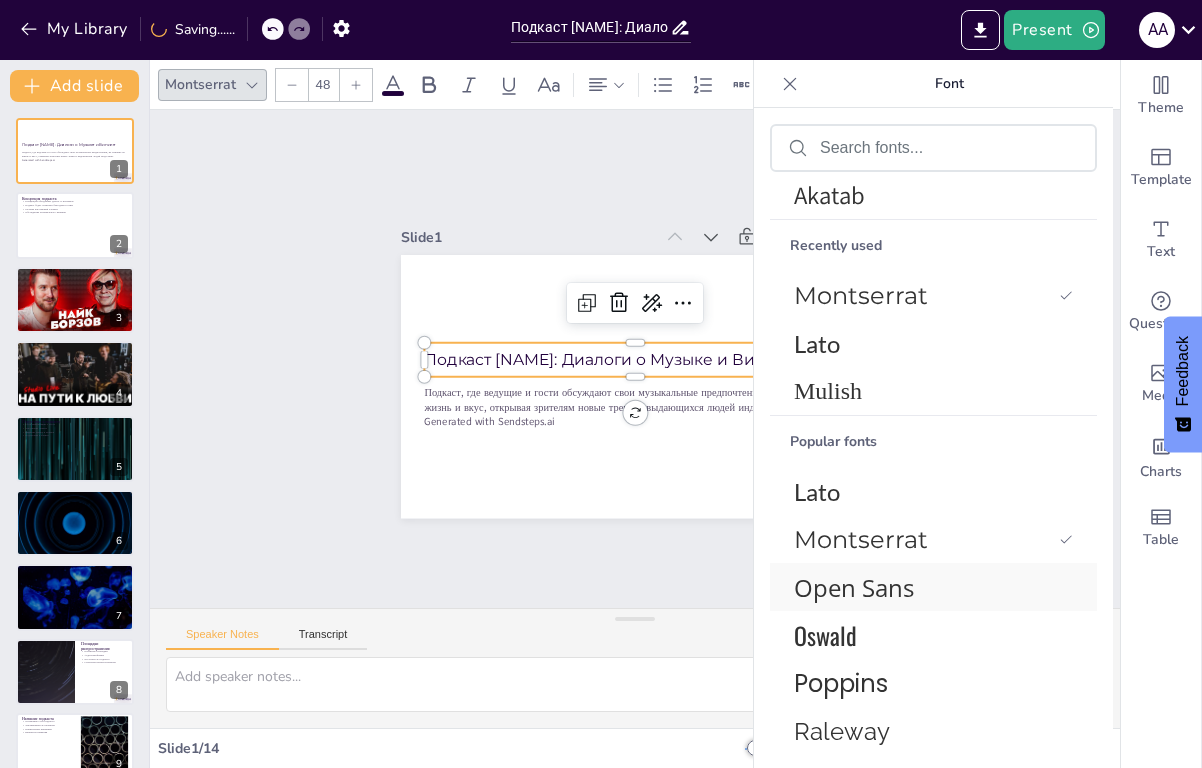 click on "Open Sans" at bounding box center [929, 587] 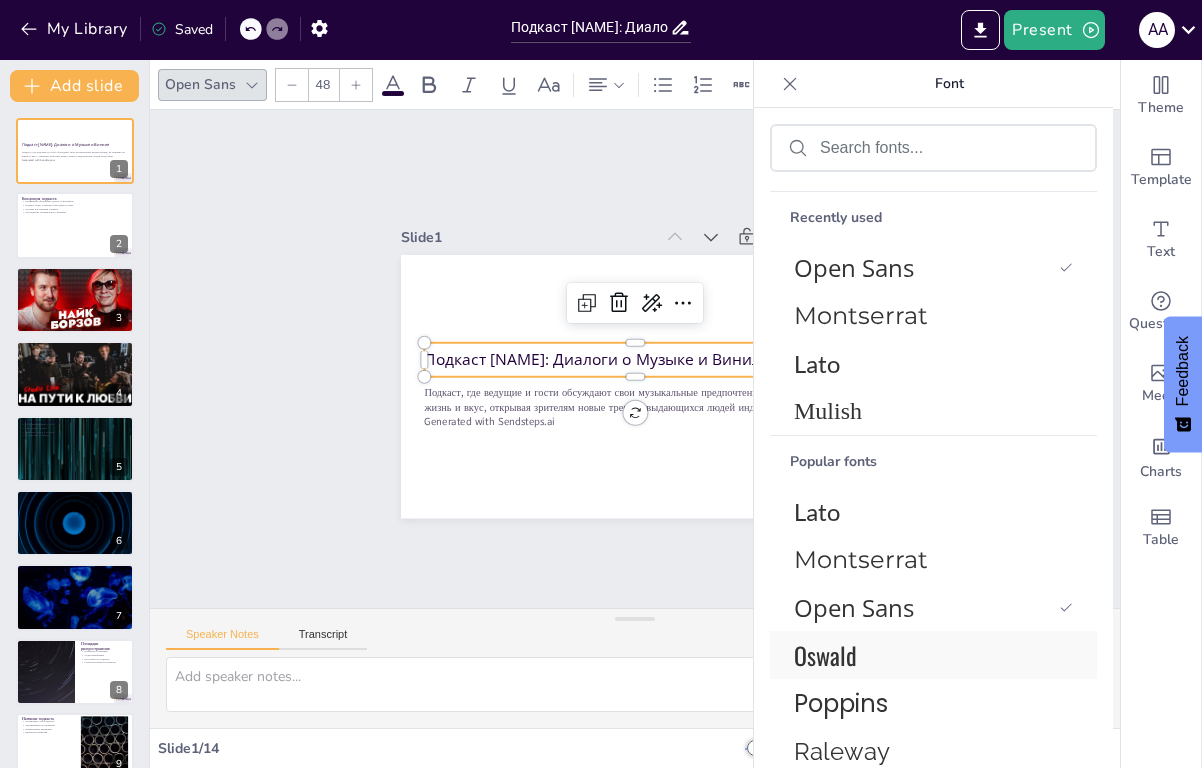 scroll, scrollTop: 152, scrollLeft: 0, axis: vertical 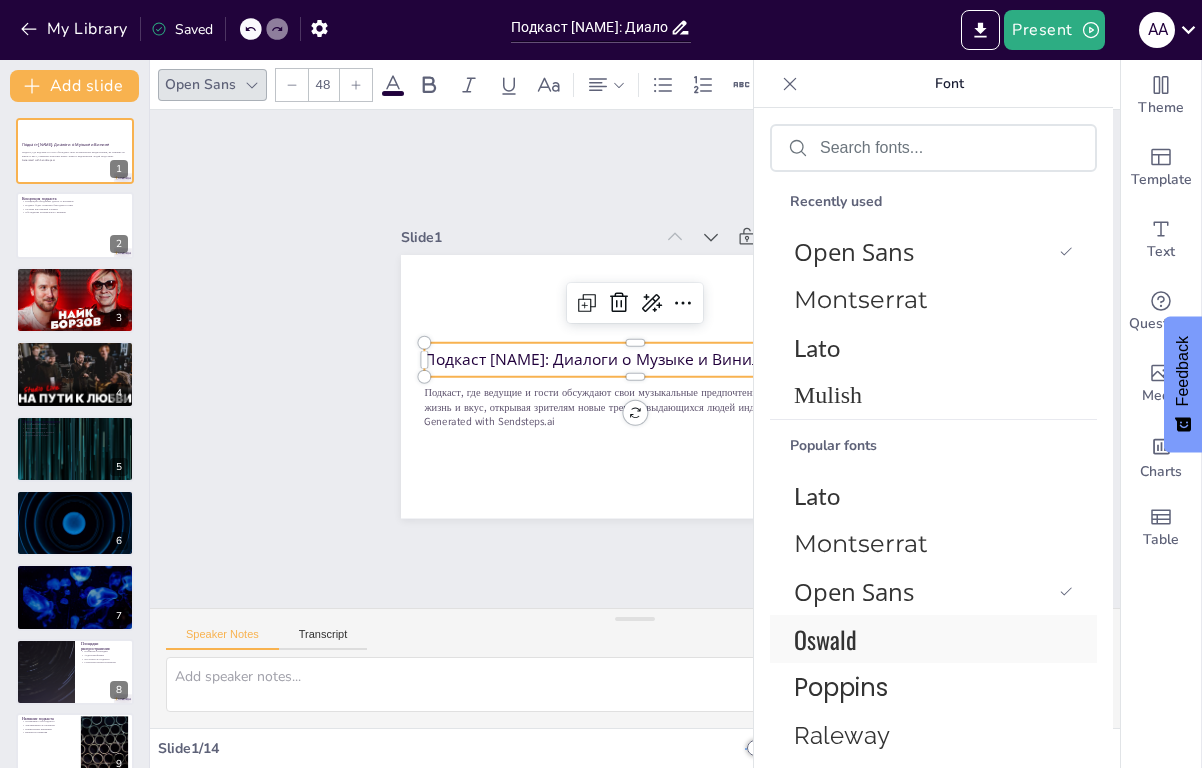 click on "Oswald" at bounding box center (929, 639) 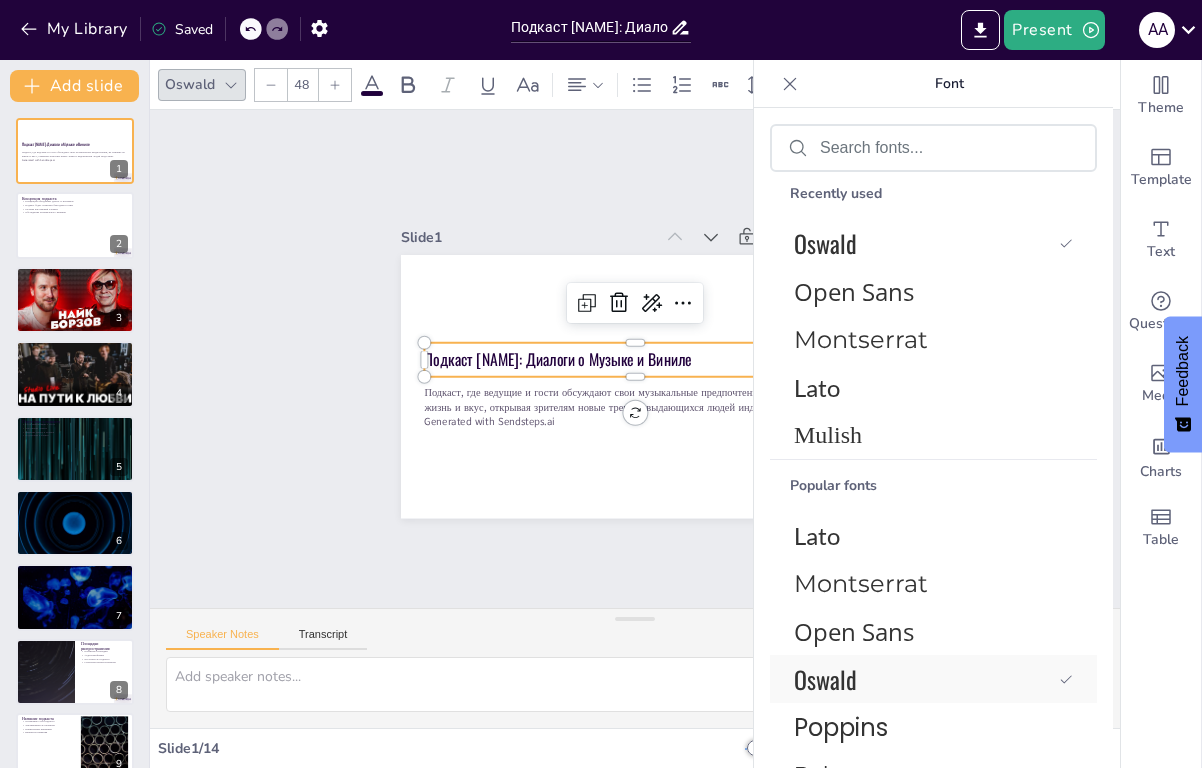 scroll, scrollTop: 317, scrollLeft: 0, axis: vertical 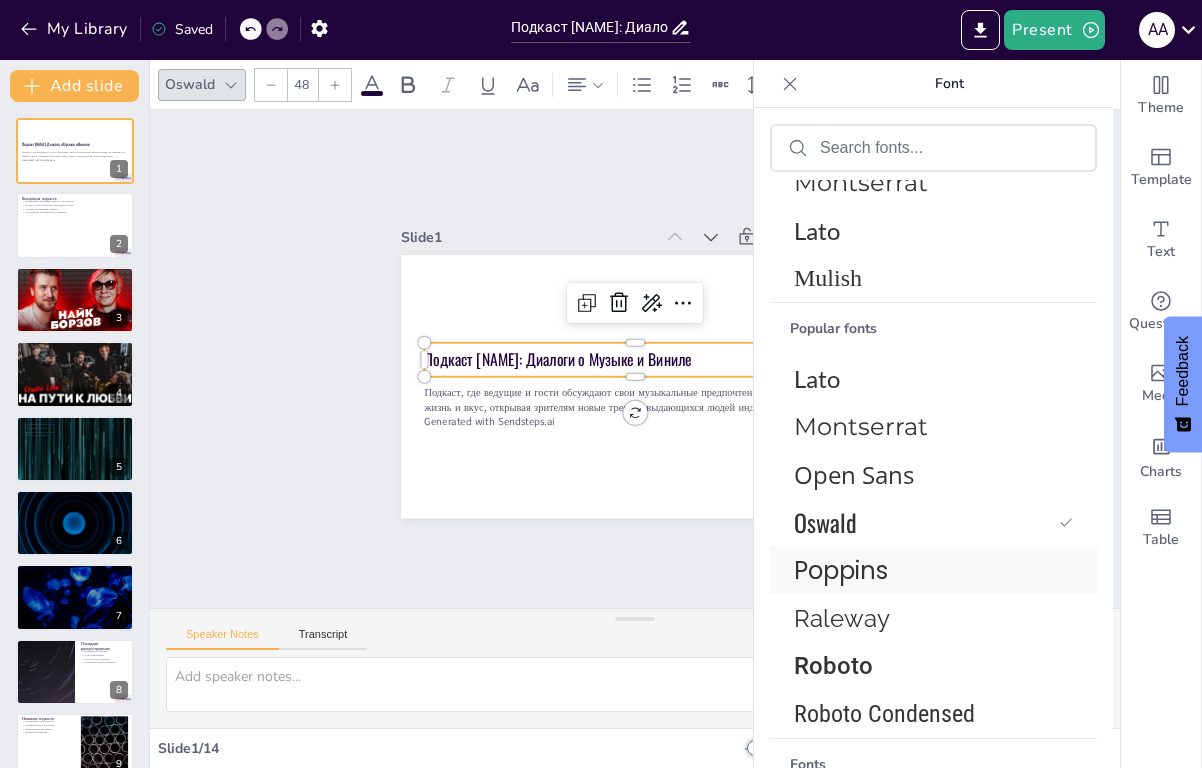 click on "Poppins" at bounding box center [929, 570] 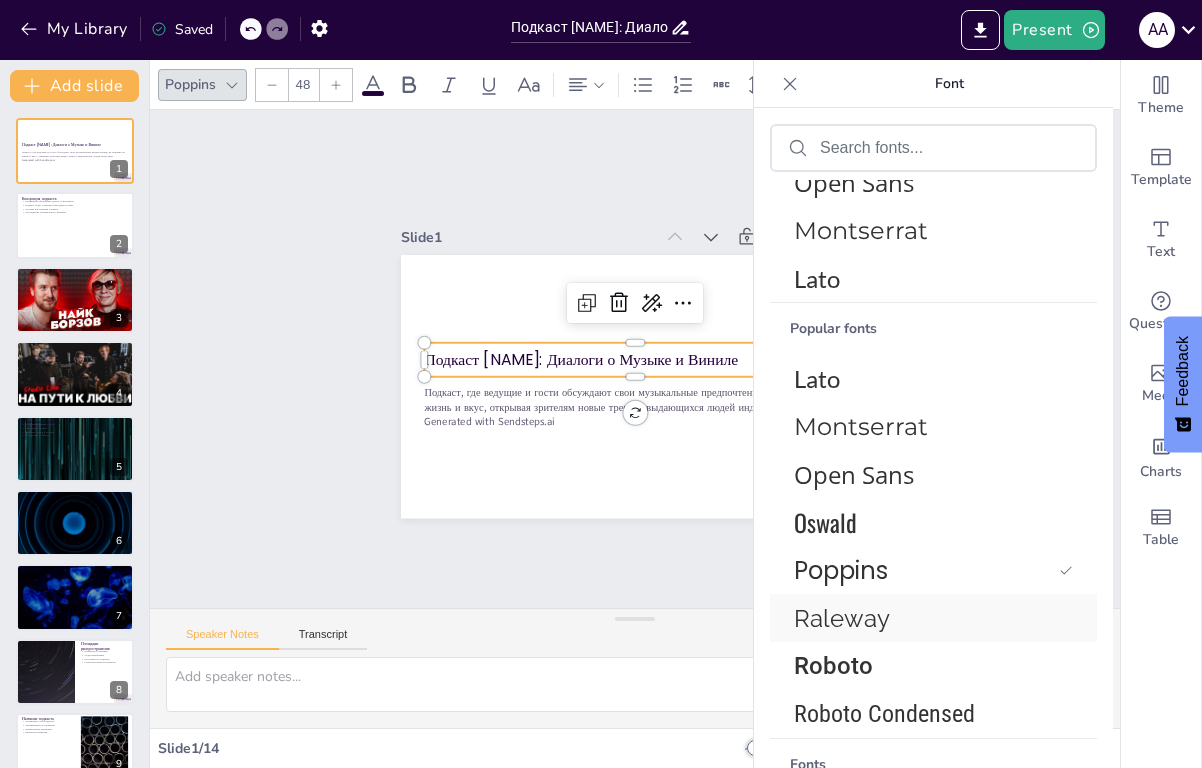 click on "Raleway" at bounding box center [929, 618] 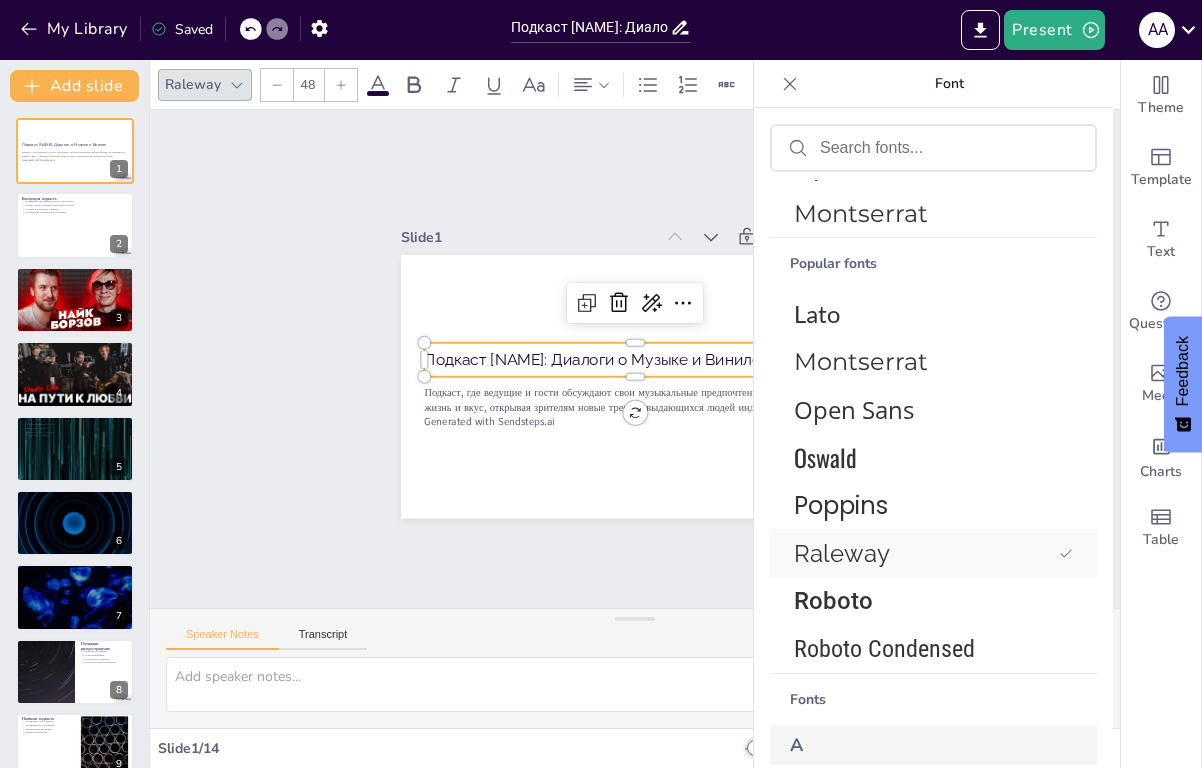 scroll, scrollTop: 485, scrollLeft: 0, axis: vertical 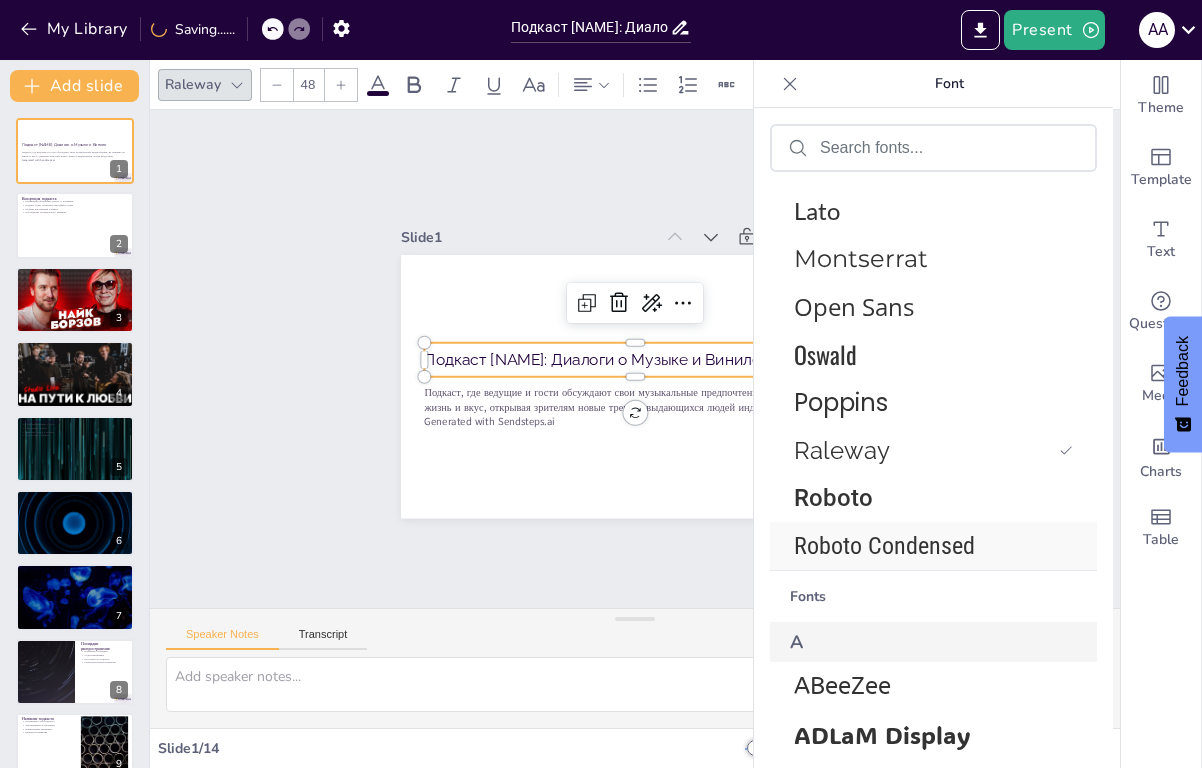 click on "Roboto Condensed" at bounding box center (929, 546) 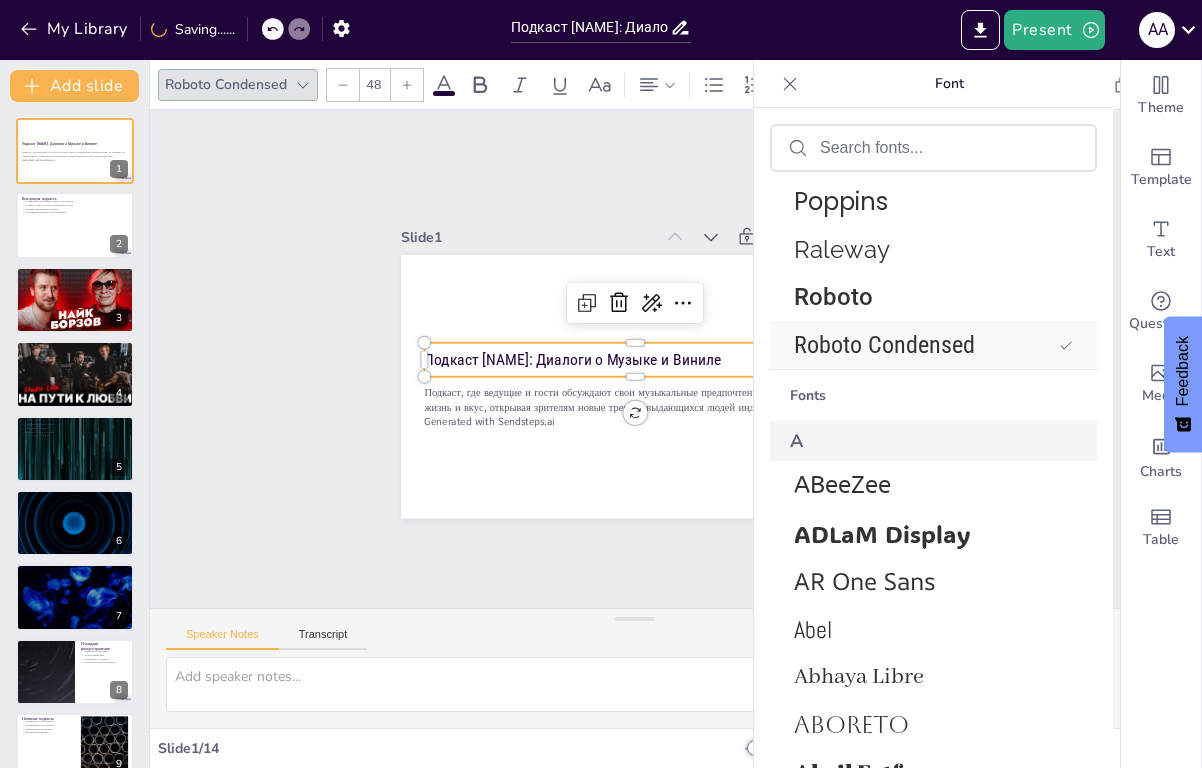 scroll, scrollTop: 744, scrollLeft: 0, axis: vertical 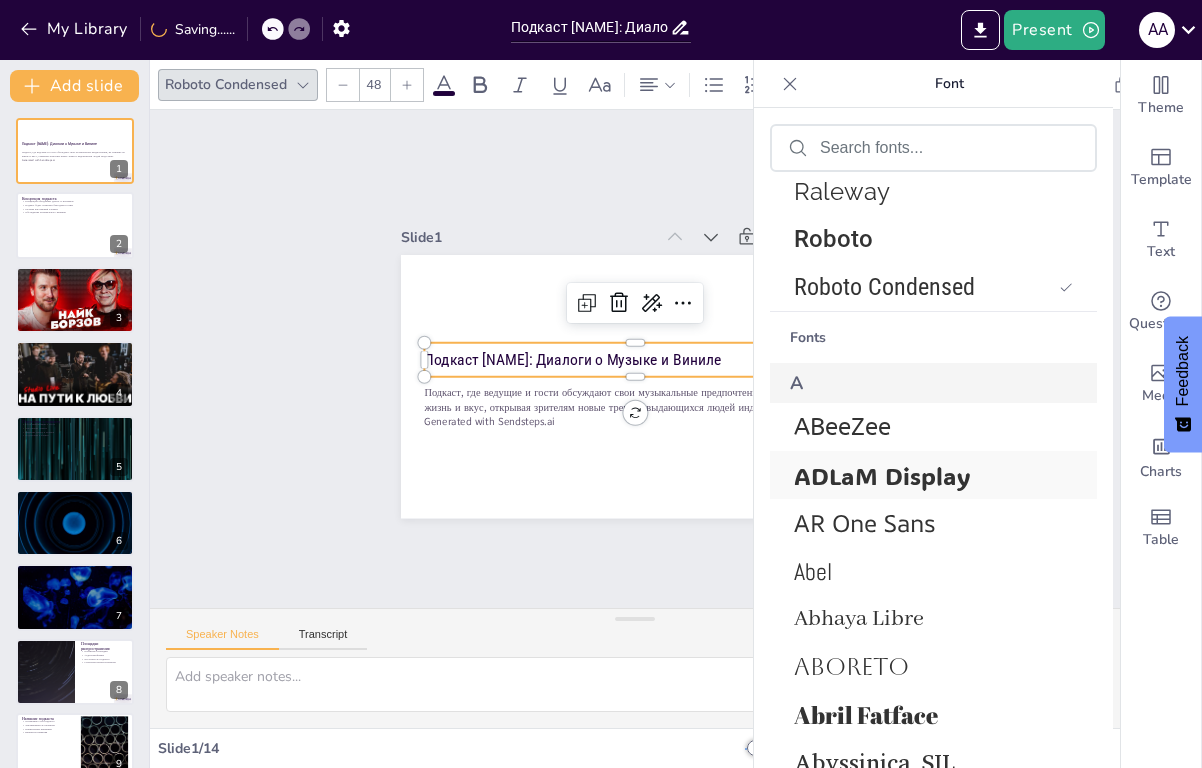 click on "ADLaM Display" at bounding box center (929, 475) 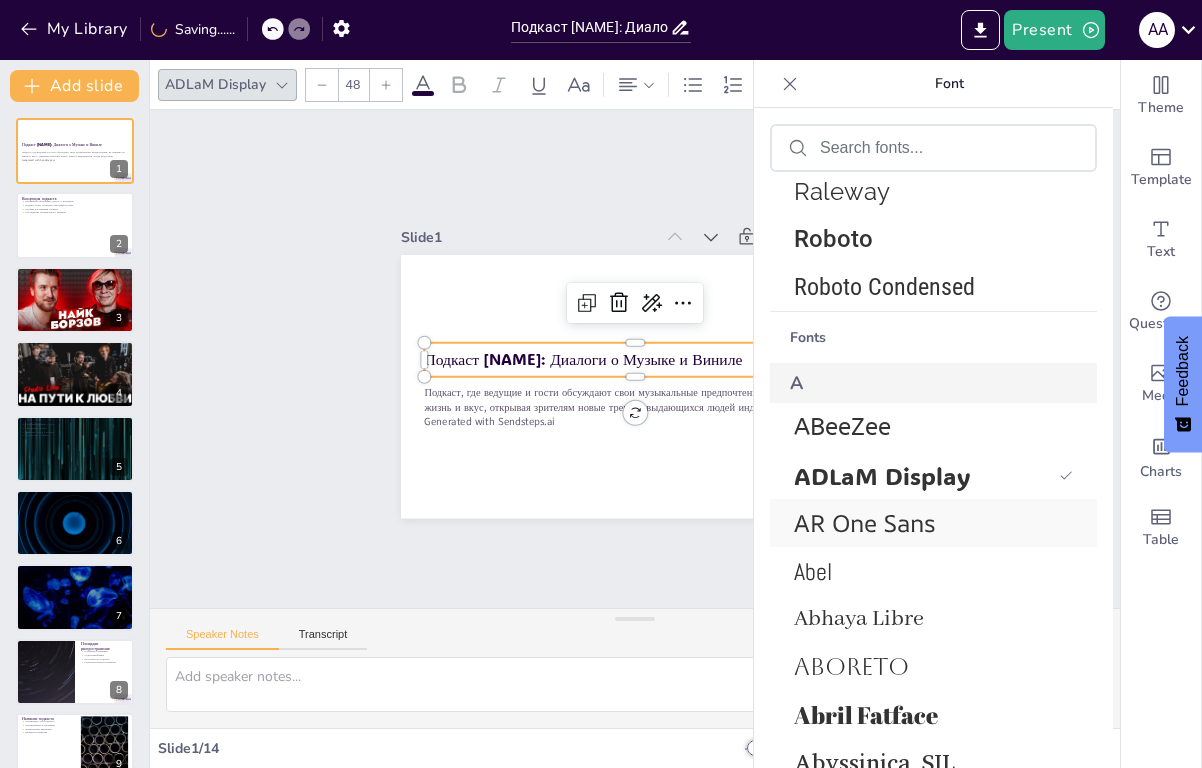 click on "AR One Sans" at bounding box center [929, 523] 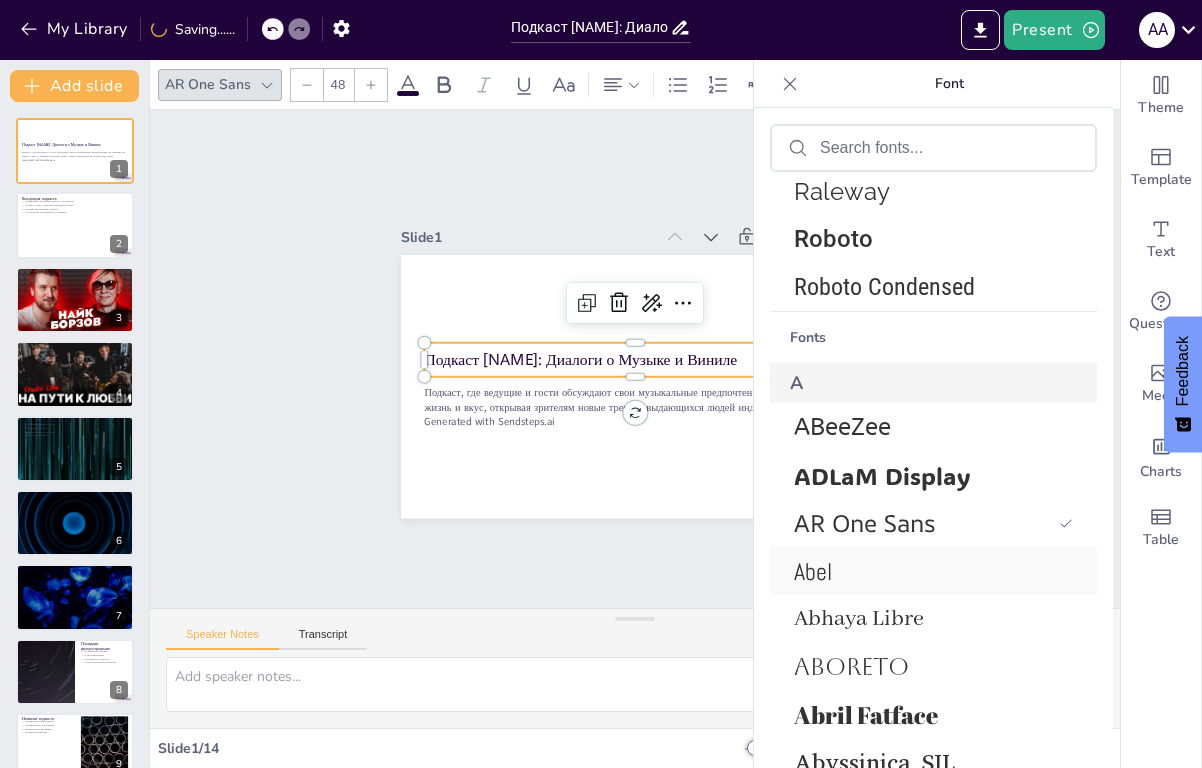 scroll, scrollTop: 932, scrollLeft: 0, axis: vertical 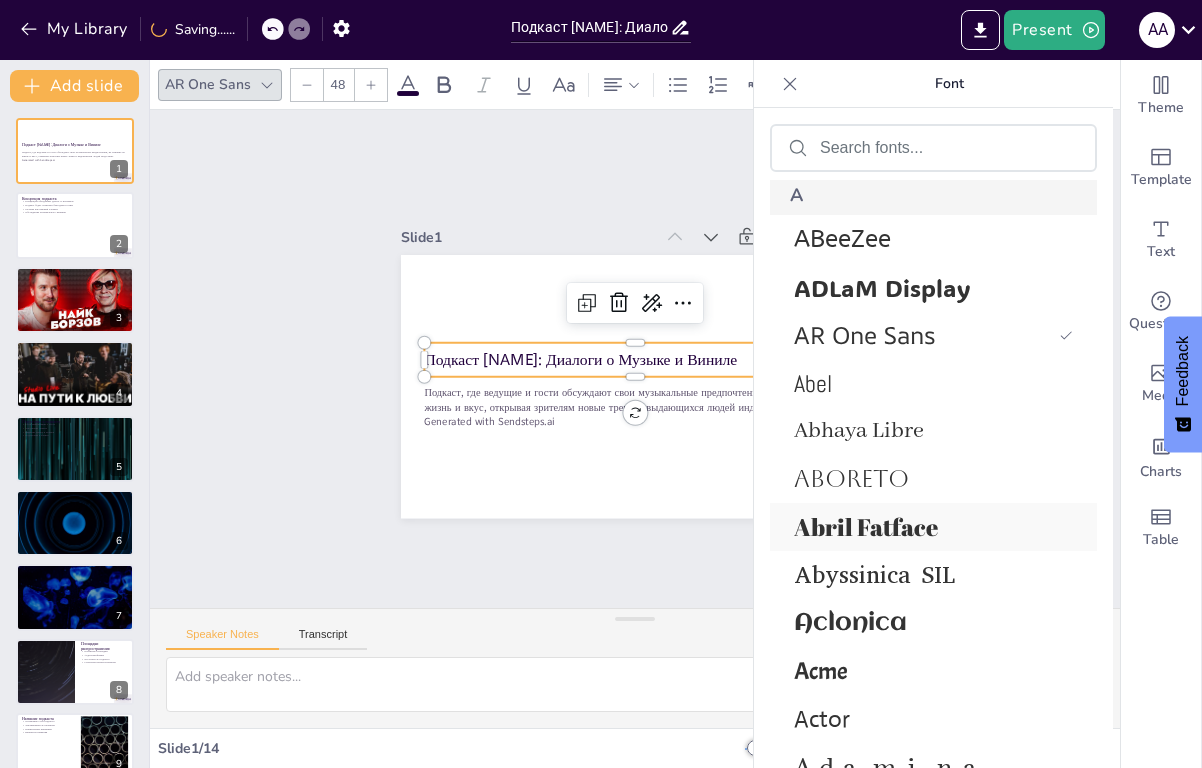 click on "Abril Fatface" at bounding box center [929, 527] 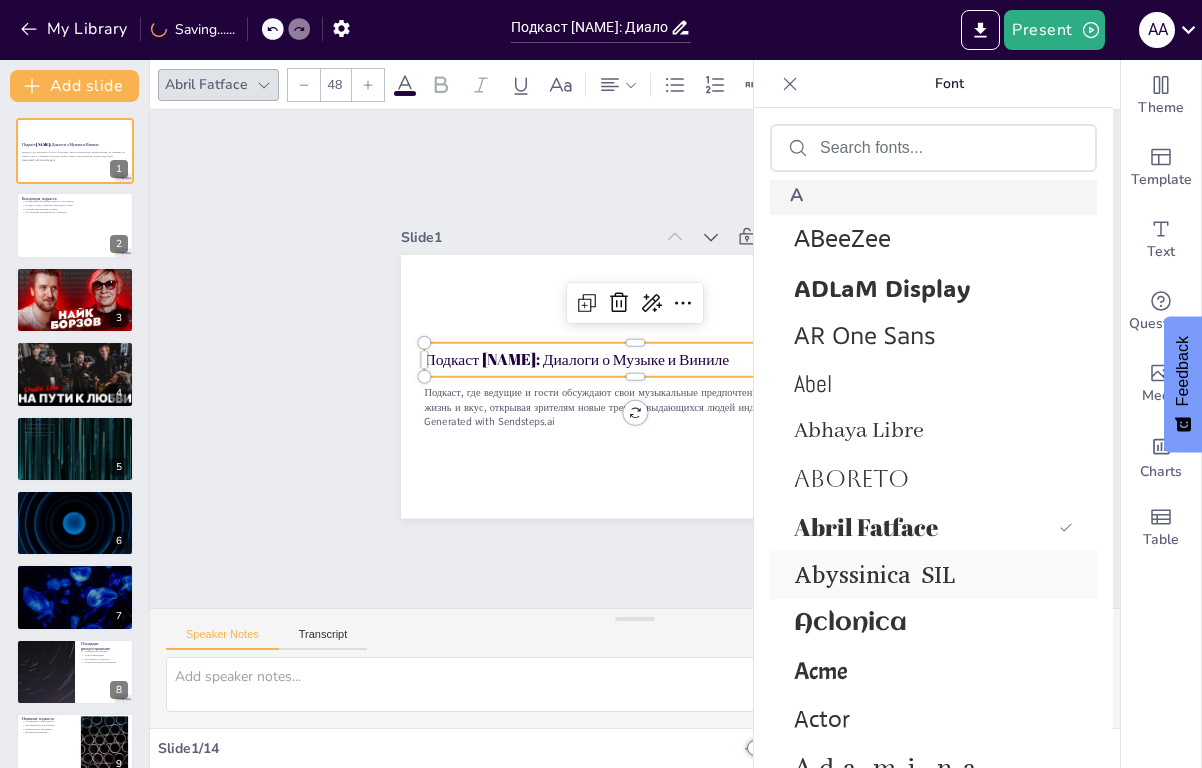 click on "Abyssinica SIL" at bounding box center [929, 575] 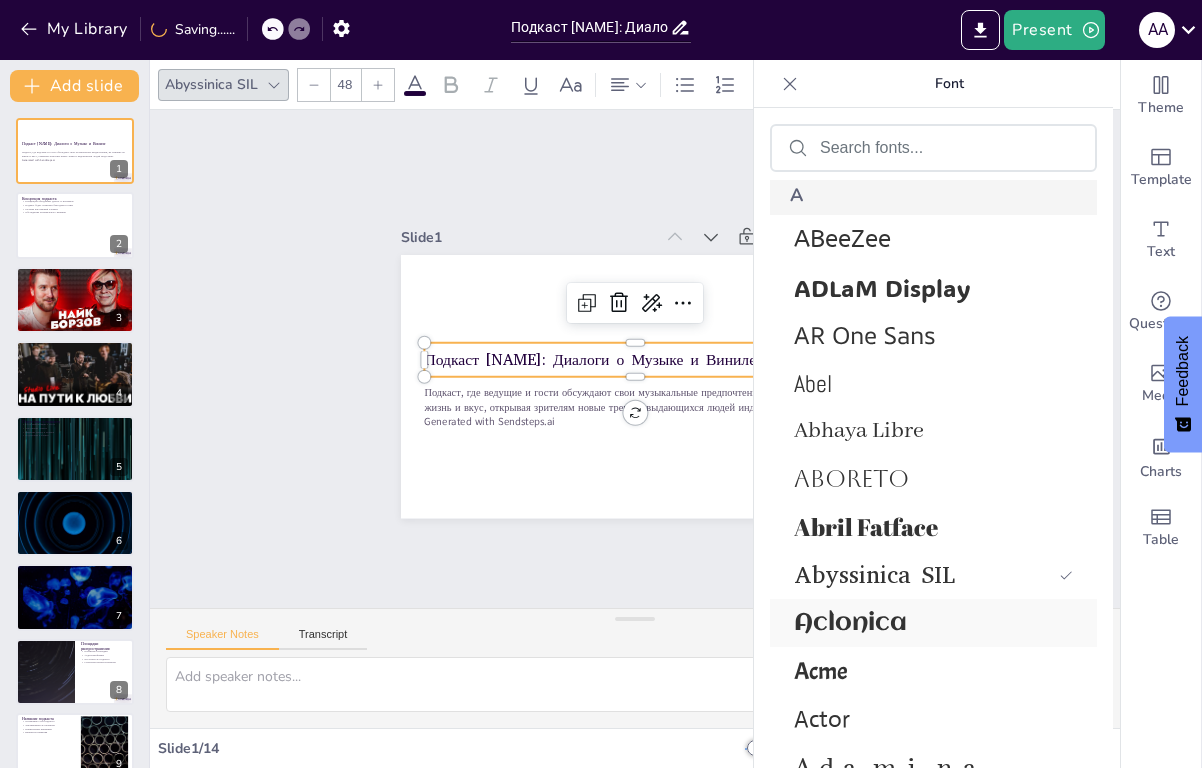 click on "Aclonica" at bounding box center [933, 623] 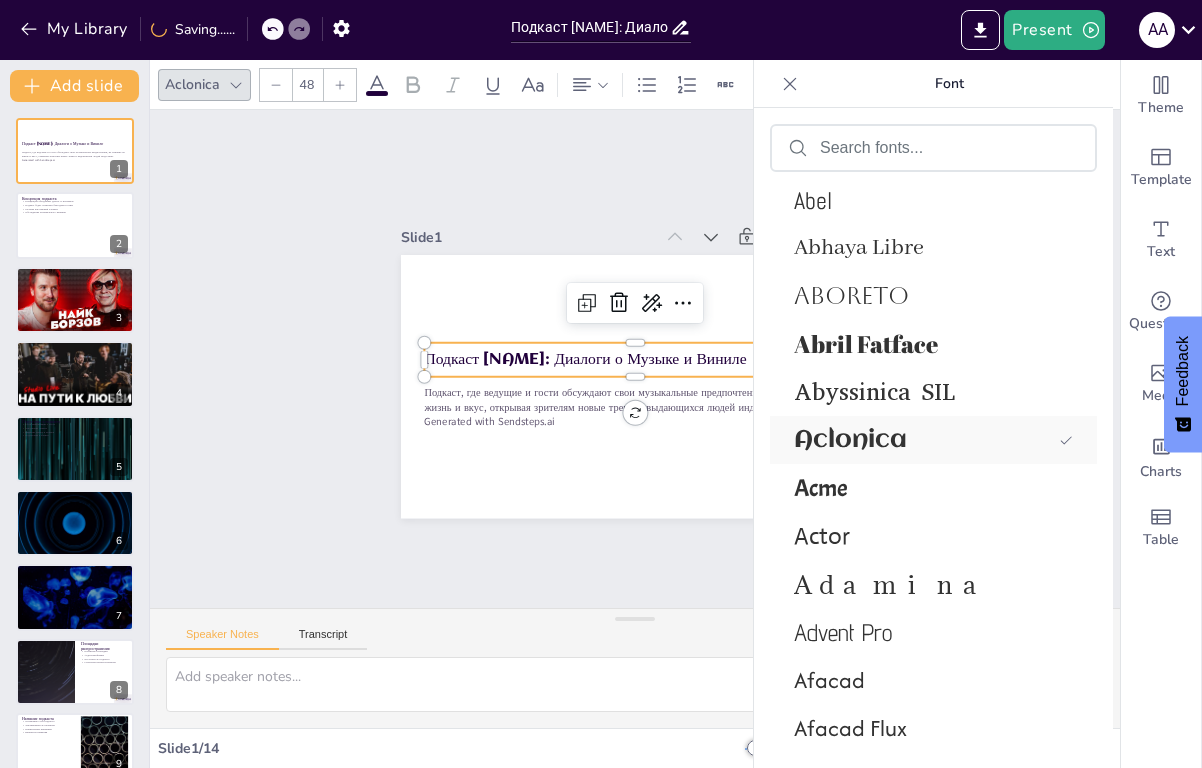 scroll, scrollTop: 1127, scrollLeft: 0, axis: vertical 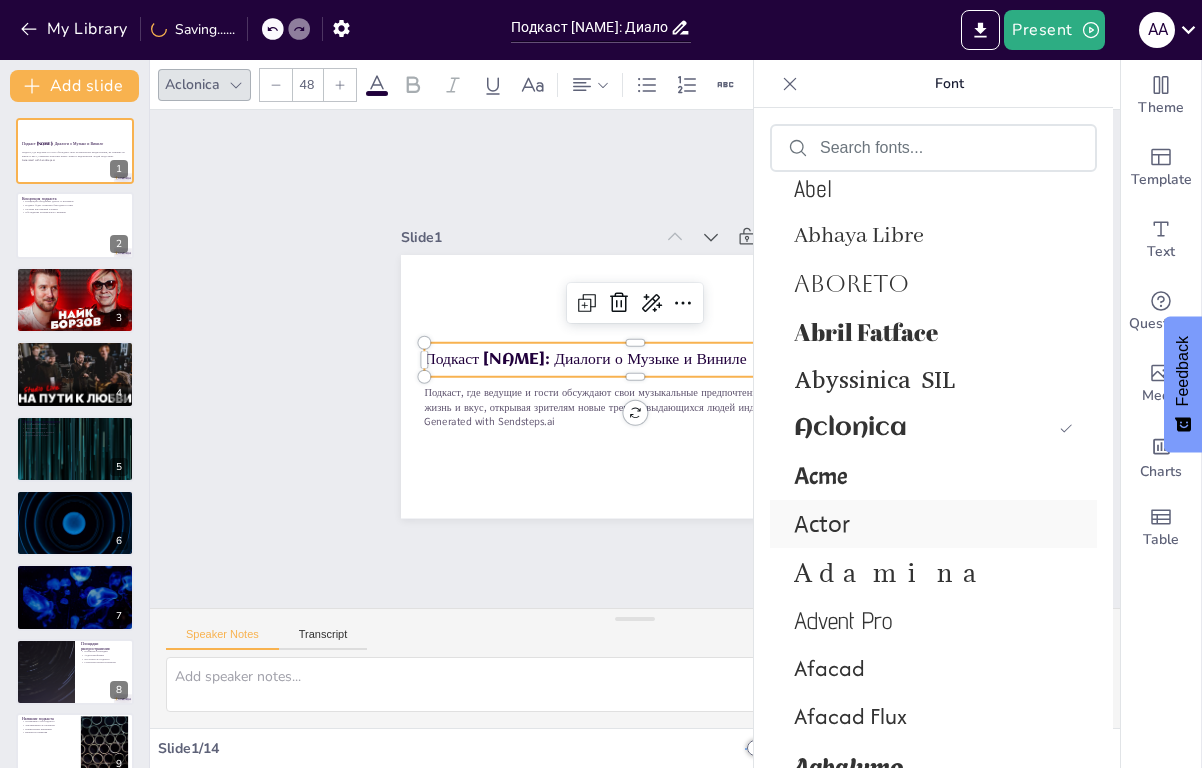 click on "Actor" at bounding box center (929, 524) 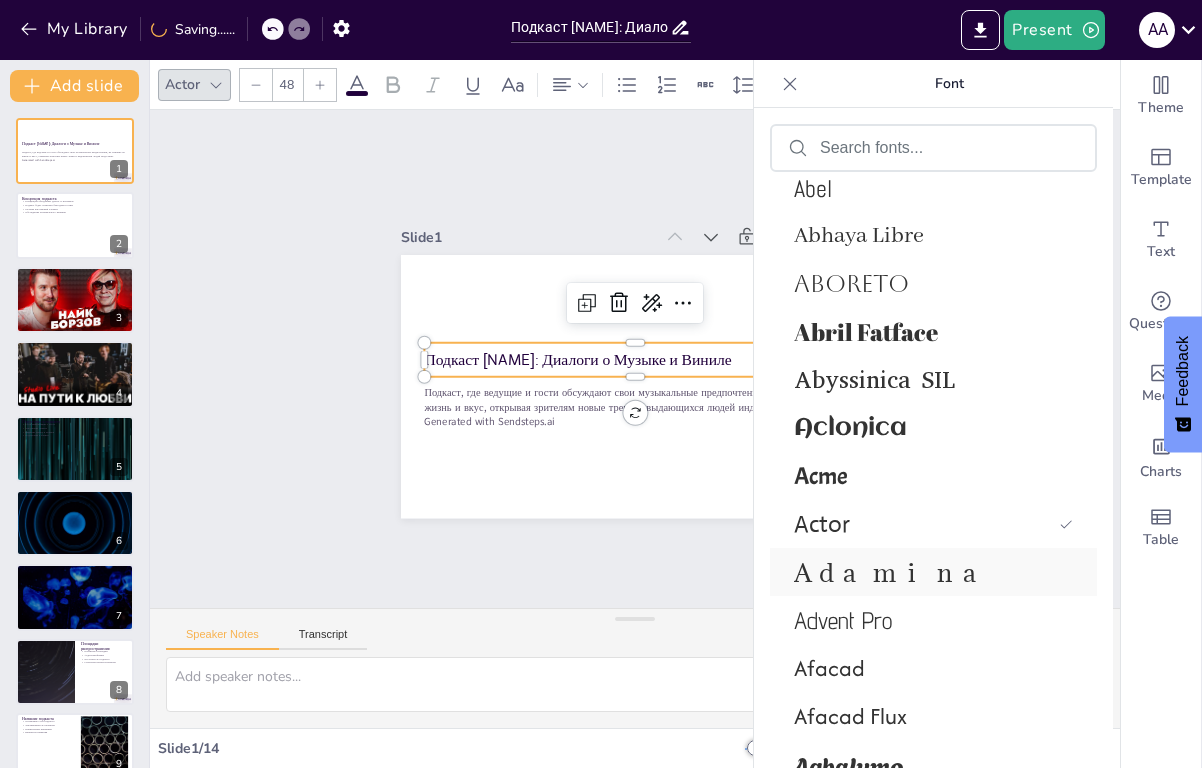 click on "Adamina" at bounding box center [929, 572] 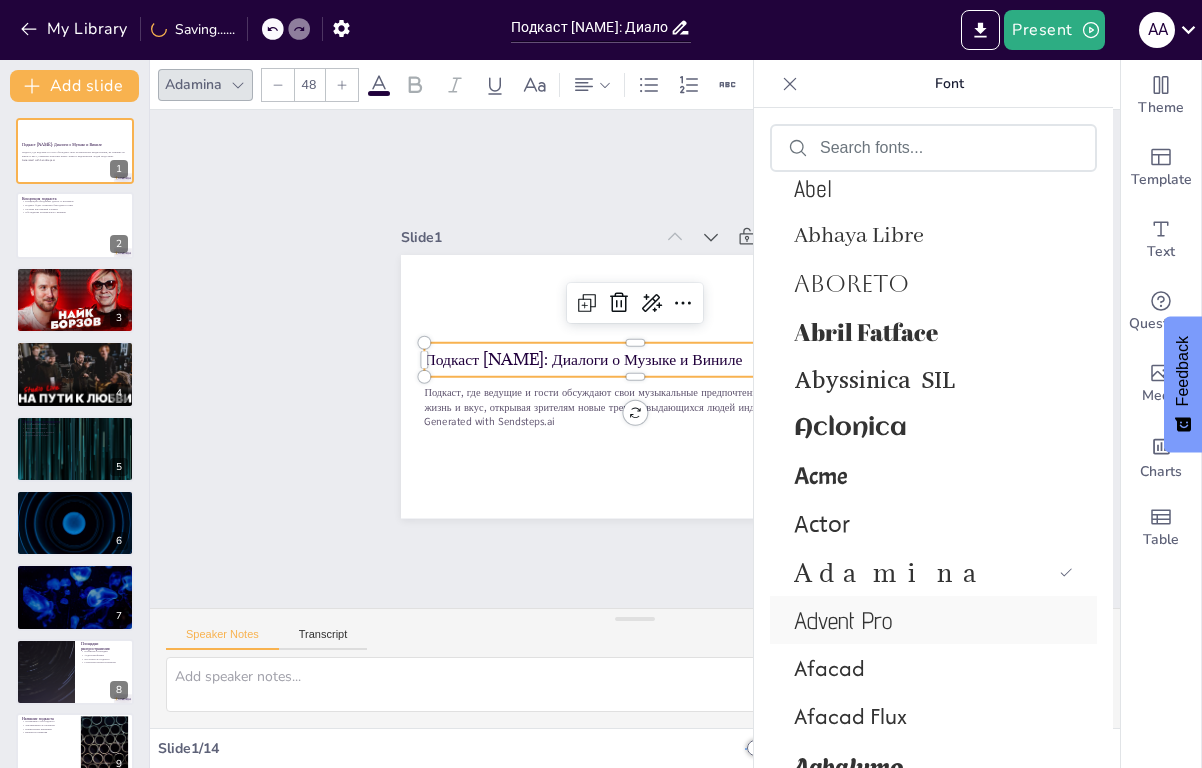 click on "Advent Pro" at bounding box center [933, 620] 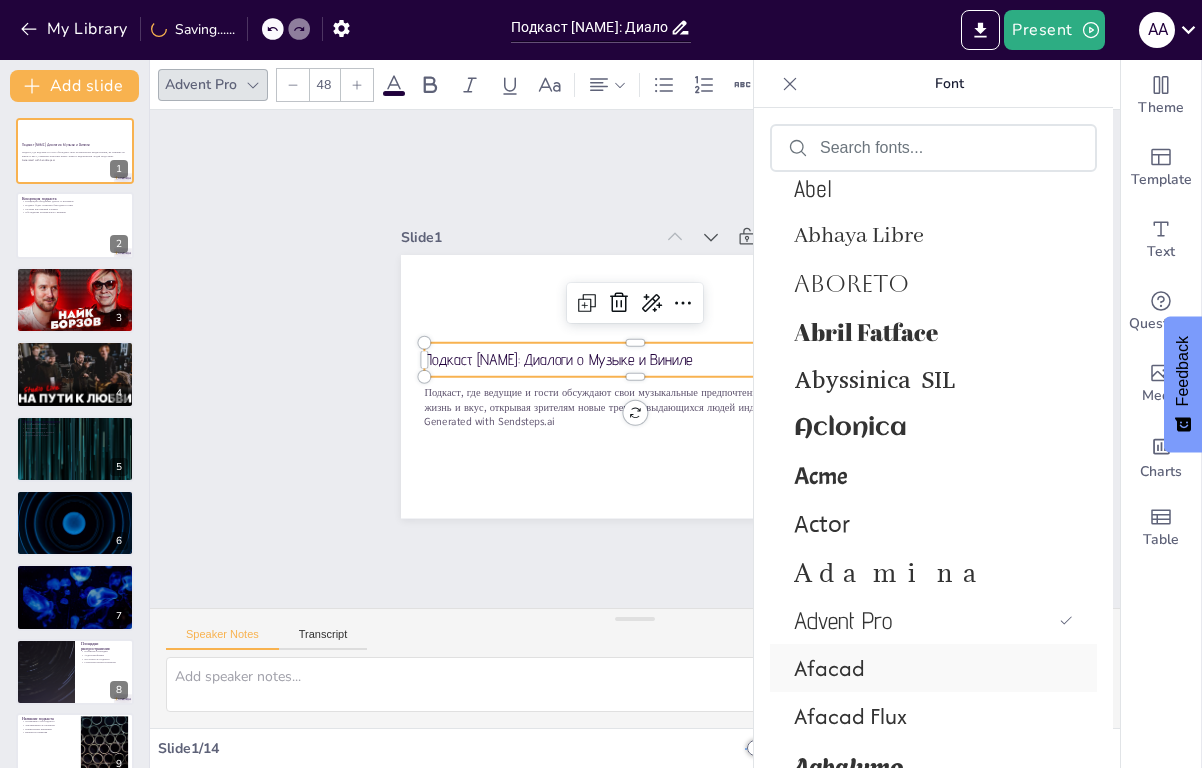 click on "Afacad" at bounding box center [933, 668] 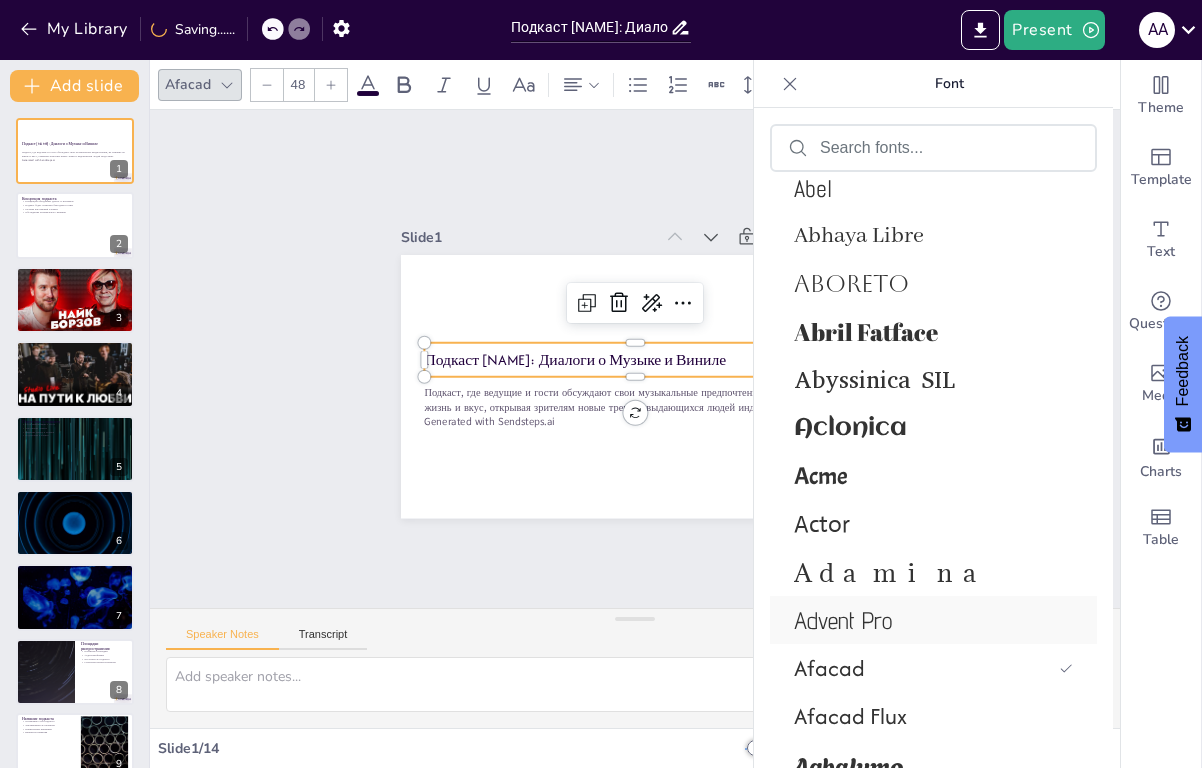 click on "Advent Pro" at bounding box center (933, 620) 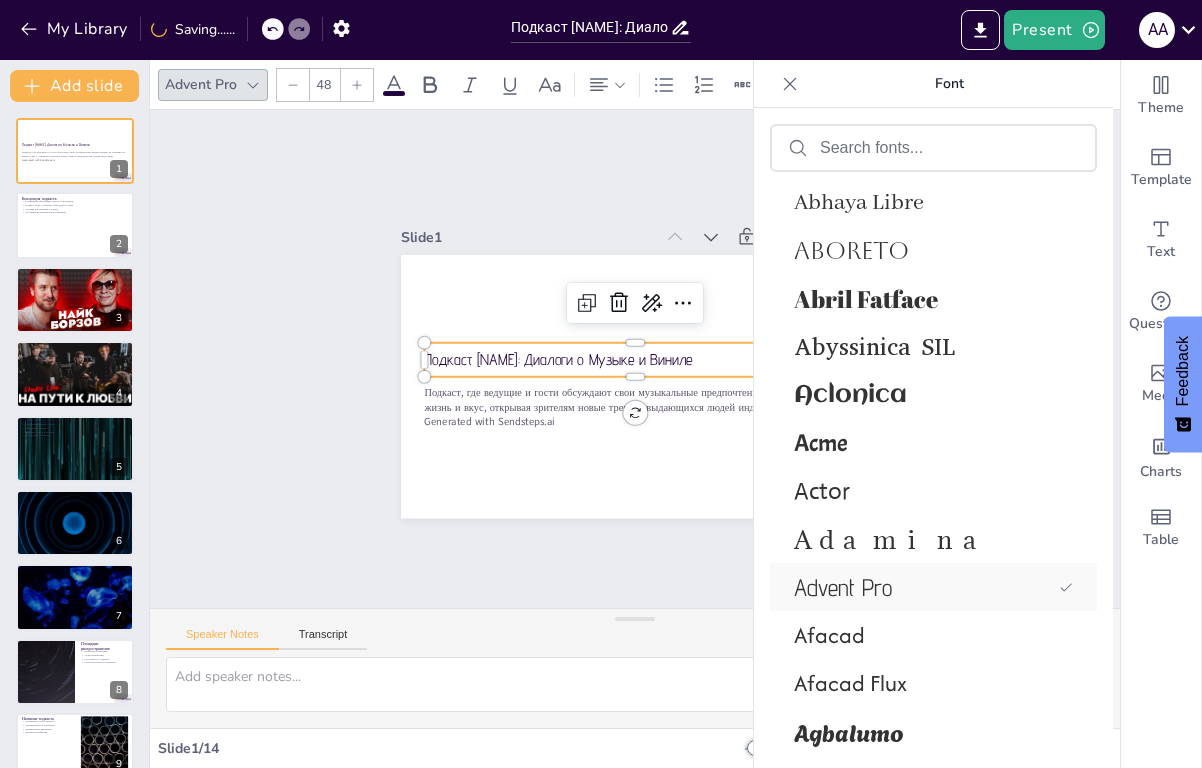 scroll, scrollTop: 1337, scrollLeft: 0, axis: vertical 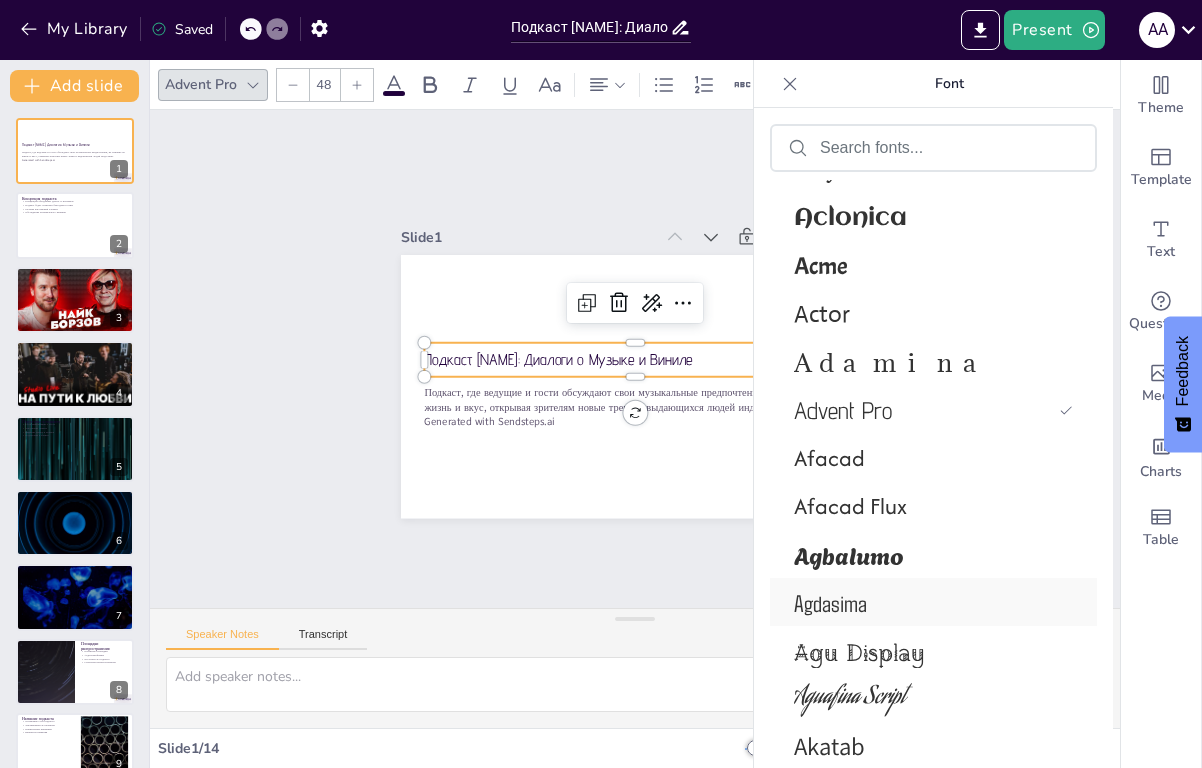 click on "Agdasima" at bounding box center (929, 602) 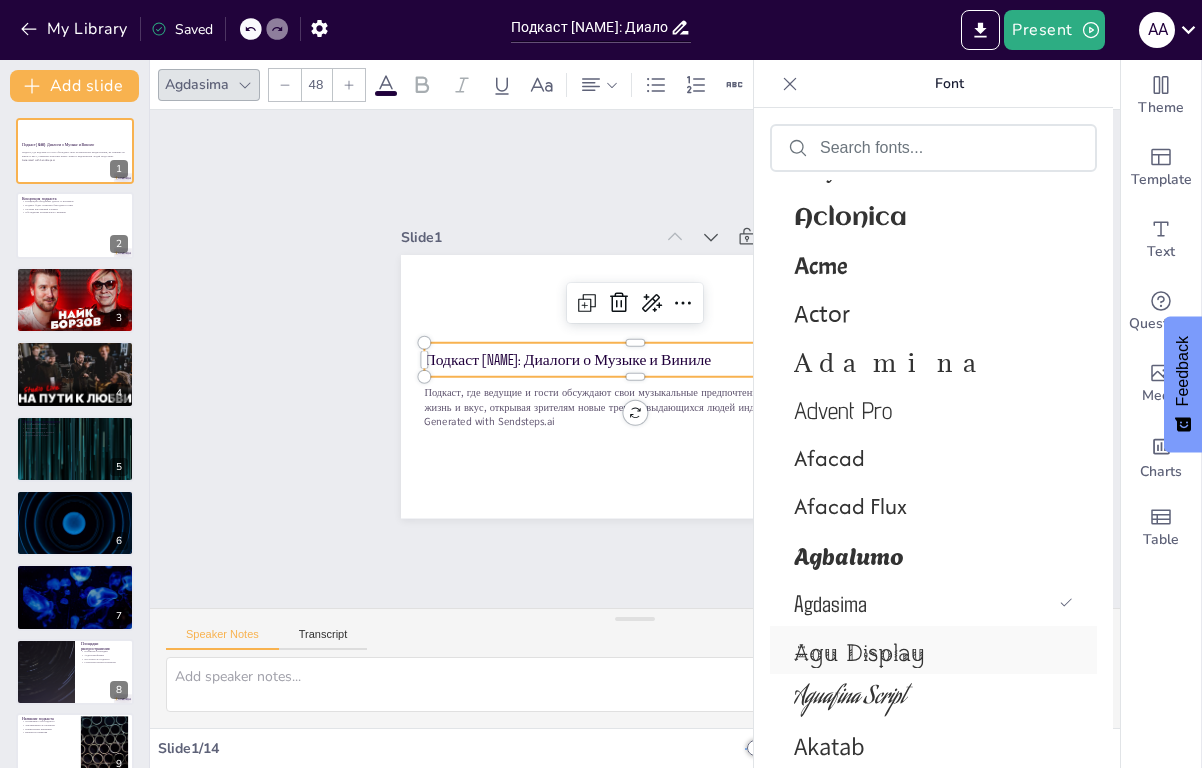 click on "Agu Display" at bounding box center [929, 650] 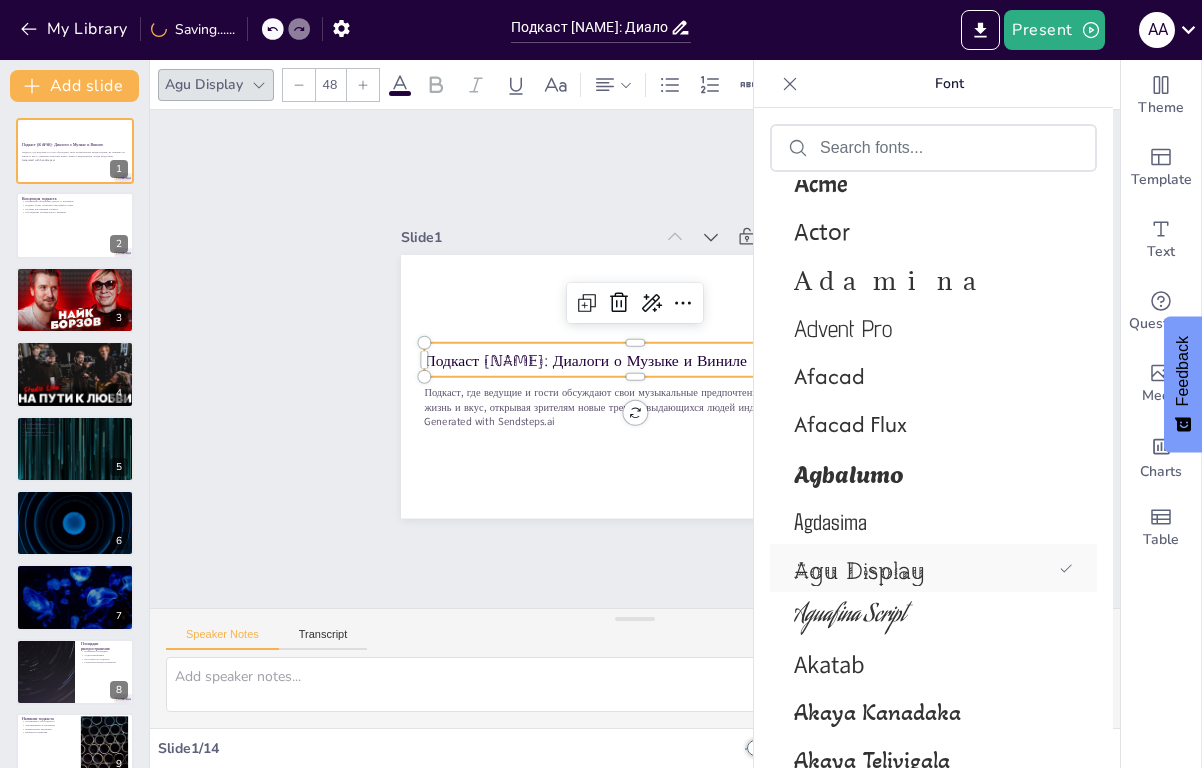 click on "Akatab" at bounding box center [929, 664] 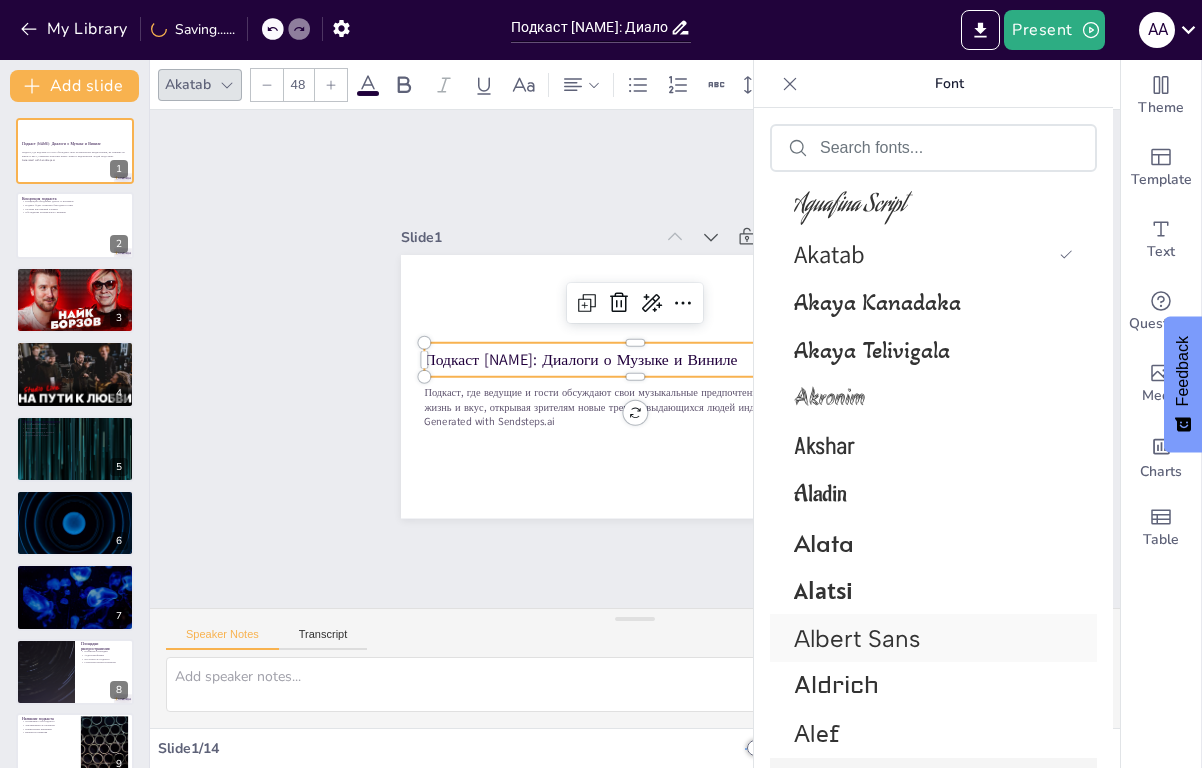 click on "Albert Sans" at bounding box center [929, 638] 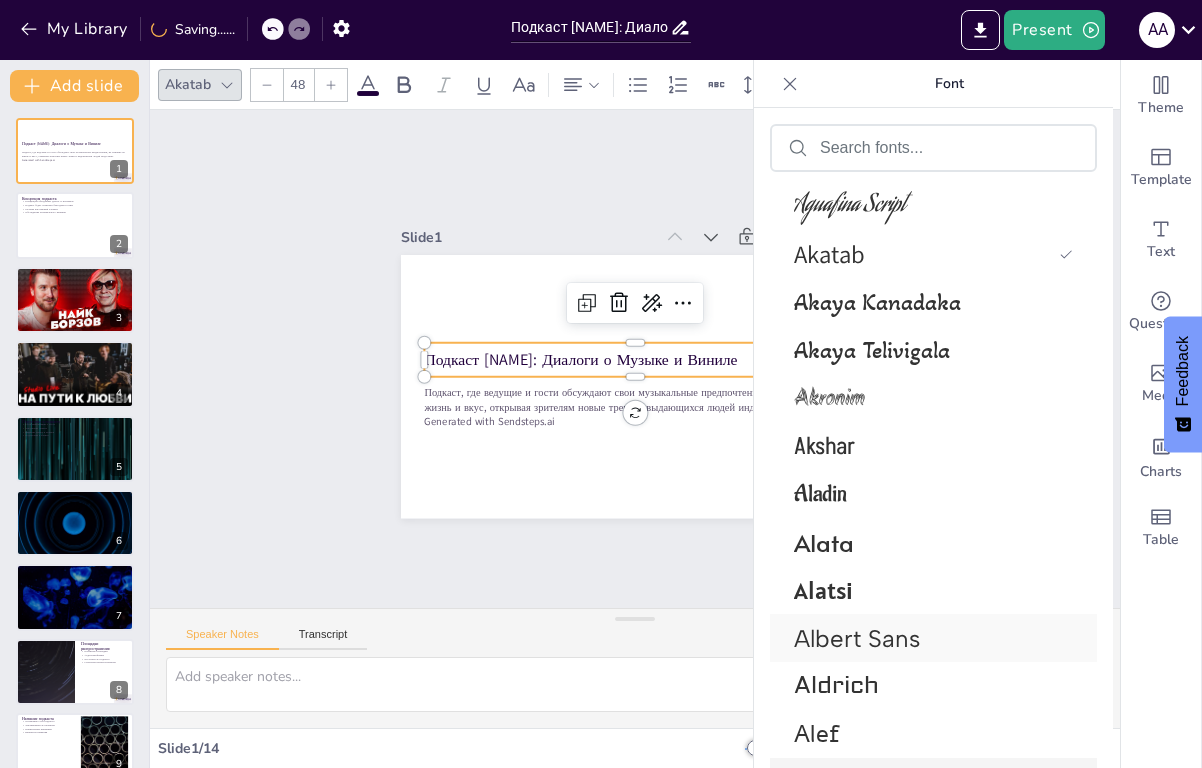scroll, scrollTop: 1829, scrollLeft: 0, axis: vertical 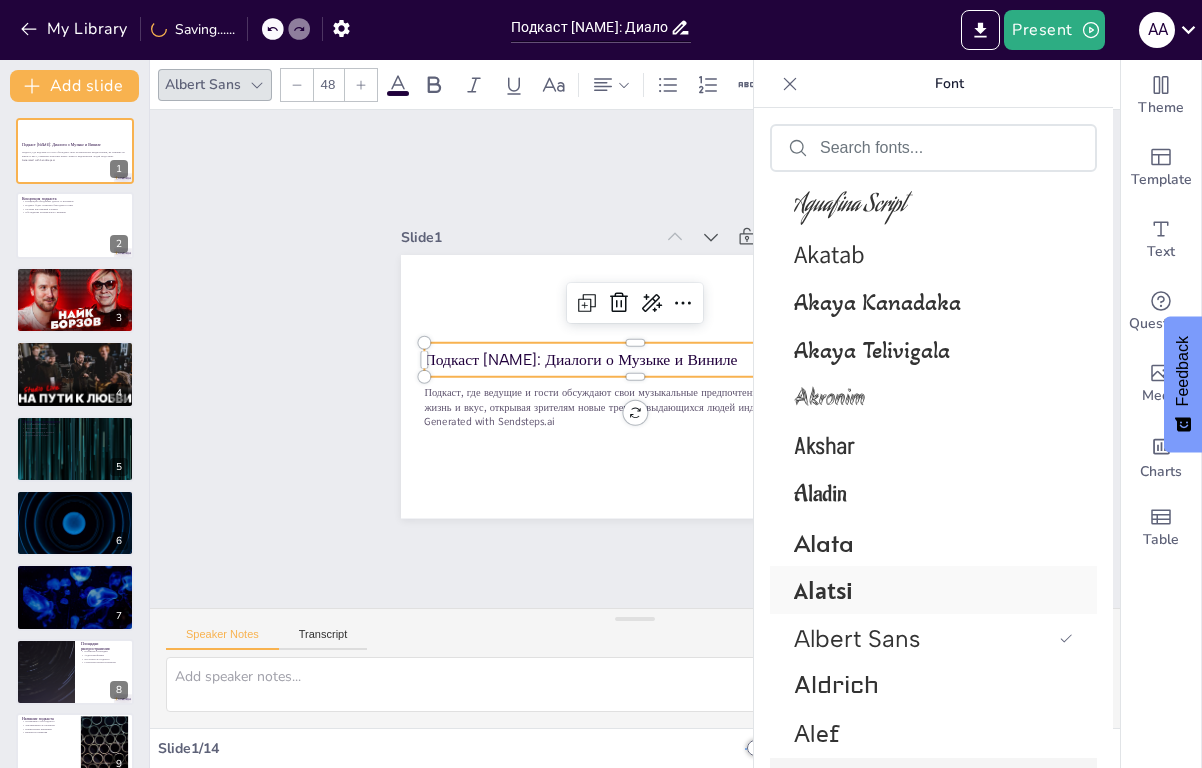 click on "Alatsi" at bounding box center [933, 590] 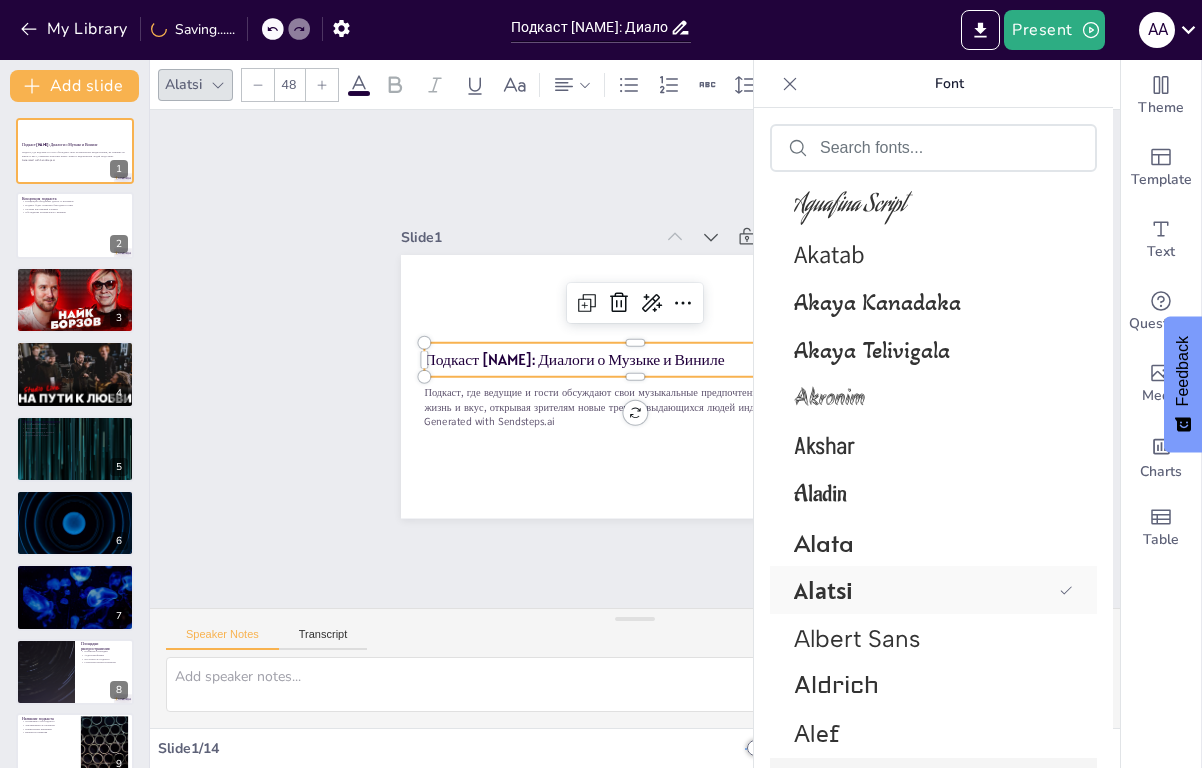 click on "Alatsi" at bounding box center (933, 590) 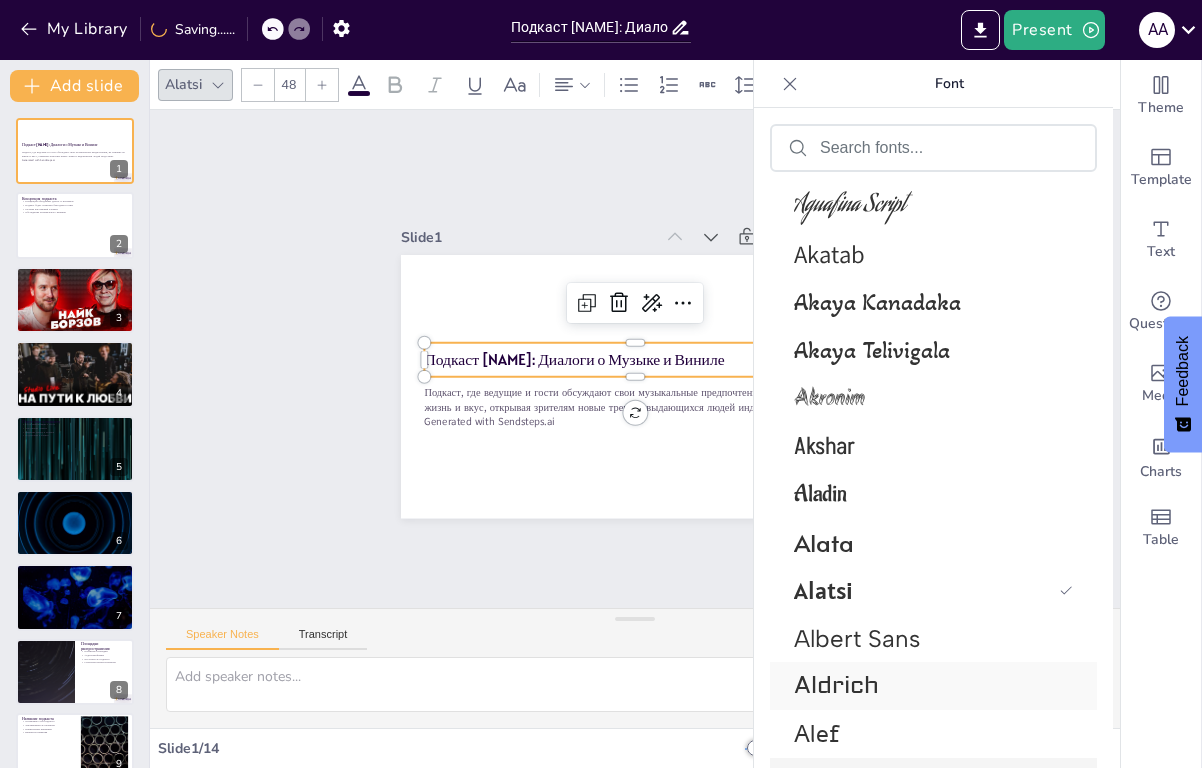 click on "Aldrich" at bounding box center [929, 686] 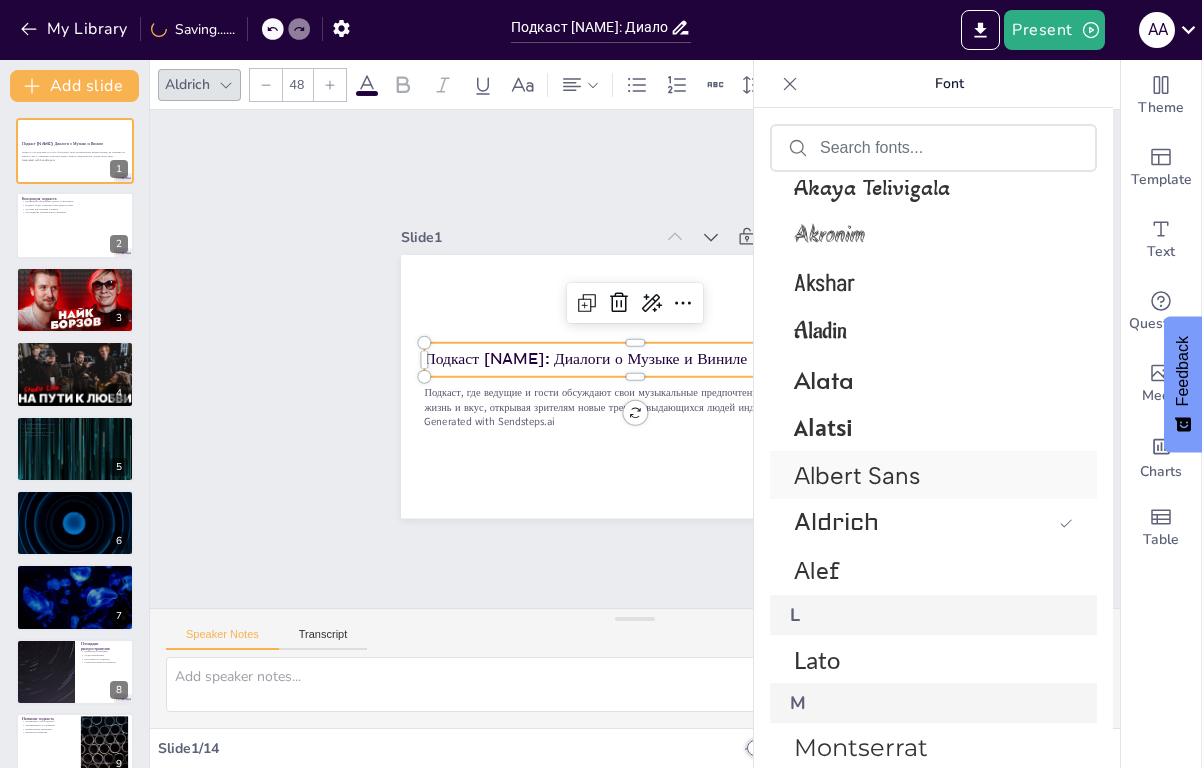 scroll, scrollTop: 2199, scrollLeft: 0, axis: vertical 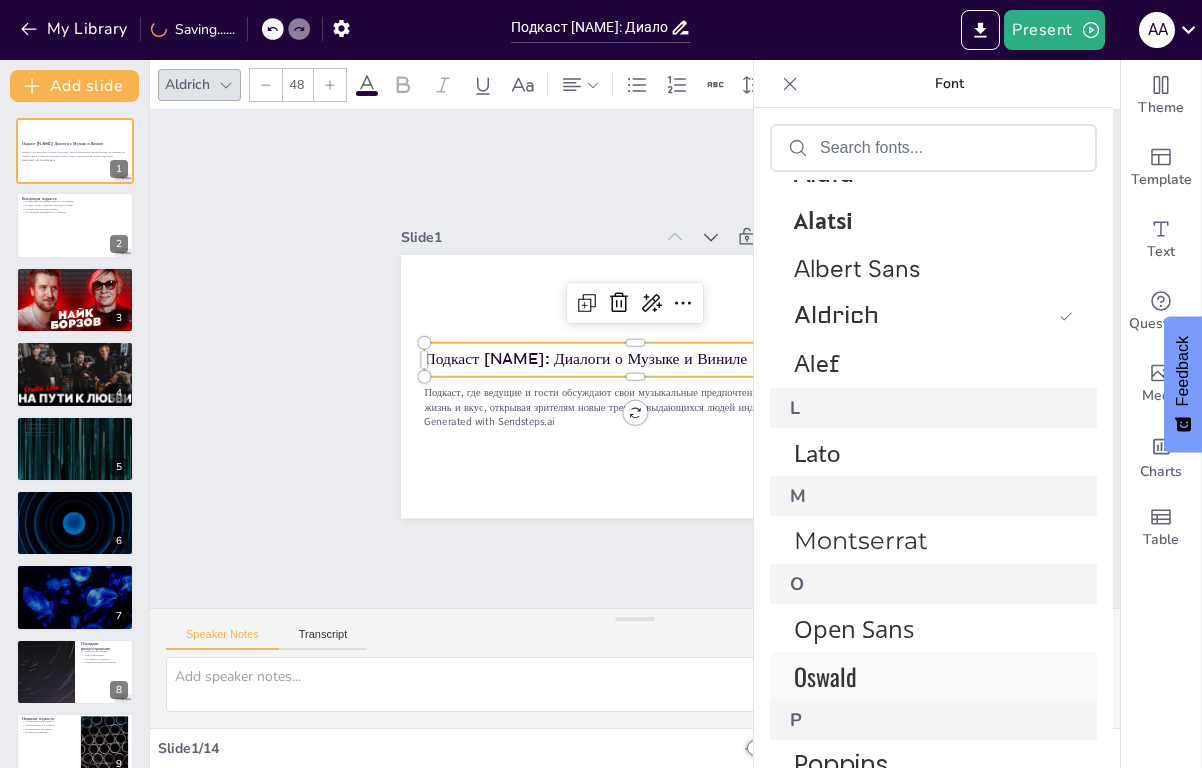 click on "Oswald" at bounding box center (929, 676) 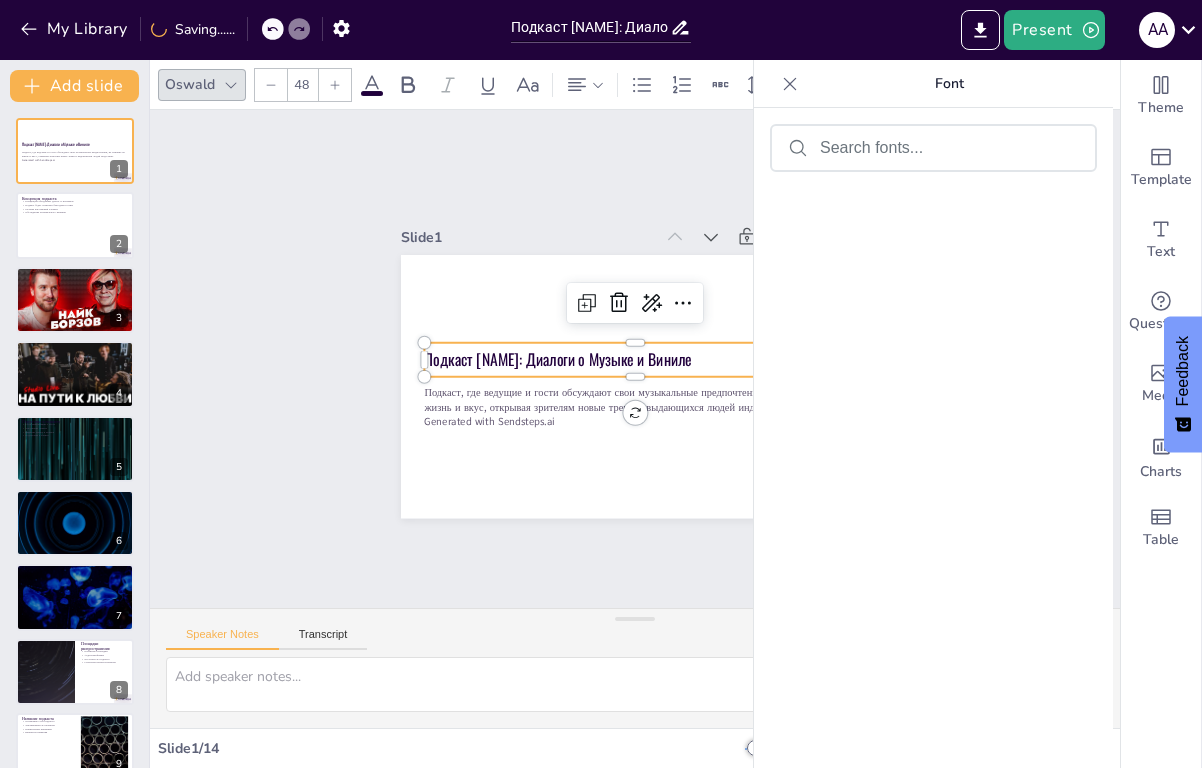 scroll, scrollTop: 3595, scrollLeft: 0, axis: vertical 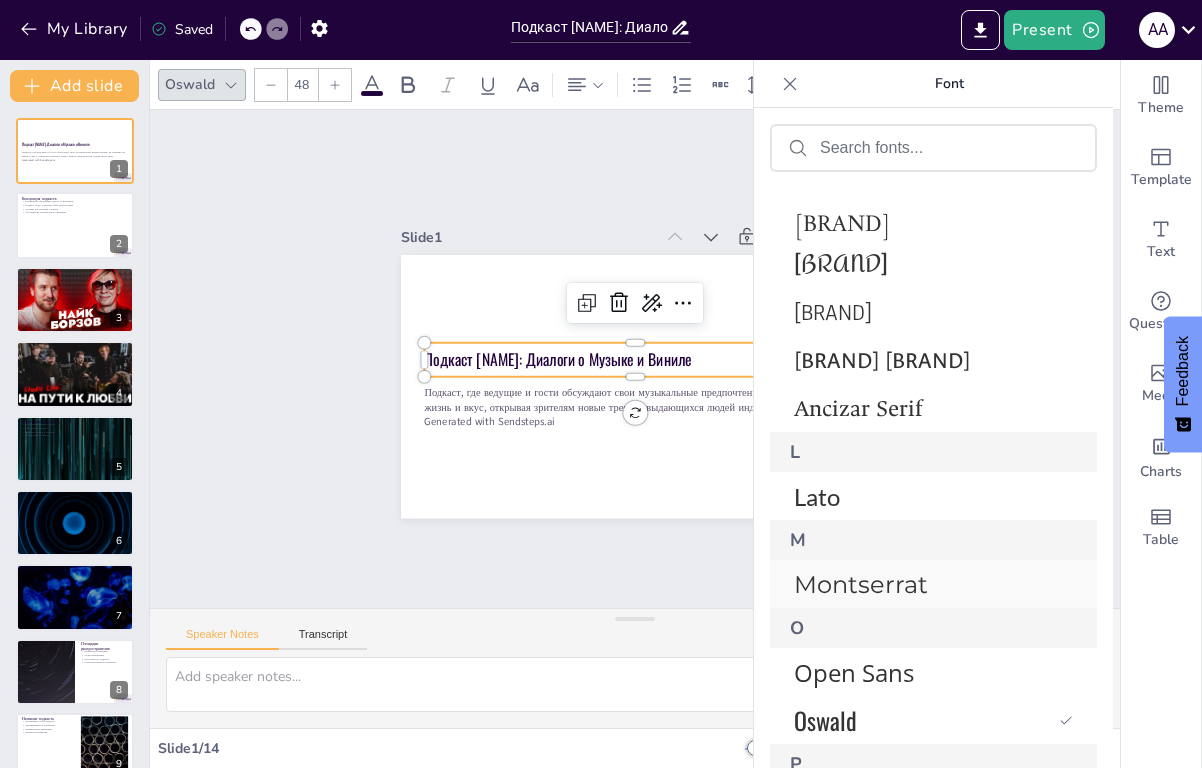 click on "Montserrat" at bounding box center (929, 584) 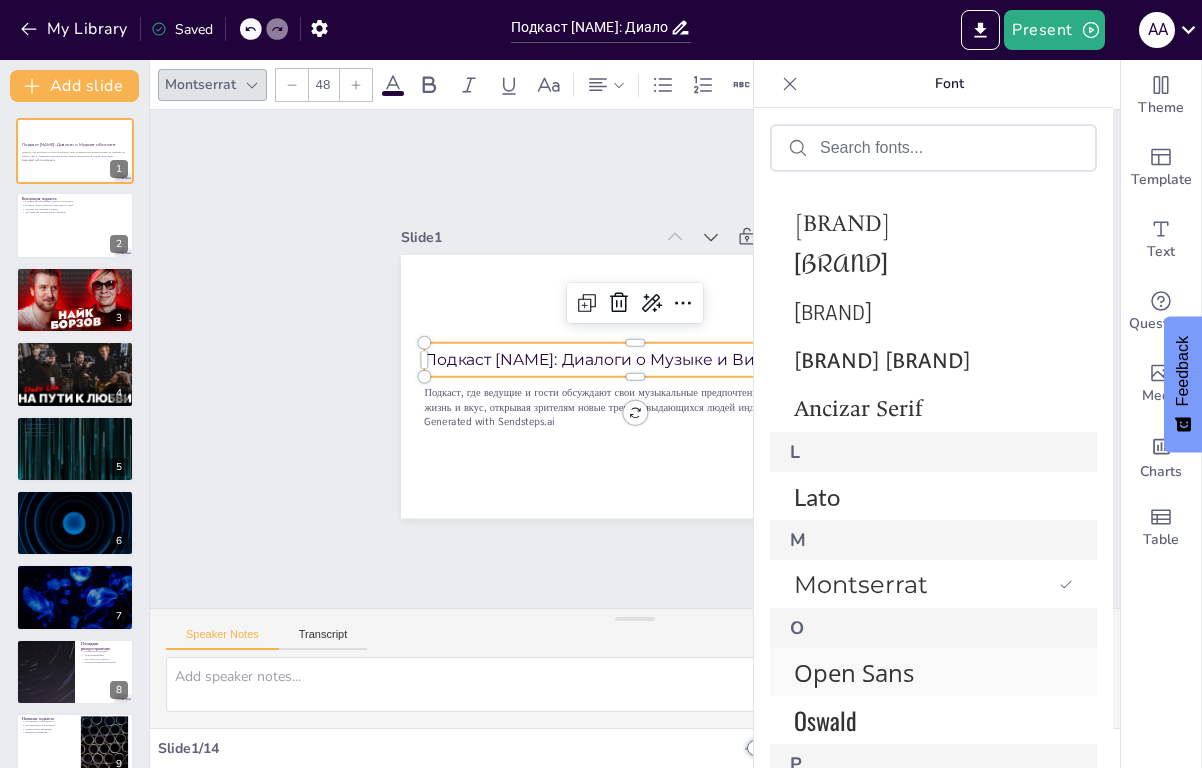 click on "Open Sans" at bounding box center [929, 672] 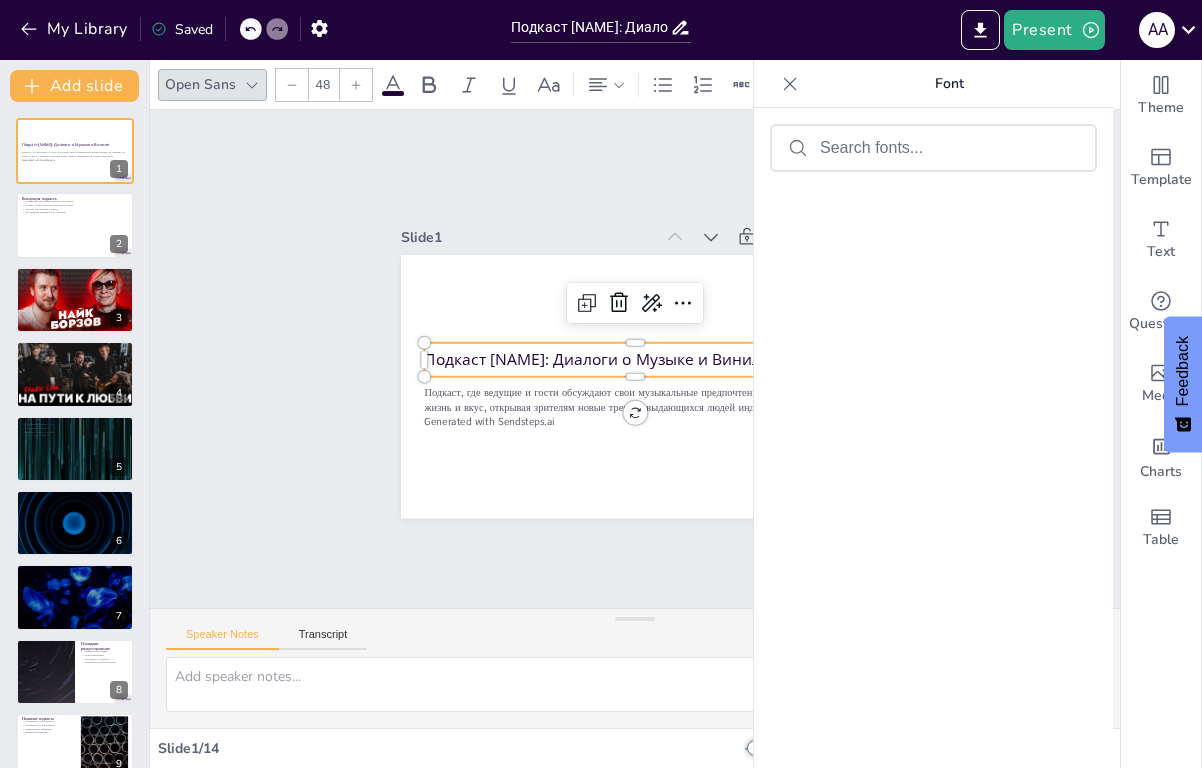 scroll, scrollTop: 10995, scrollLeft: 0, axis: vertical 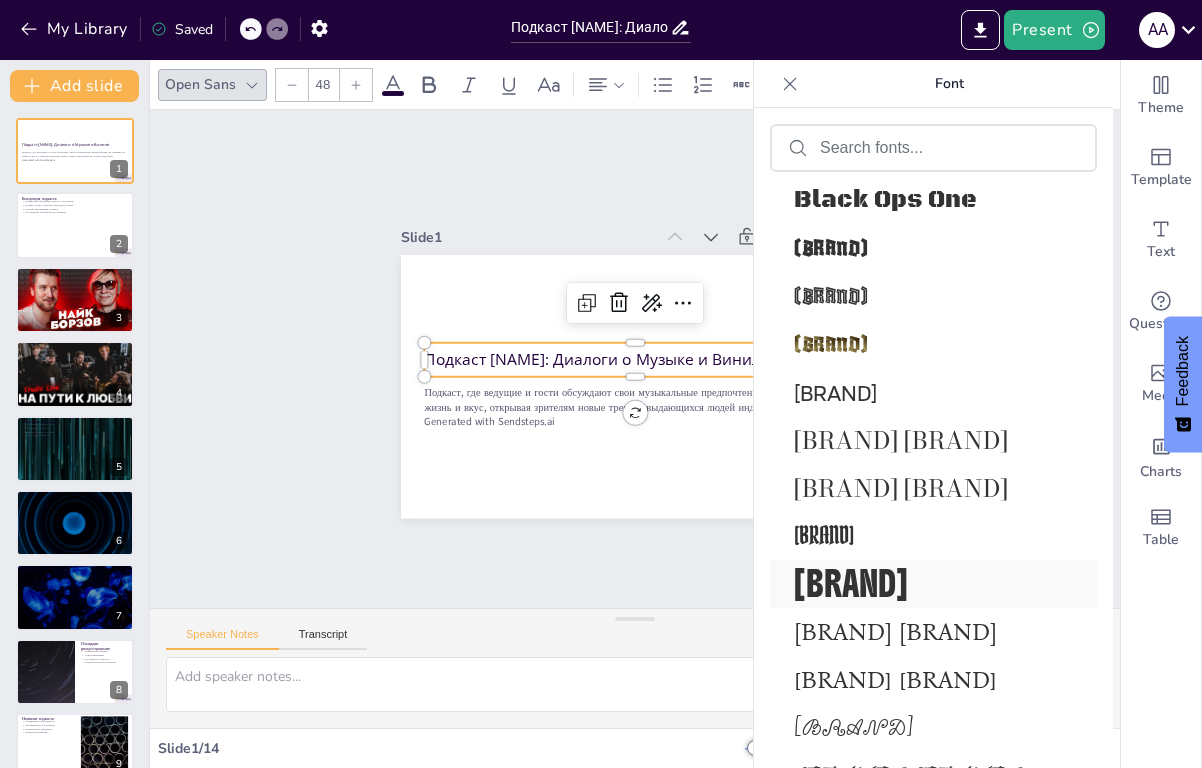 click on "[BRAND]" at bounding box center [929, 584] 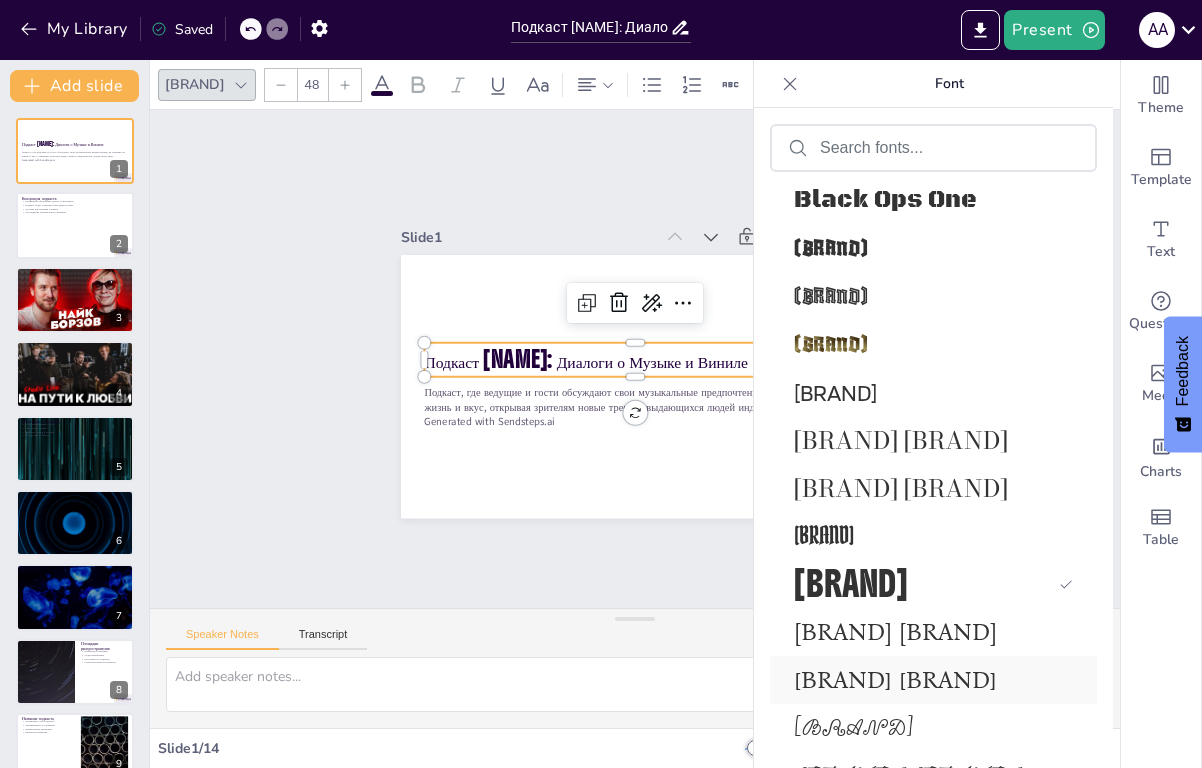 click on "[BRAND] [BRAND]" at bounding box center (933, 680) 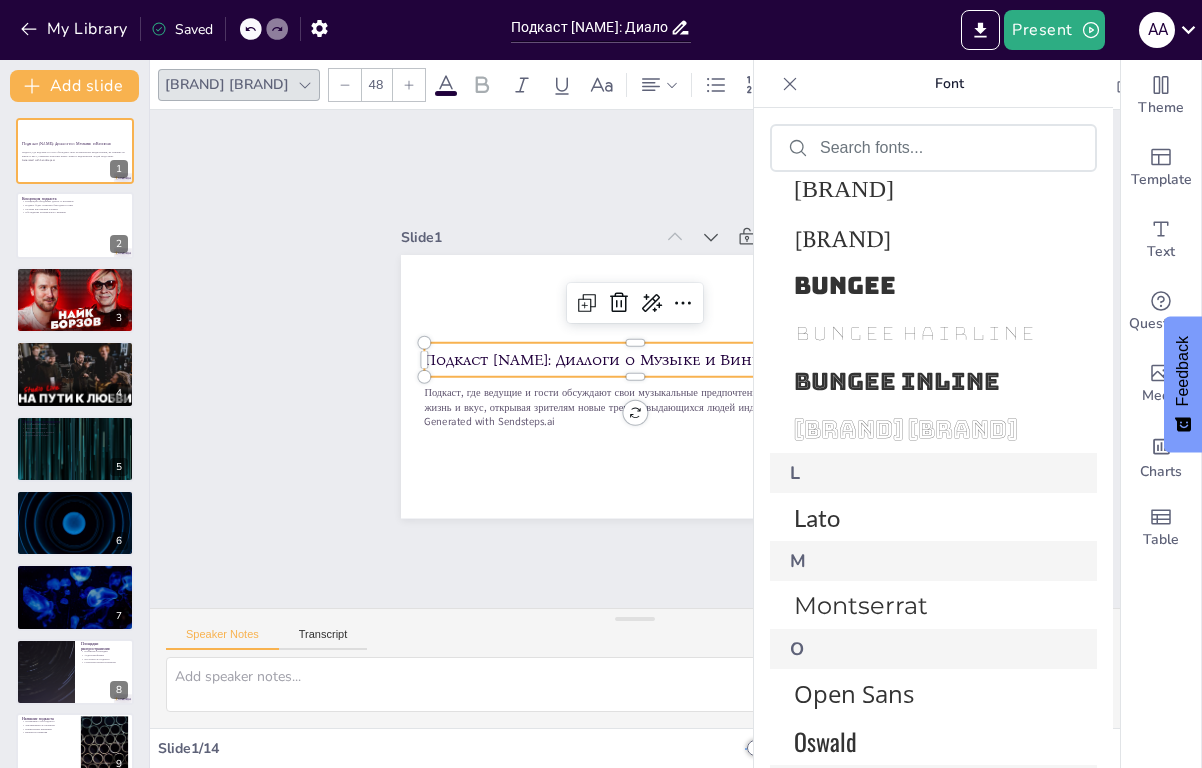 scroll, scrollTop: 12290, scrollLeft: 0, axis: vertical 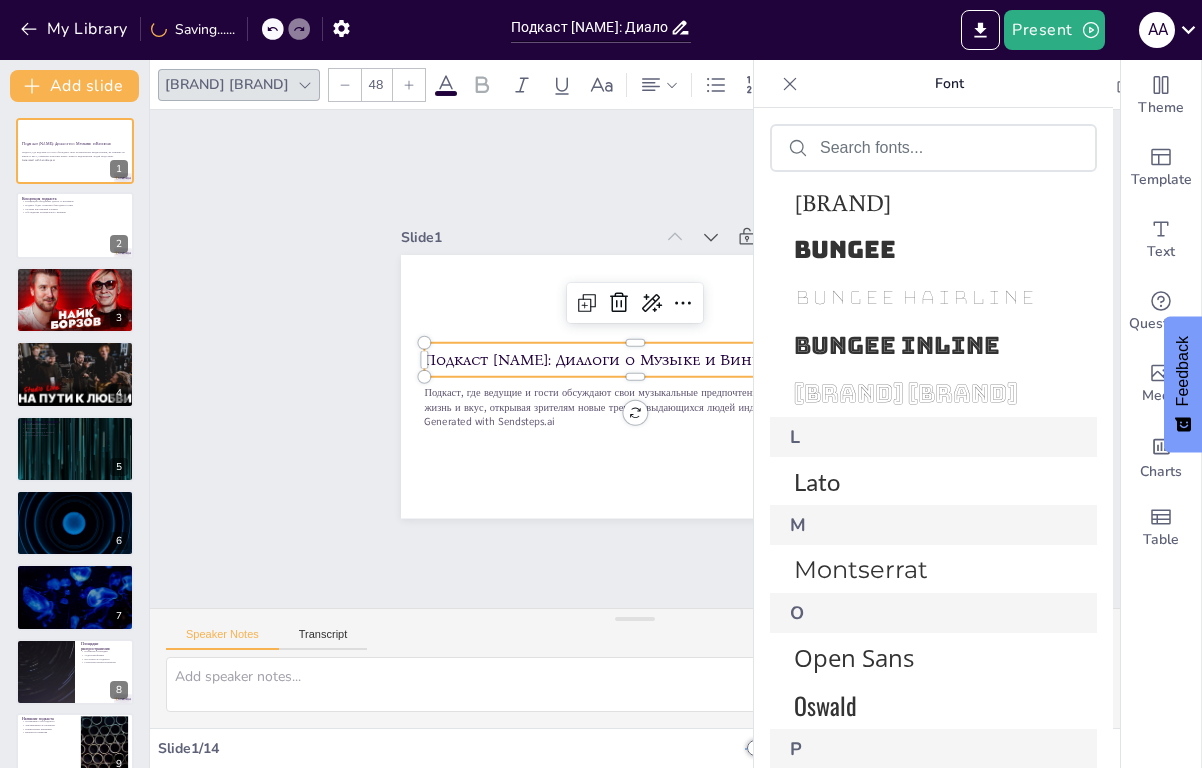 click on "M" at bounding box center (933, 525) 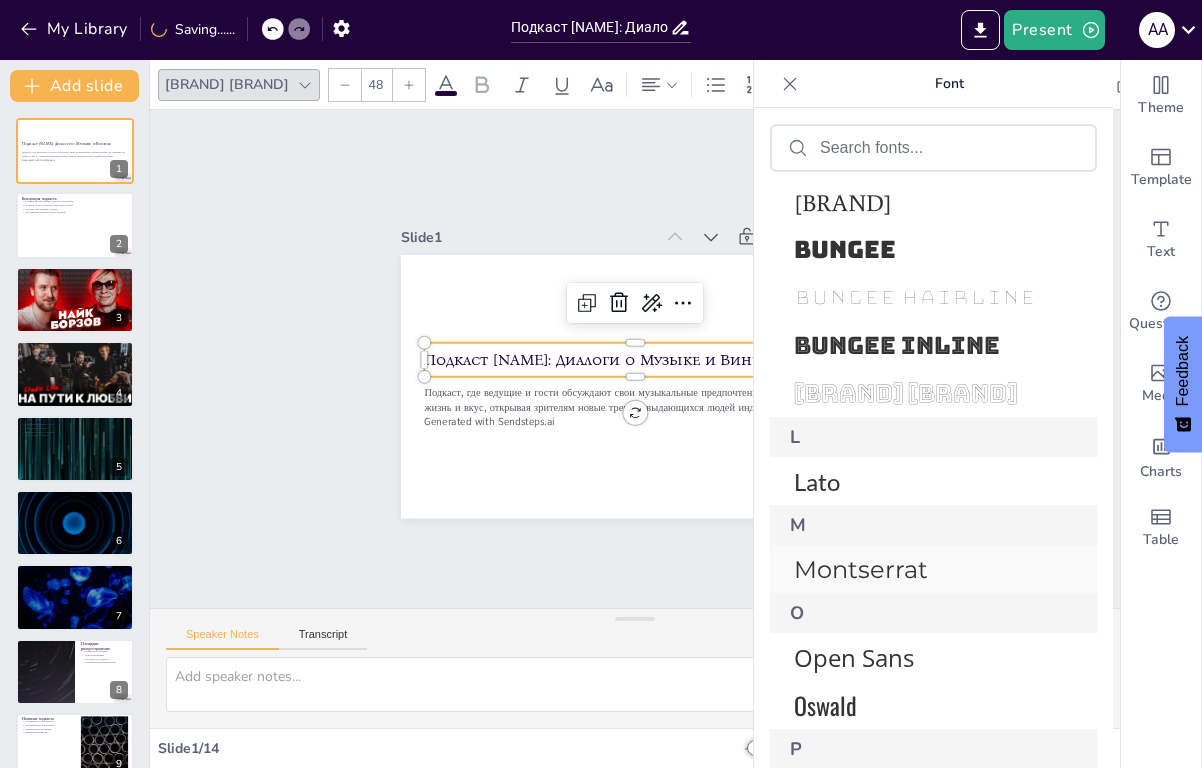 click on "Montserrat" at bounding box center [929, 569] 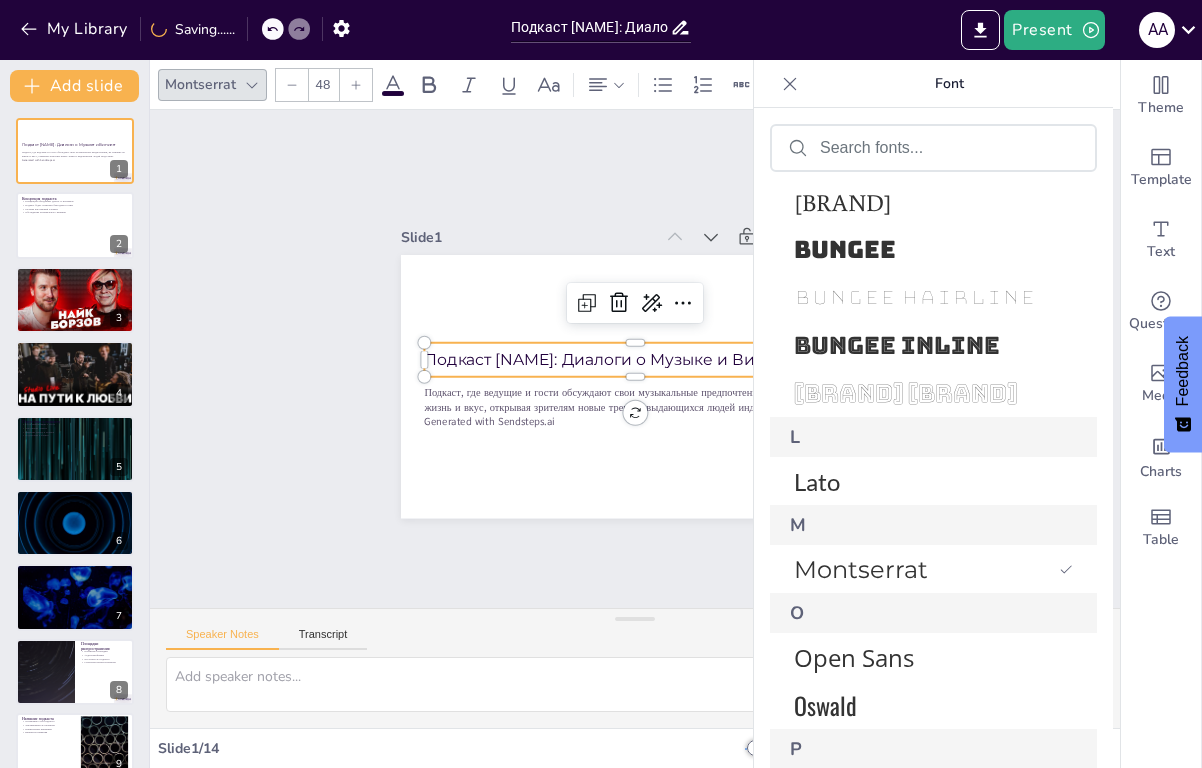 click on "Slide 1 Подкаст Найка Борзова: Диалоги о Музыке и Виниле Подкаст, где ведущие и гости обсуждают свои музыкальные предпочтения, их влияние на жизнь и вкус, открывая зрителям новые треки и выдающихся людей индустрии. Generated with Sendsteps.ai Slide 2 Концепция подкаста Концепция объединяет диалог и интервью Подкаст будет уникален благодаря гостям Музыка как важный элемент Обсуждение музыкального влияния Slide 3 Slide 4 Slide 5 Подготовка к подкасту Сбор информации о госте Заполнение анкеты Брифинг Найка и Корнея Подготовка к записи Slide 6 Slide 7 Slide 8 Площадки распространения Slide" at bounding box center [635, 358] 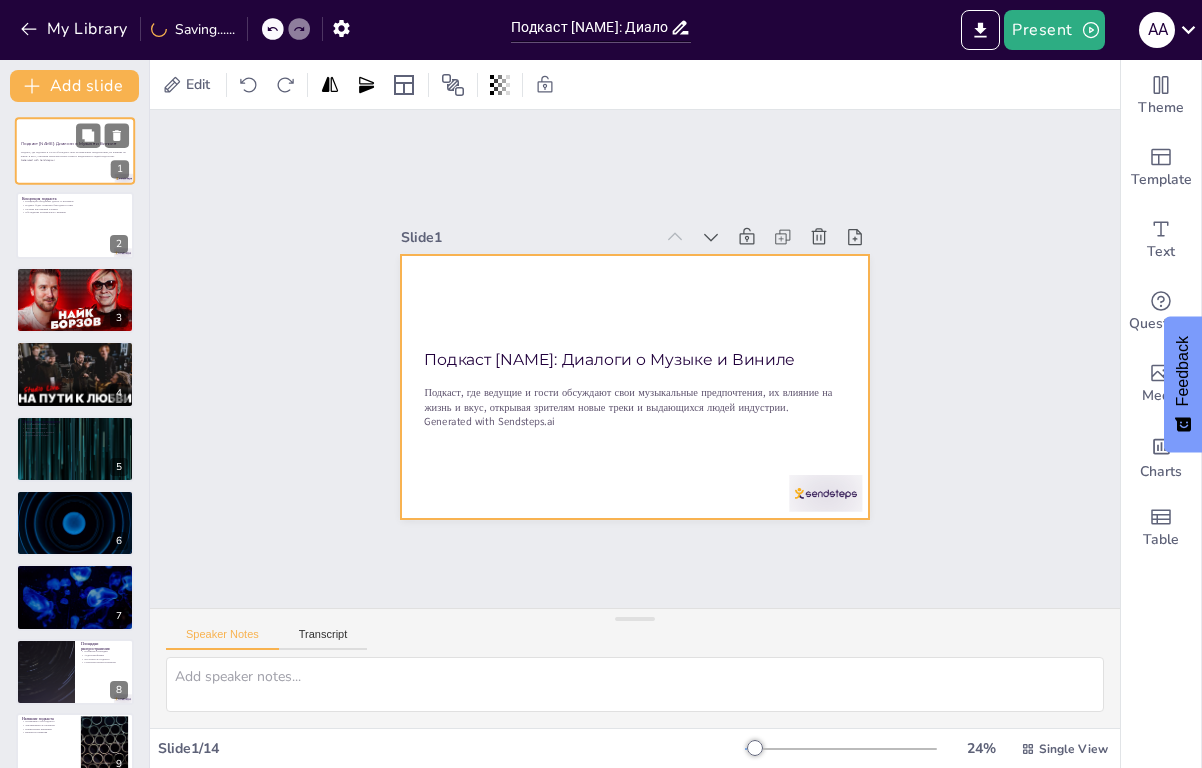 click at bounding box center (75, 151) 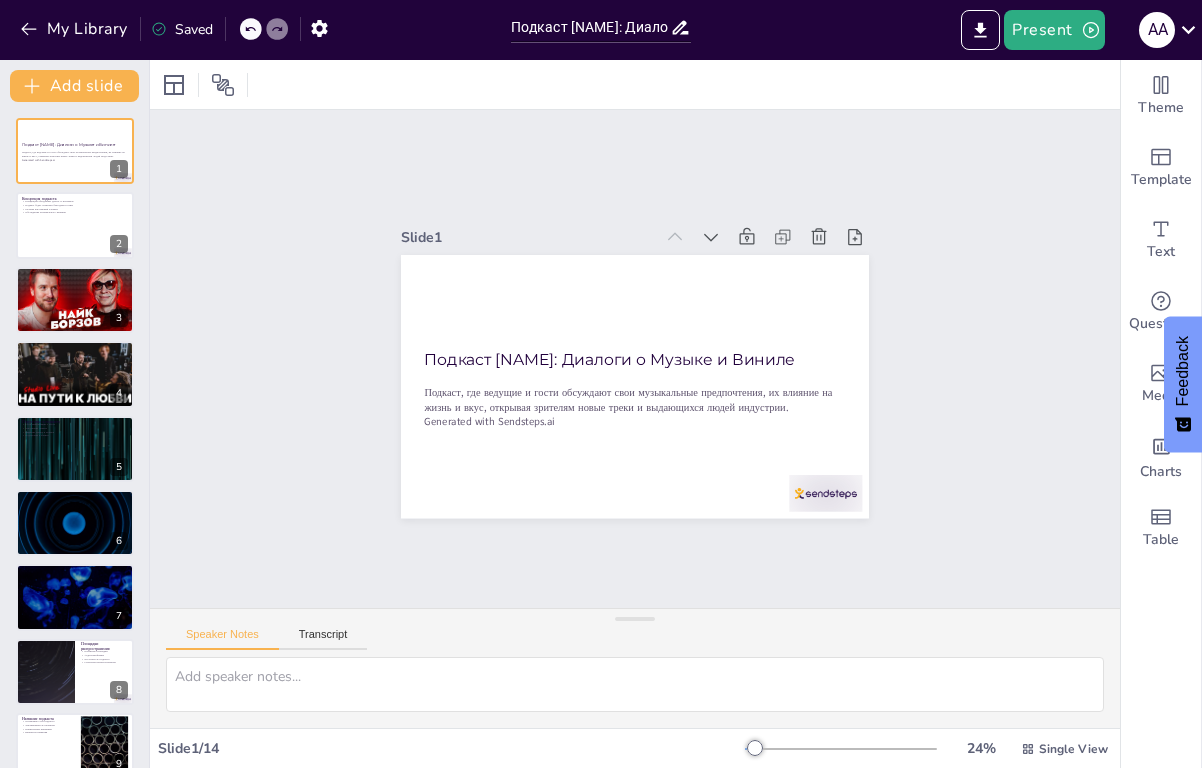 click on "Slide 1 Подкаст Найка Борзова: Диалоги о Музыке и Виниле Подкаст, где ведущие и гости обсуждают свои музыкальные предпочтения, их влияние на жизнь и вкус, открывая зрителям новые треки и выдающихся людей индустрии. Generated with Sendsteps.ai Slide 2 Концепция подкаста Концепция объединяет диалог и интервью Подкаст будет уникален благодаря гостям Музыка как важный элемент Обсуждение музыкального влияния Slide 3 Slide 4 Slide 5 Подготовка к подкасту Сбор информации о госте Заполнение анкеты Брифинг Найка и Корнея Подготовка к записи Slide 6 Slide 7 Slide 8 Площадки распространения Slide" at bounding box center (635, 359) 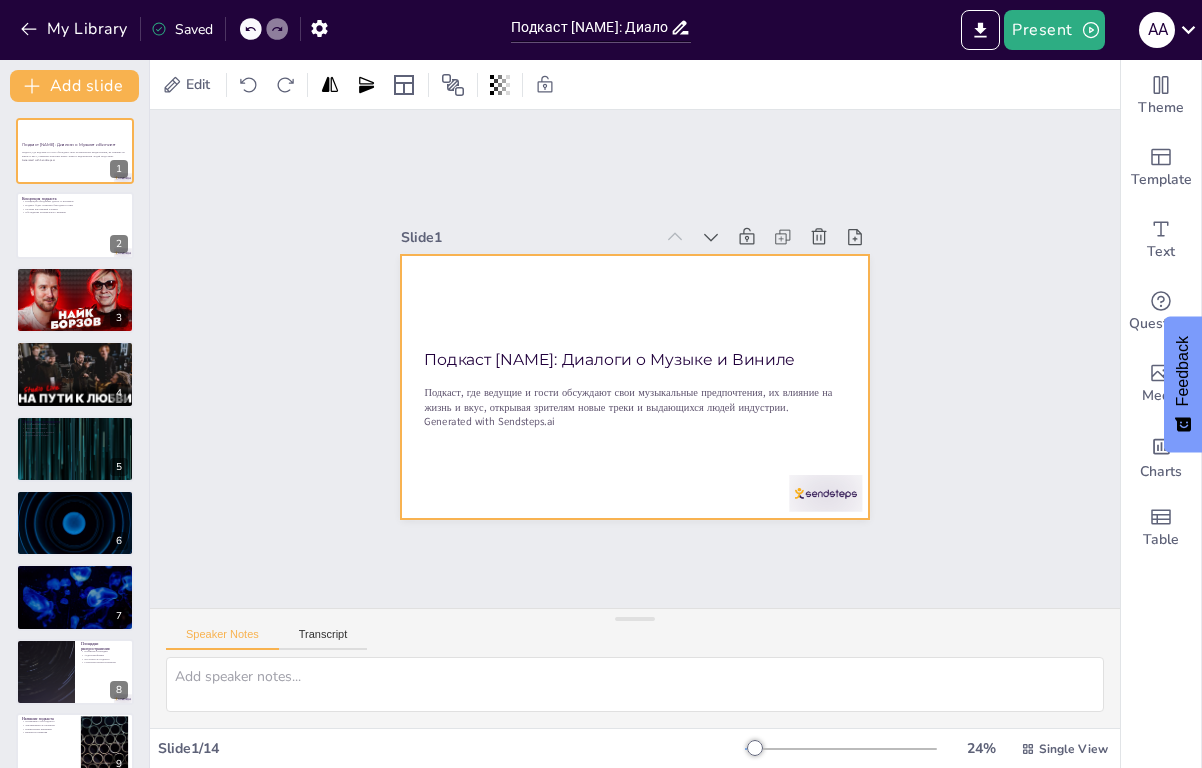 click at bounding box center [635, 386] 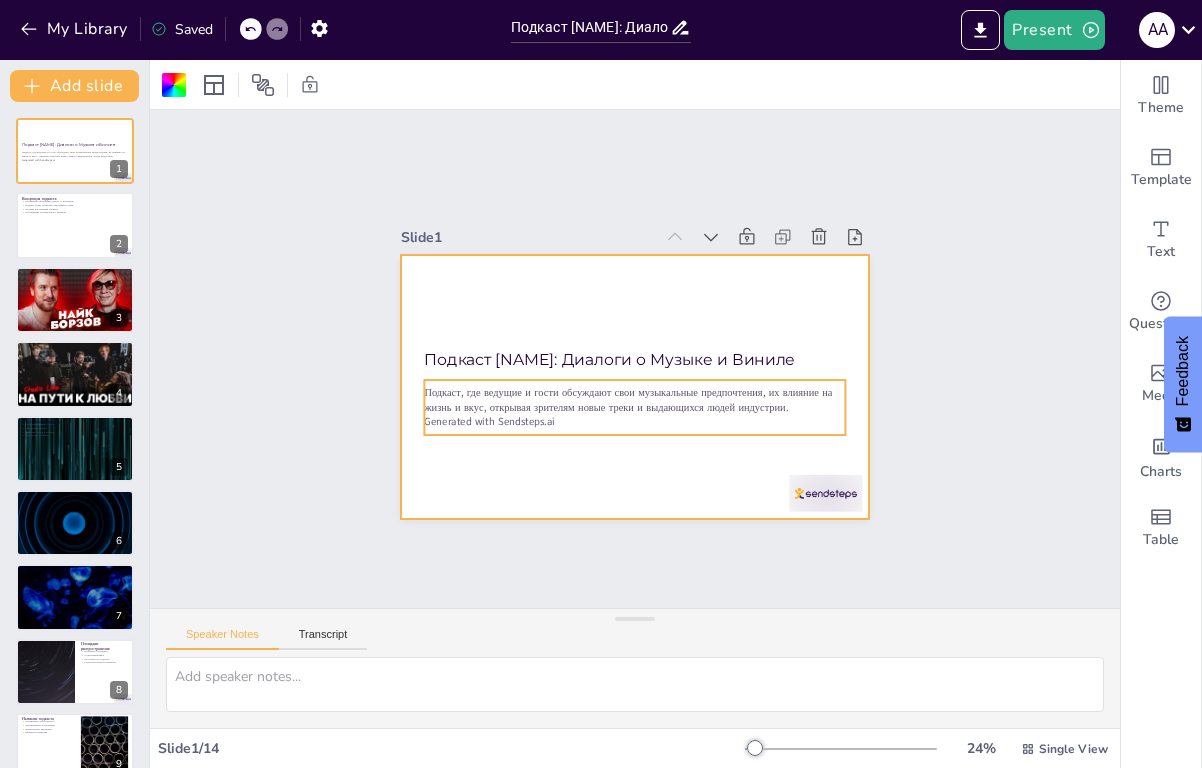 click on "Подкаст, где ведущие и гости обсуждают свои музыкальные предпочтения, их влияние на жизнь и вкус, открывая зрителям новые треки и выдающихся людей индустрии." at bounding box center (634, 400) 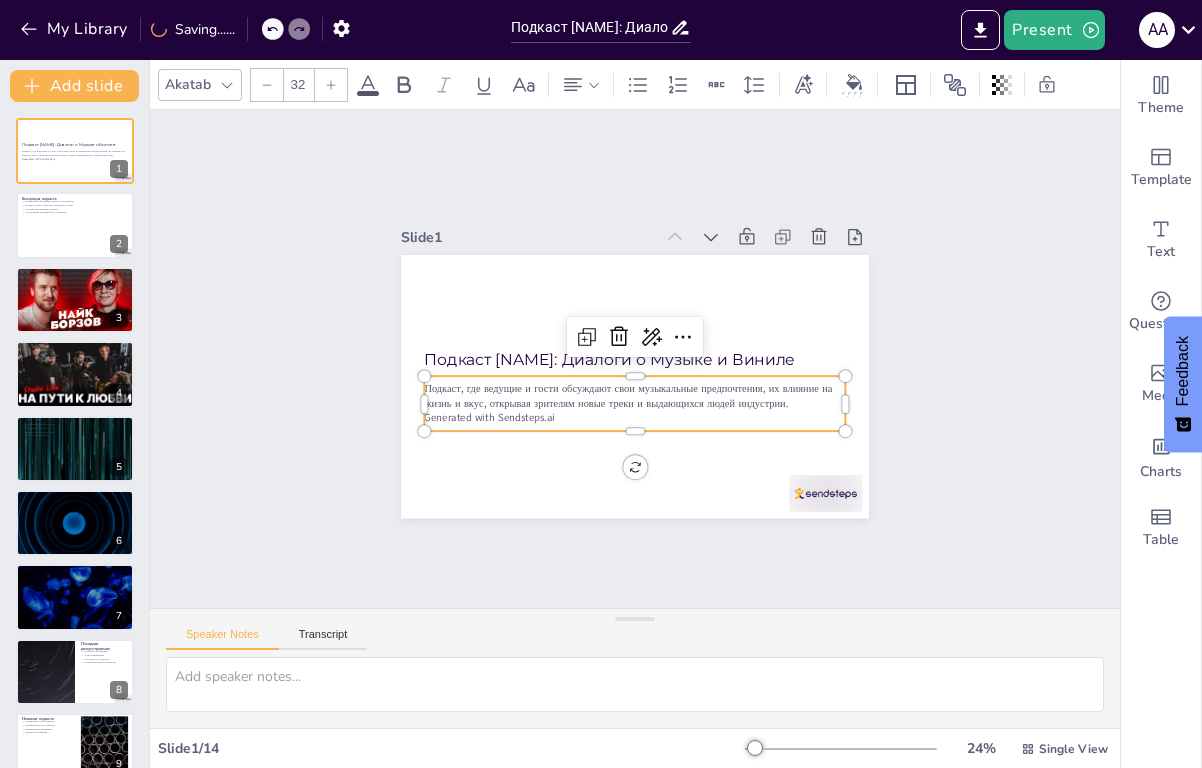 click at bounding box center [227, 85] 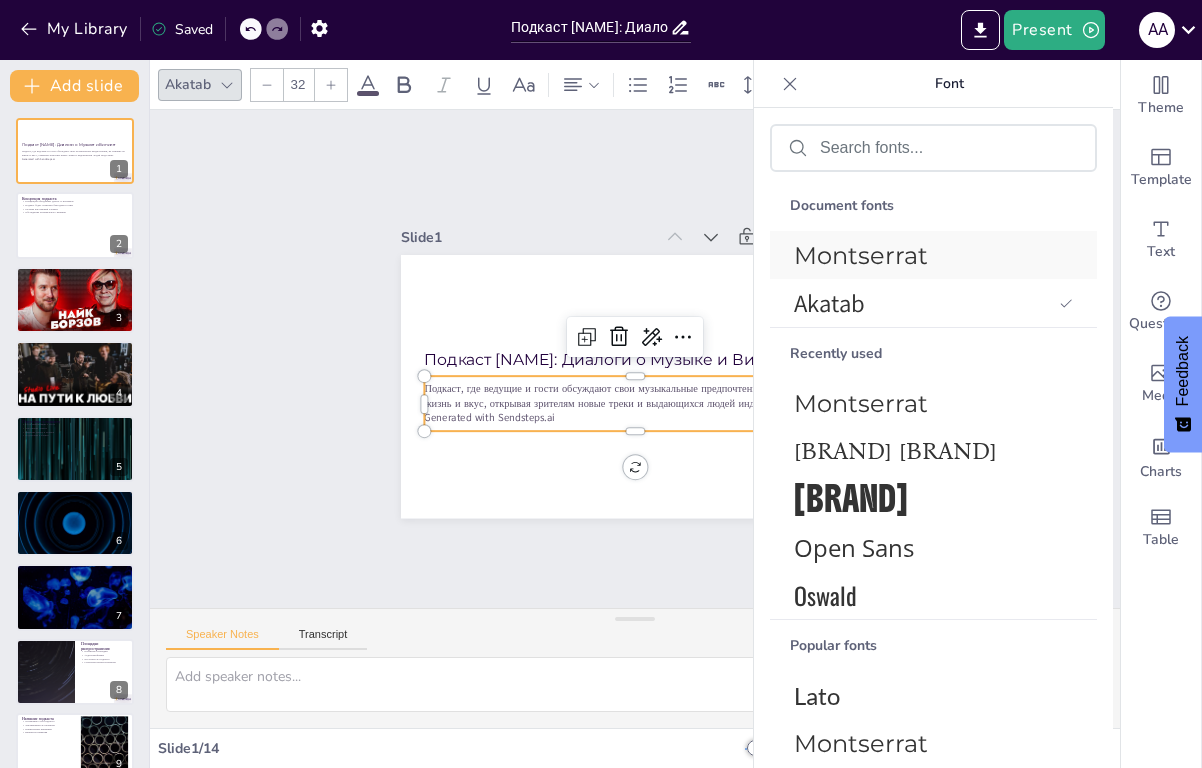 click on "Montserrat" at bounding box center (933, 255) 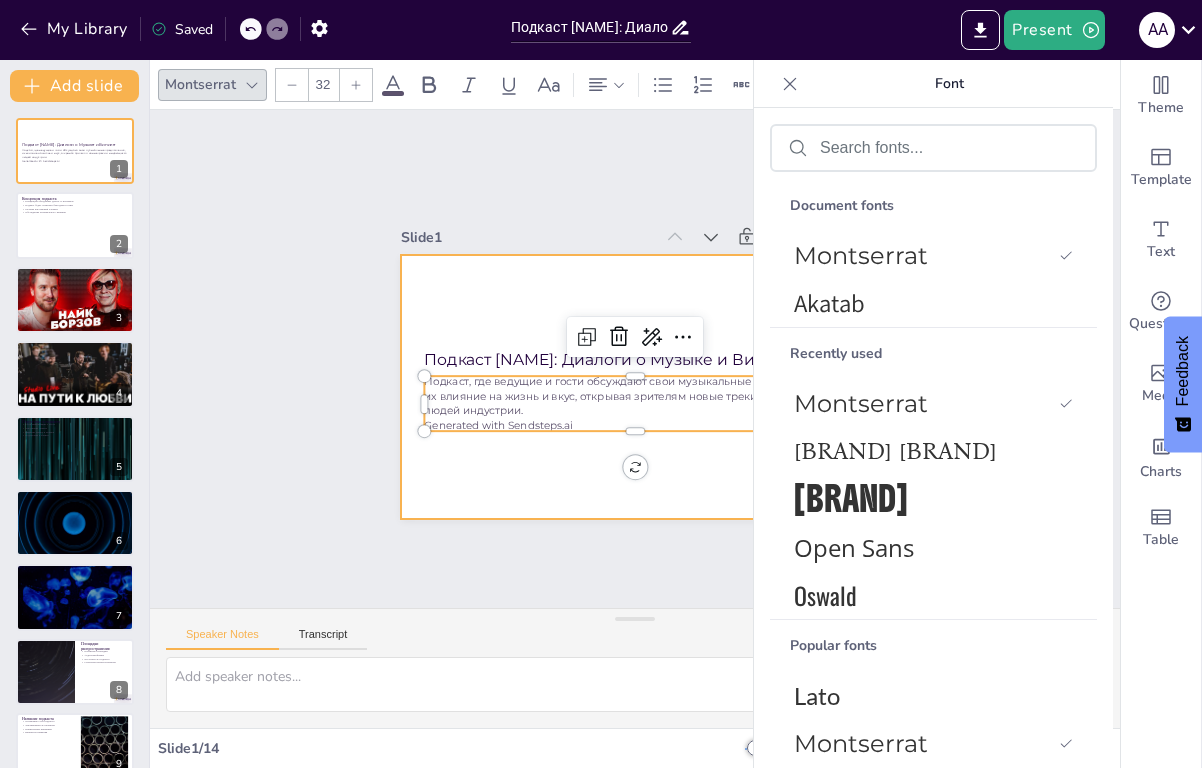click on "Slide 1 Подкаст Найка Борзова: Диалоги о Музыке и Виниле Подкаст, где ведущие и гости обсуждают свои музыкальные предпочтения, их влияние на жизнь и вкус, открывая зрителям новые треки и выдающихся людей индустрии. Generated with Sendsteps.ai Slide 2 Концепция подкаста Концепция объединяет диалог и интервью Подкаст будет уникален благодаря гостям Музыка как важный элемент Обсуждение музыкального влияния Slide 3 Slide 4 Slide 5 Подготовка к подкасту Сбор информации о госте Заполнение анкеты Брифинг Найка и Корнея Подготовка к записи Slide 6 Slide 7 Slide 8 Площадки распространения Slide" at bounding box center [635, 359] 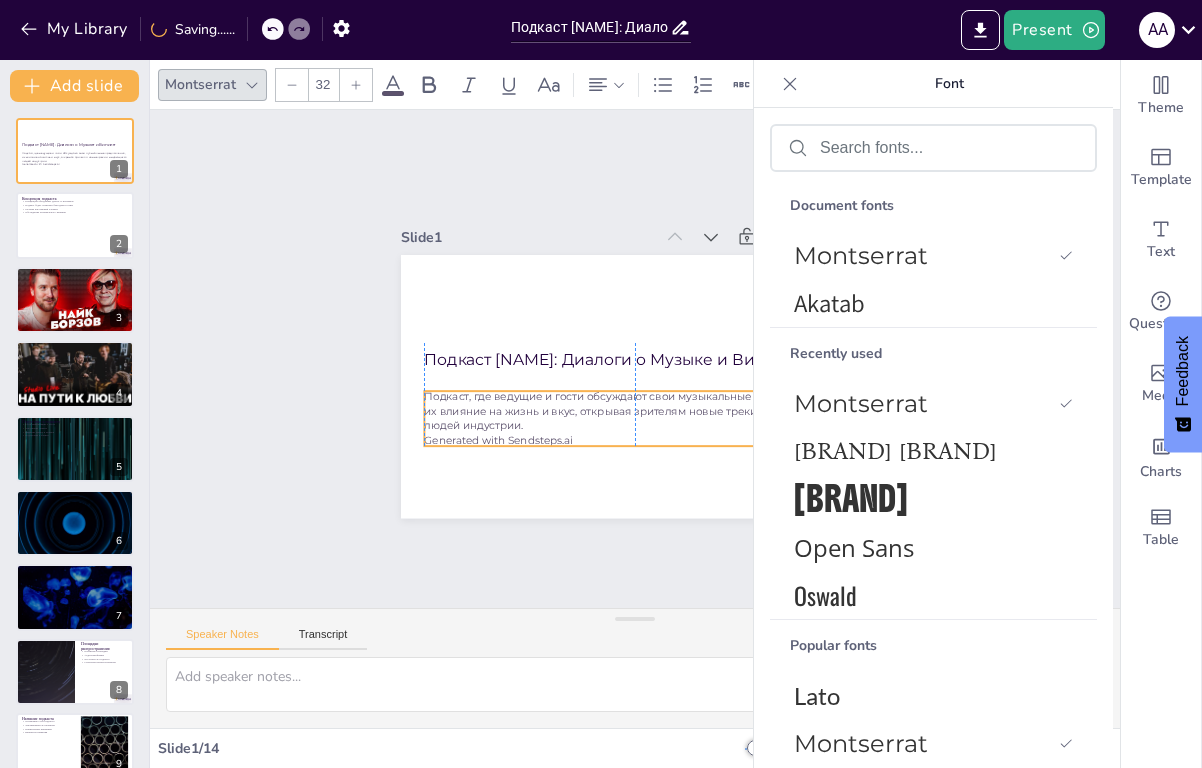 drag, startPoint x: 508, startPoint y: 412, endPoint x: 511, endPoint y: 427, distance: 15.297058 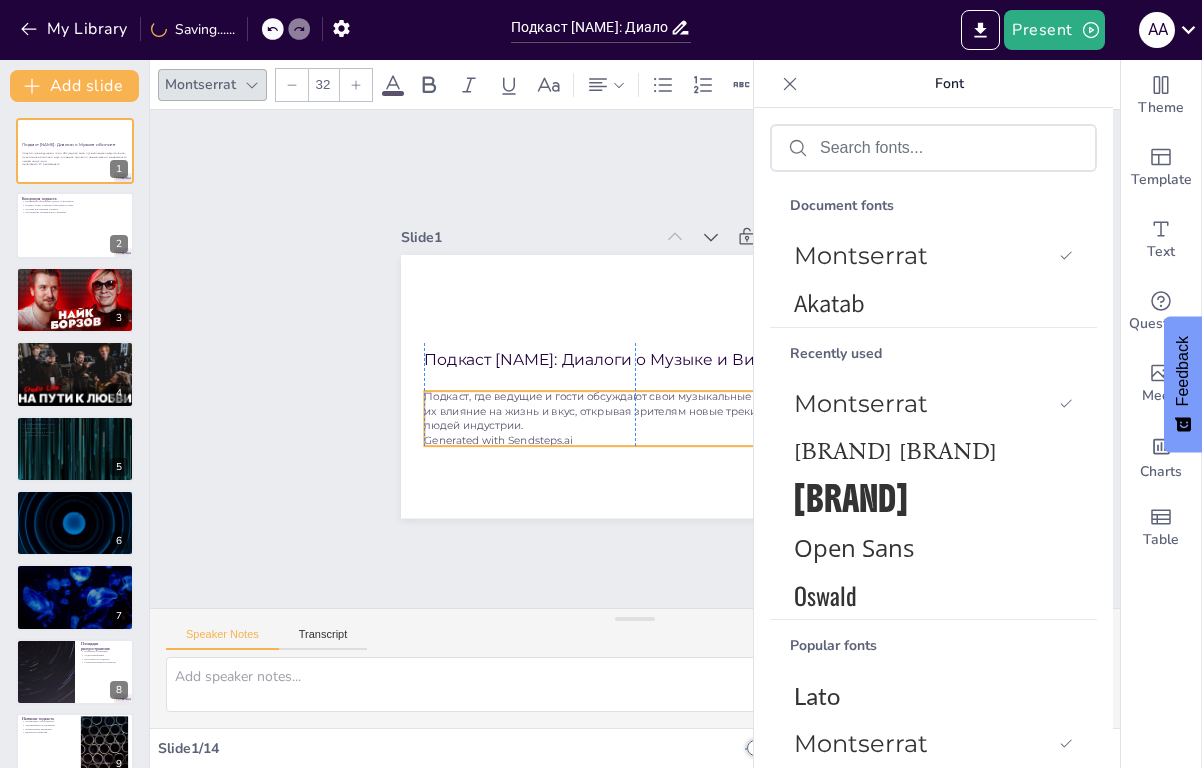 click on "Generated with Sendsteps.ai" at bounding box center (626, 440) 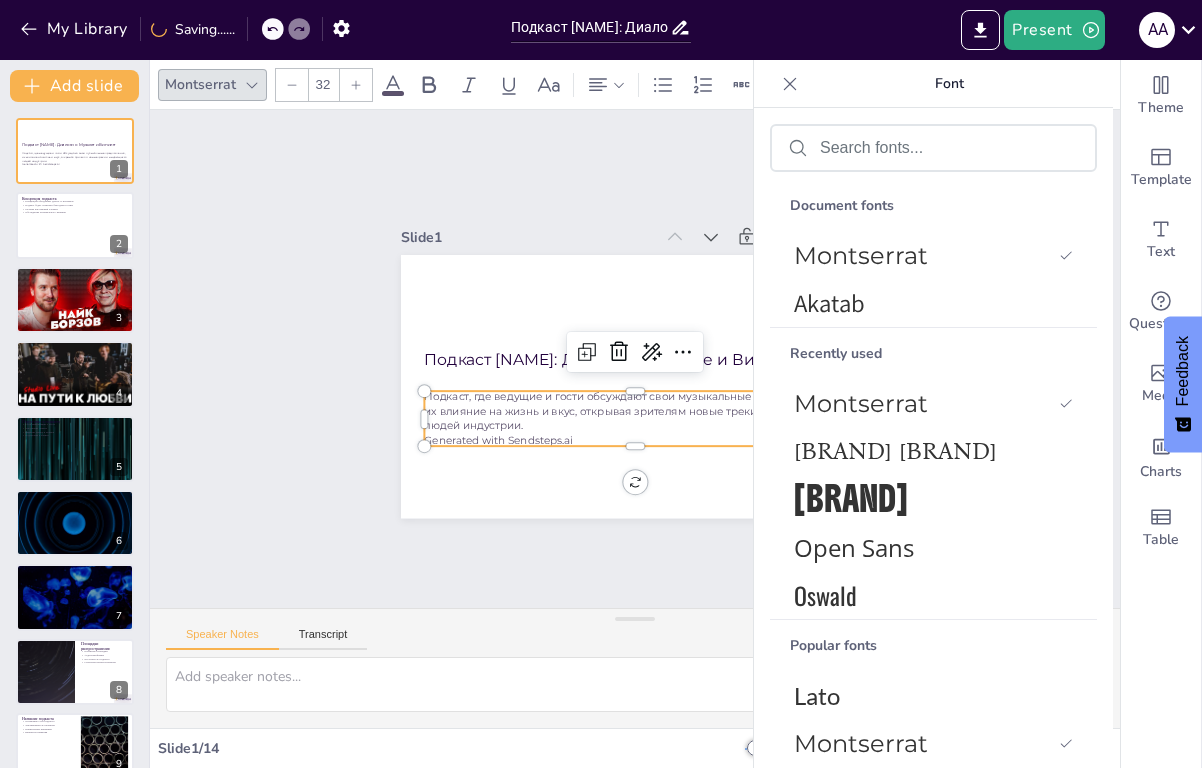 click on "Slide 1 Подкаст Найка Борзова: Диалоги о Музыке и Виниле Подкаст, где ведущие и гости обсуждают свои музыкальные предпочтения, их влияние на жизнь и вкус, открывая зрителям новые треки и выдающихся людей индустрии. Generated with Sendsteps.ai Slide 2 Концепция подкаста Концепция объединяет диалог и интервью Подкаст будет уникален благодаря гостям Музыка как важный элемент Обсуждение музыкального влияния Slide 3 Slide 4 Slide 5 Подготовка к подкасту Сбор информации о госте Заполнение анкеты Брифинг Найка и Корнея Подготовка к записи Slide 6 Slide 7 Slide 8 Площадки распространения Slide" at bounding box center (635, 359) 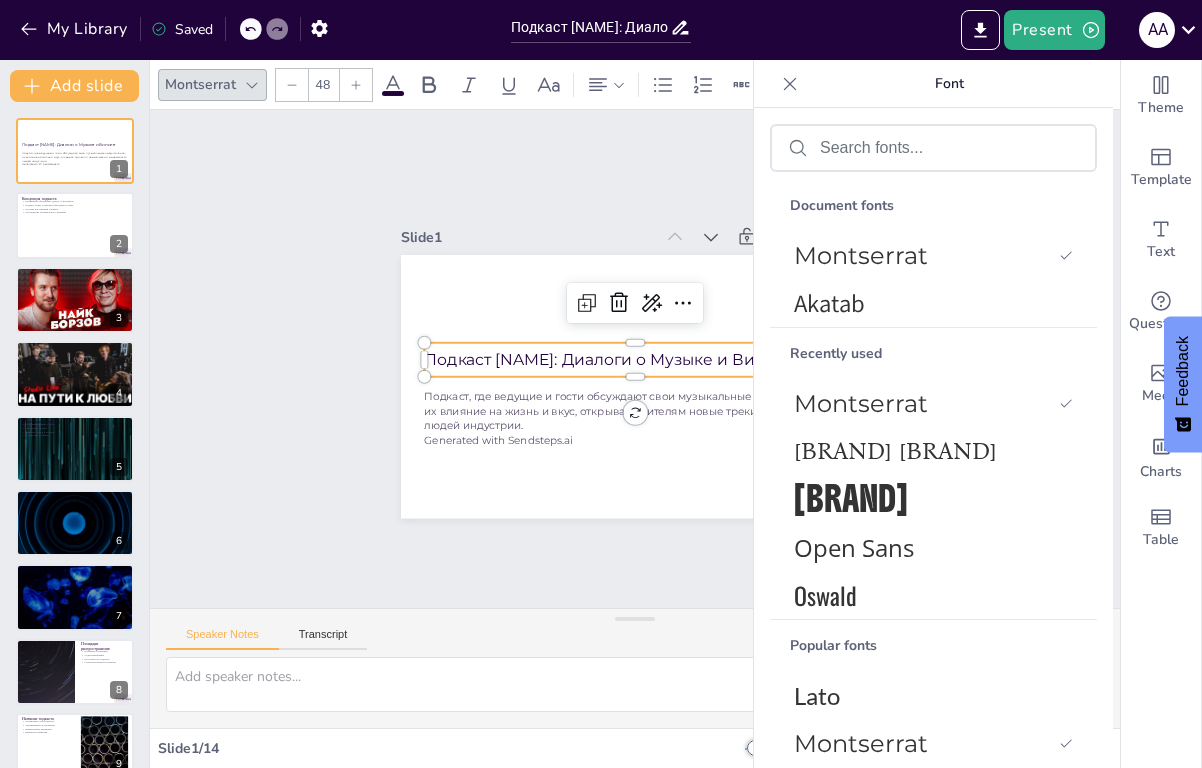 click on "Подкаст [NAME]: Диалоги о Музыке и Виниле" at bounding box center (634, 360) 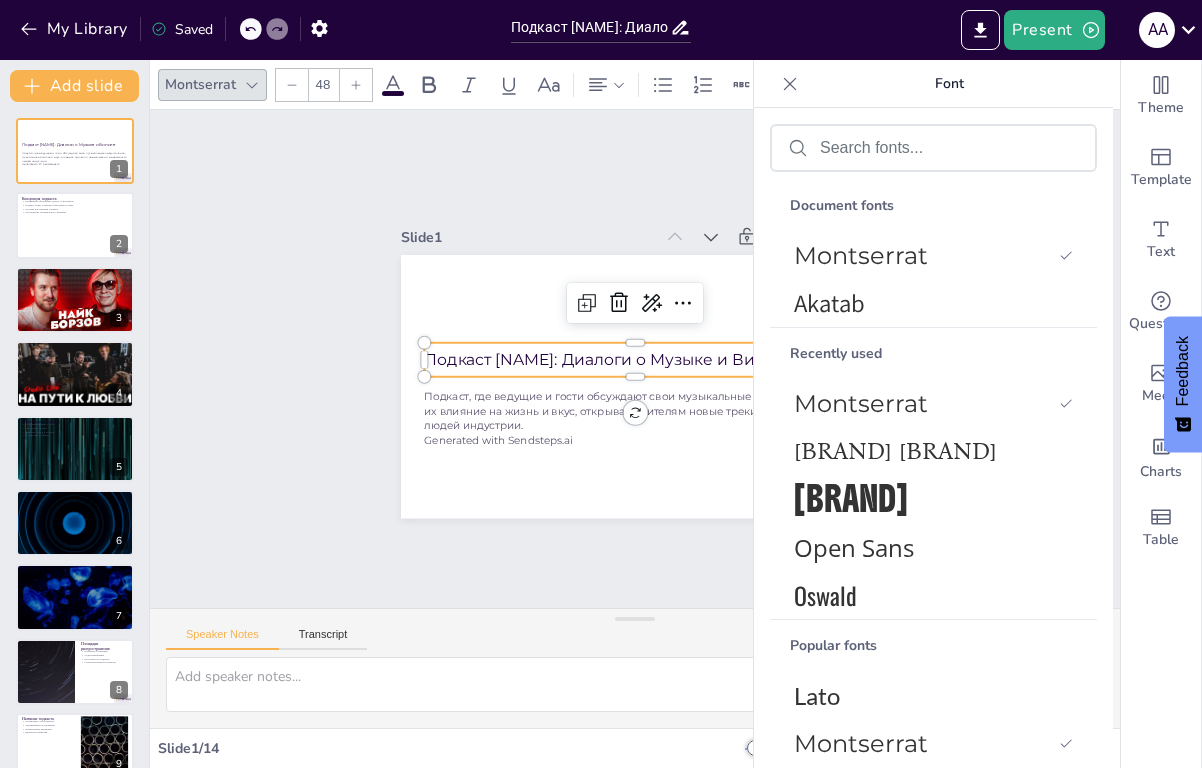 click on "Подкаст [NAME]: Диалоги о Музыке и Виниле" at bounding box center (634, 360) 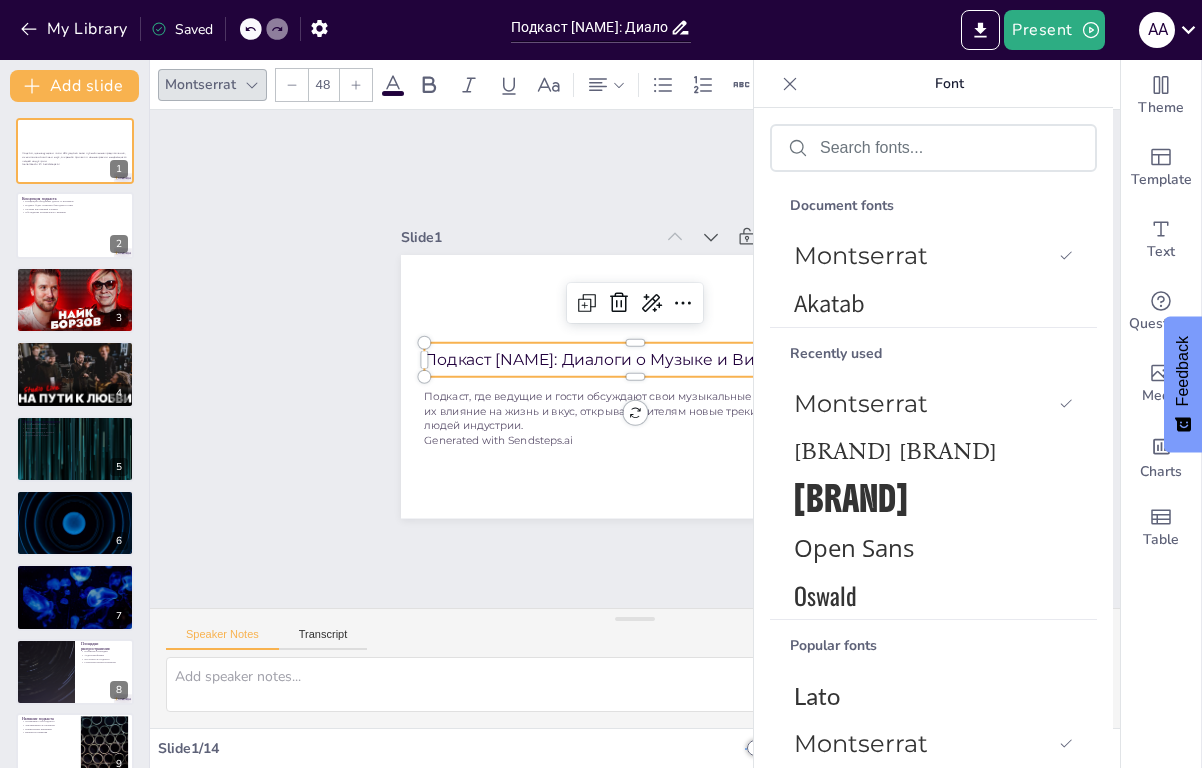 click on "Подкаст [NAME]: Диалоги о Музыке и Виниле" at bounding box center [634, 360] 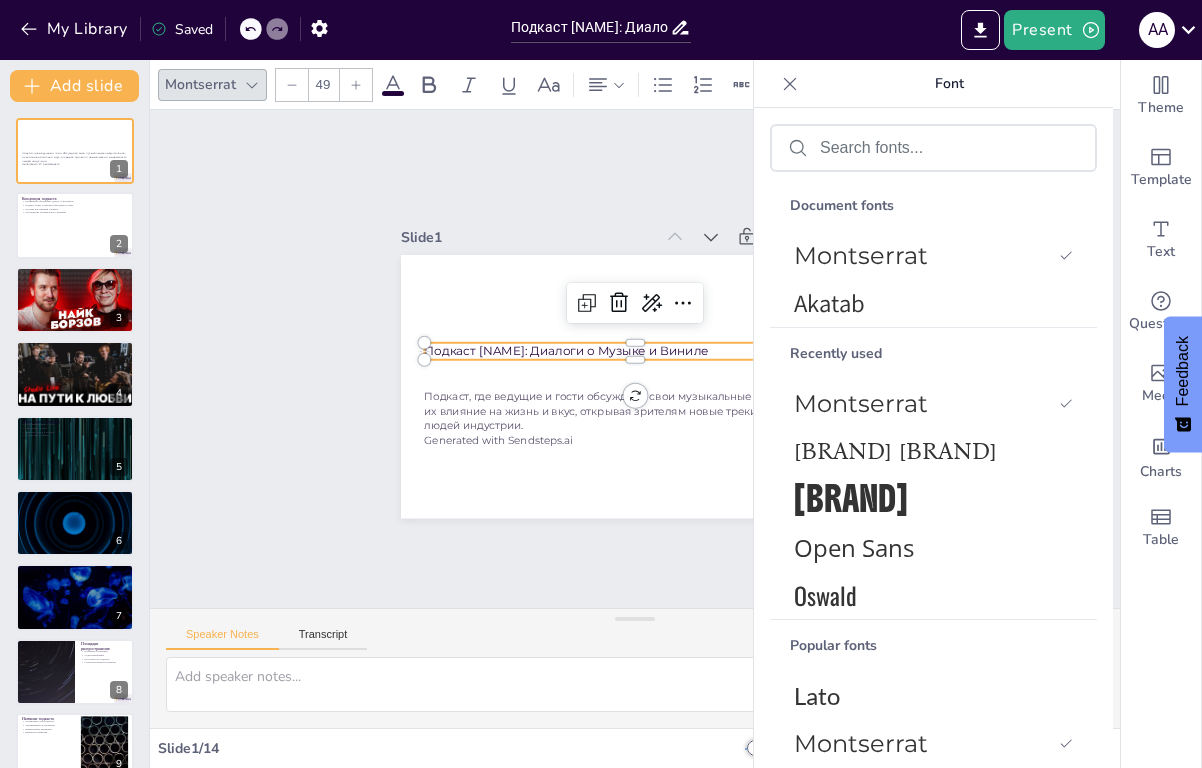 click at bounding box center [356, 85] 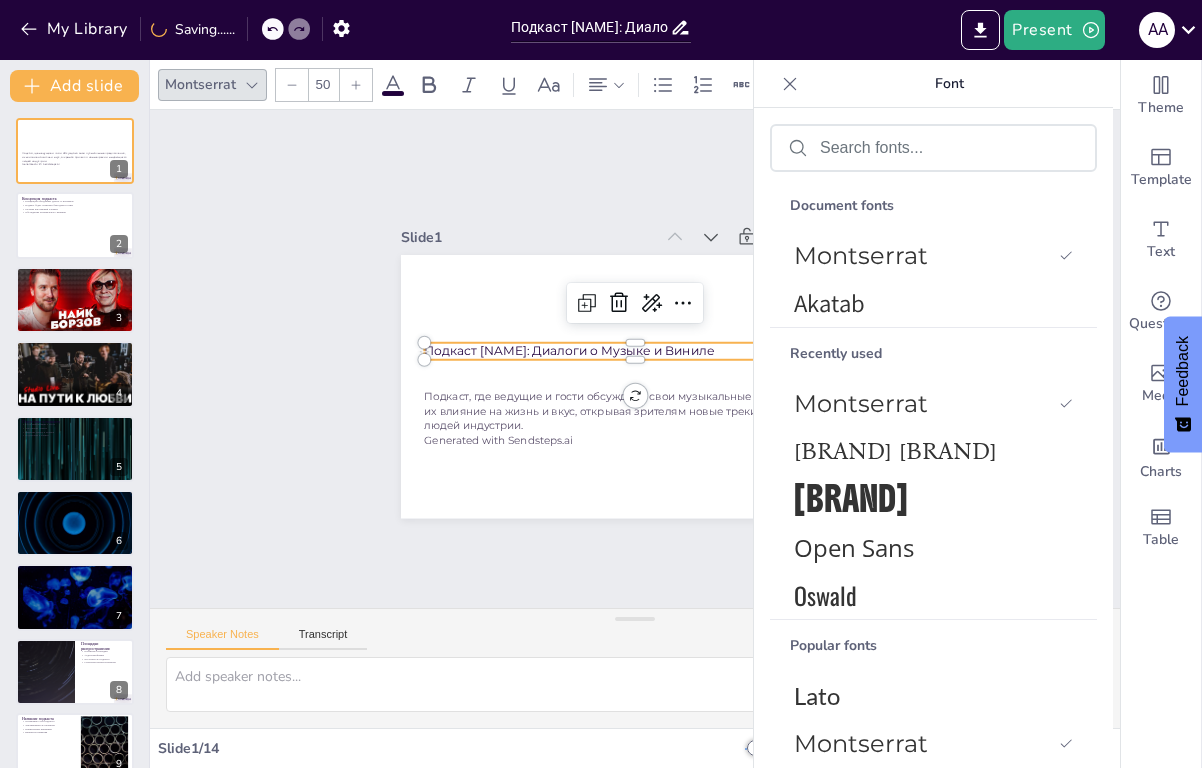 click at bounding box center (356, 85) 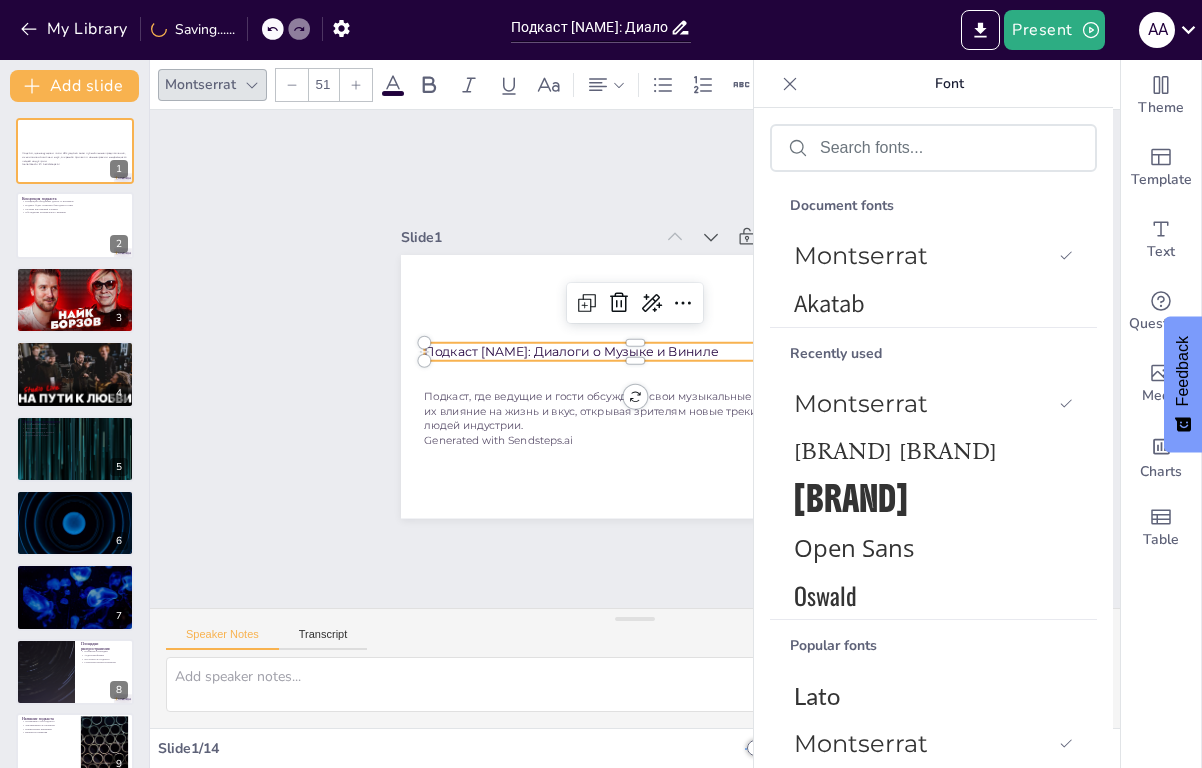 click at bounding box center [356, 85] 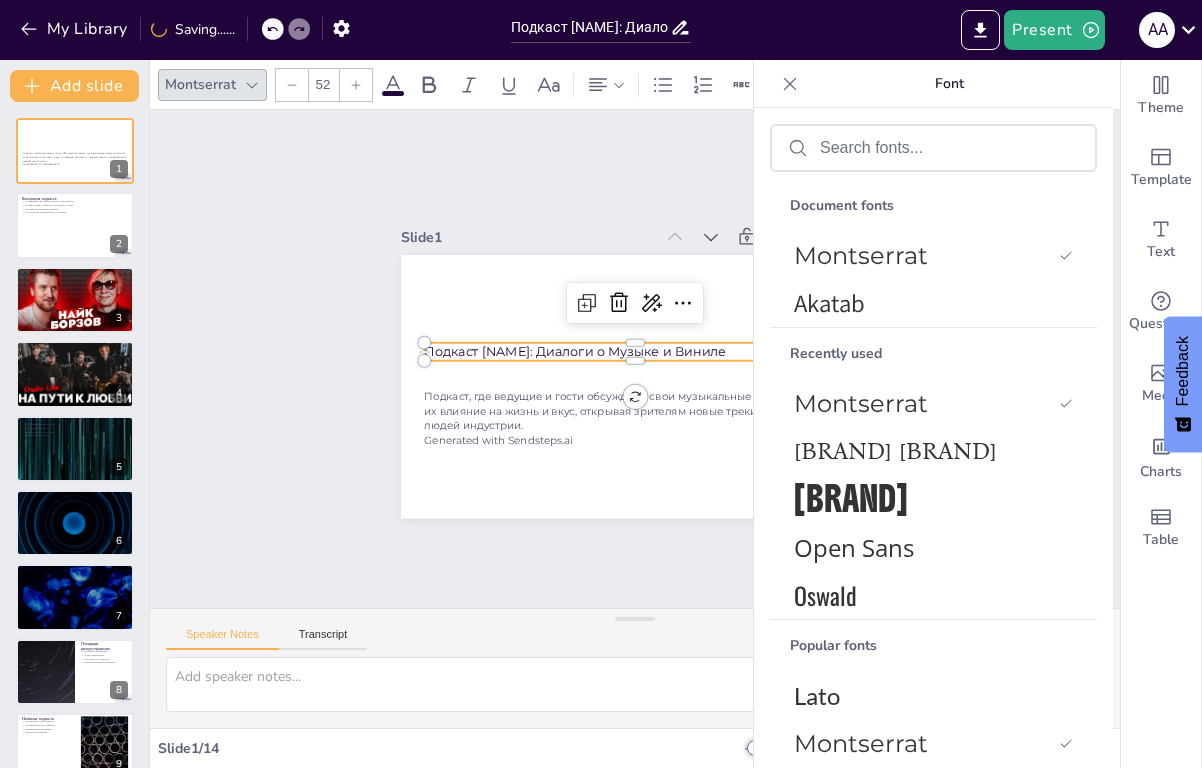 click at bounding box center (356, 85) 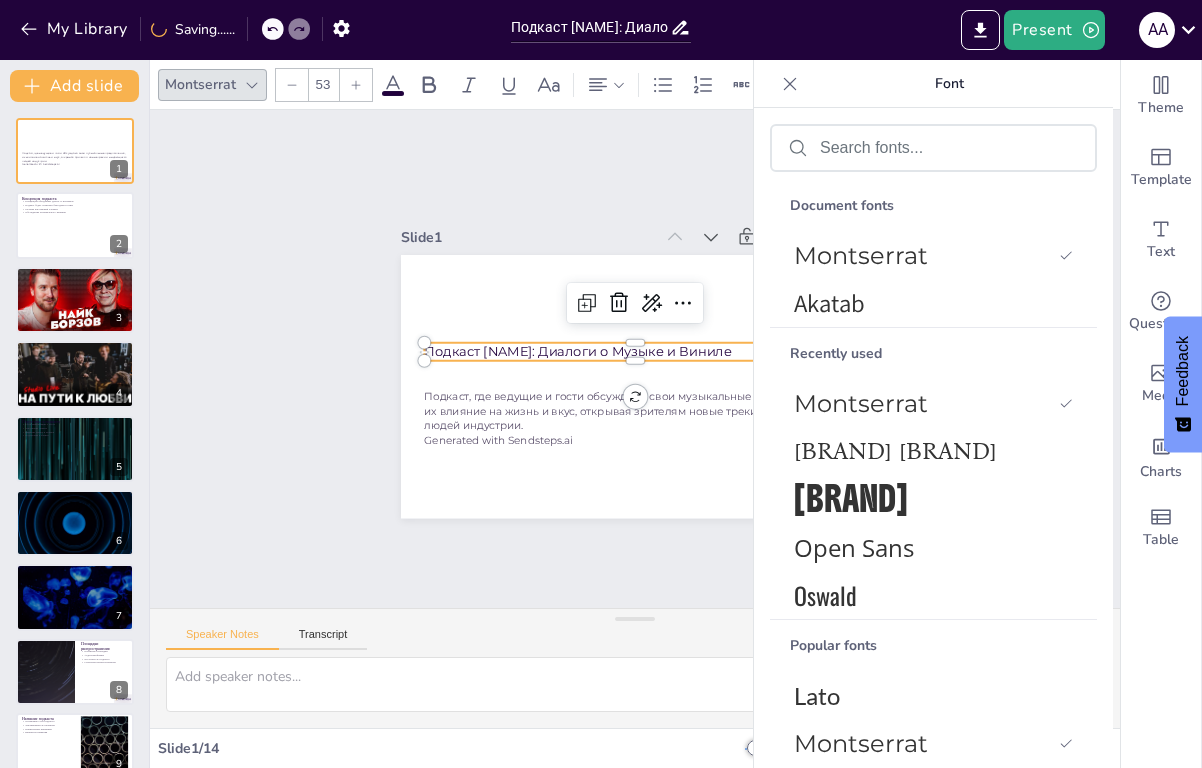 click at bounding box center (356, 85) 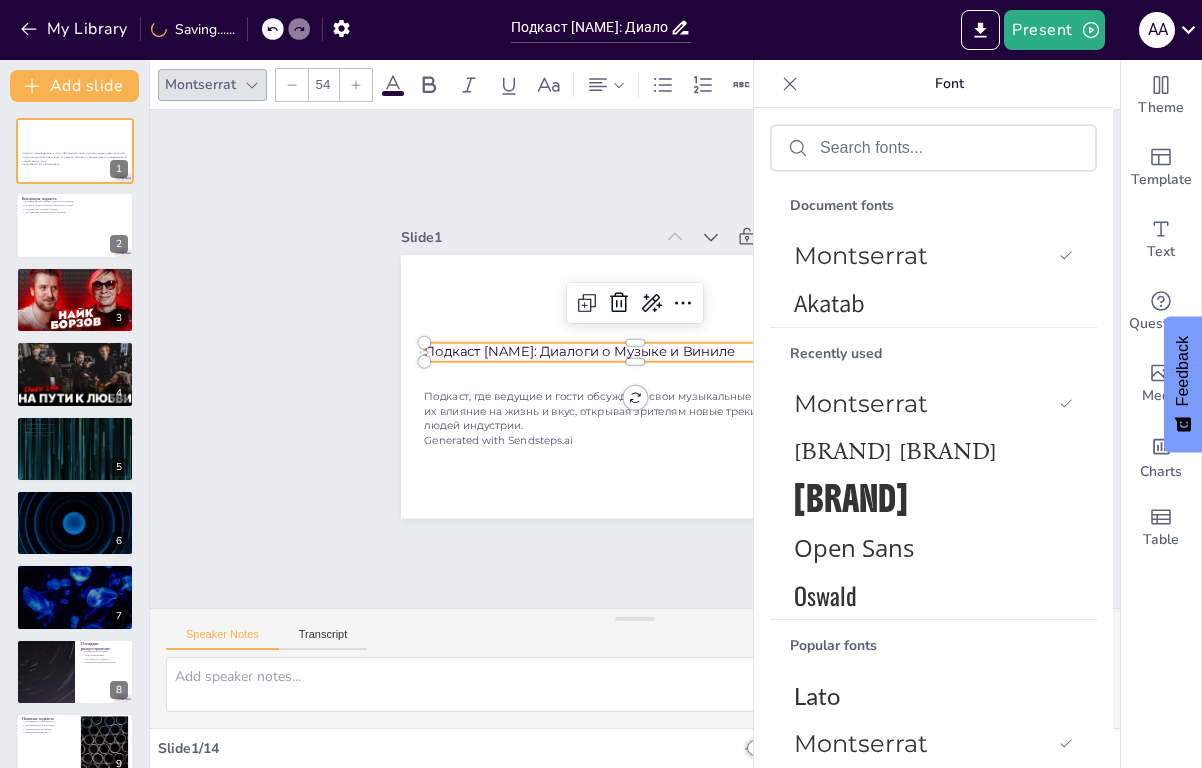 click at bounding box center [356, 85] 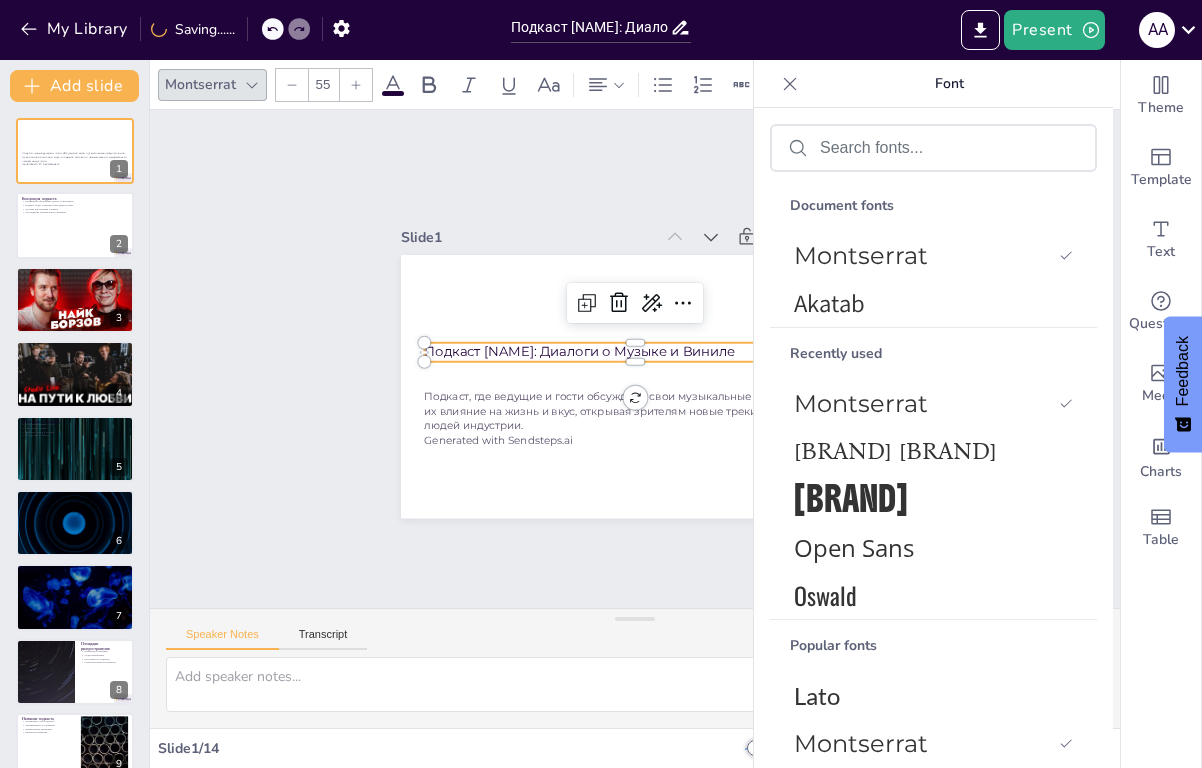 click at bounding box center (356, 85) 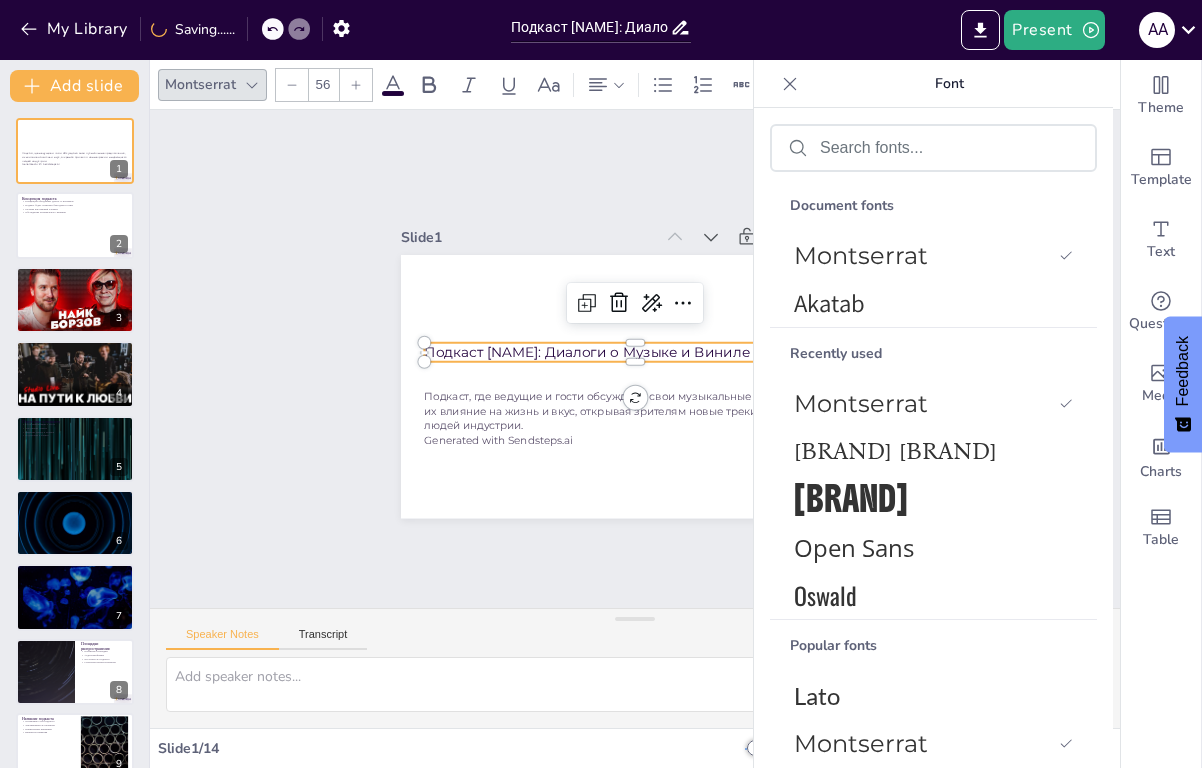 click at bounding box center (356, 85) 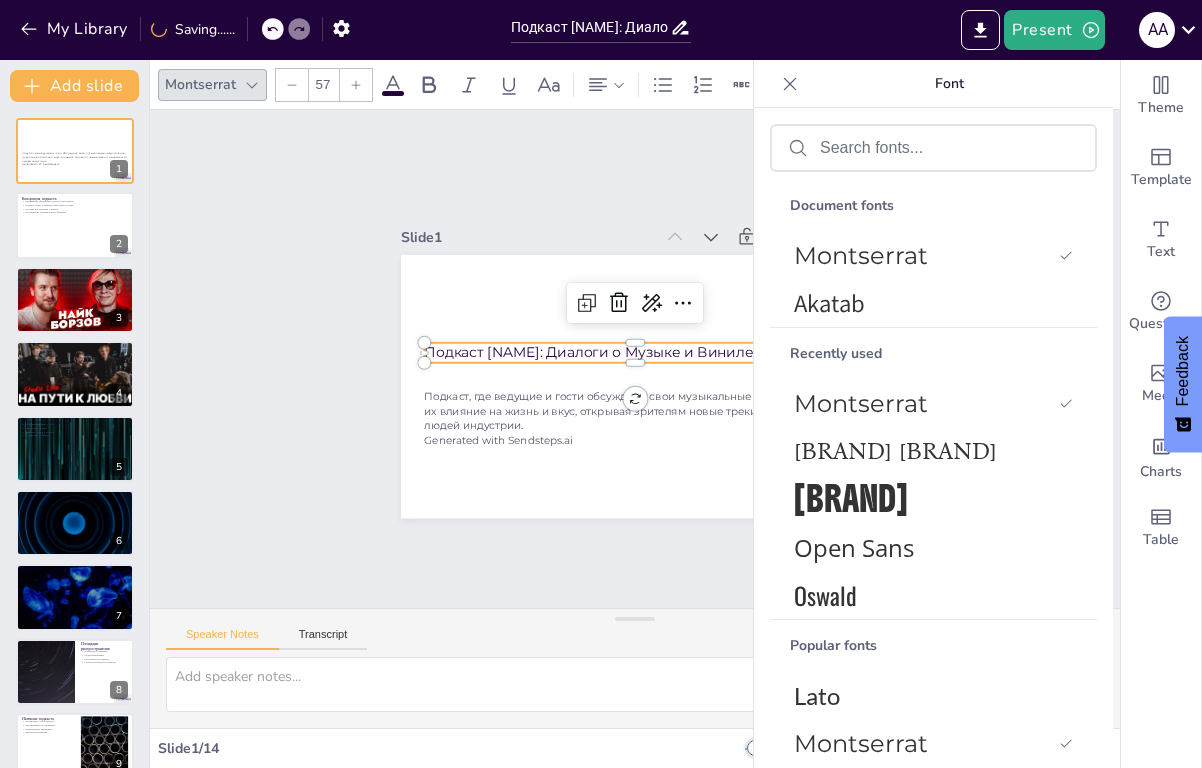 click at bounding box center (356, 85) 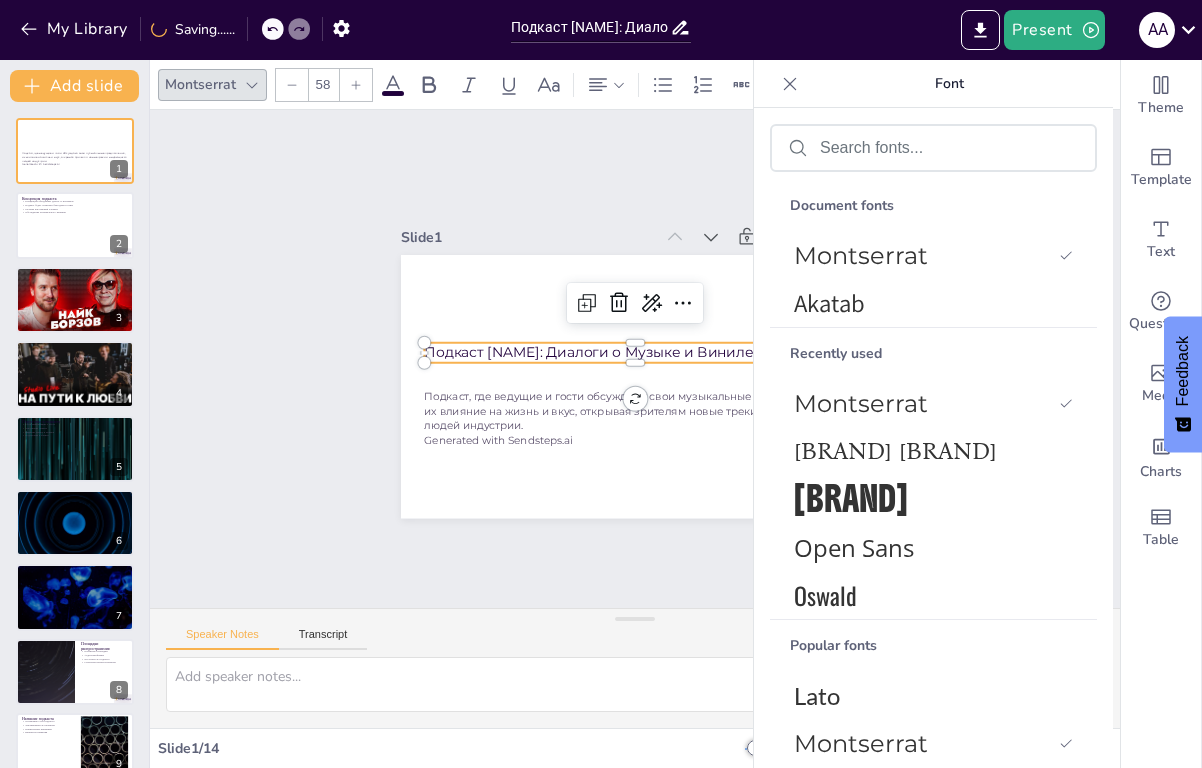 click at bounding box center (356, 85) 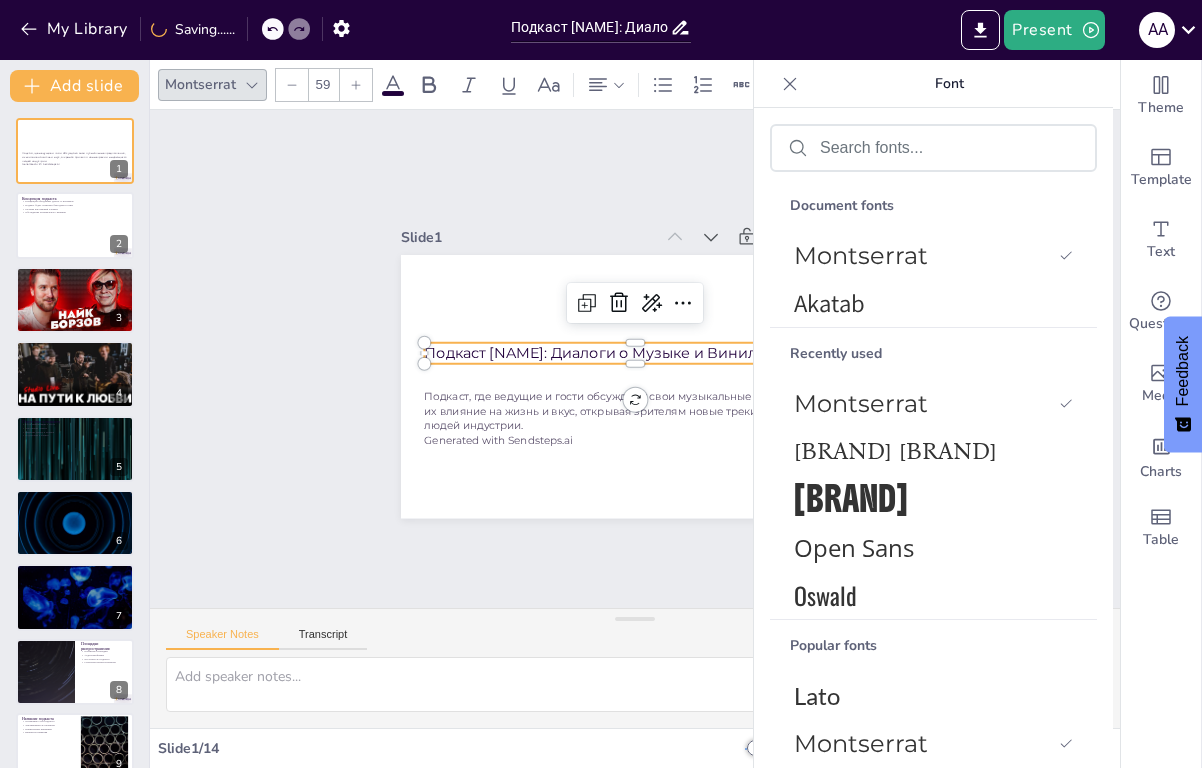 click at bounding box center (356, 85) 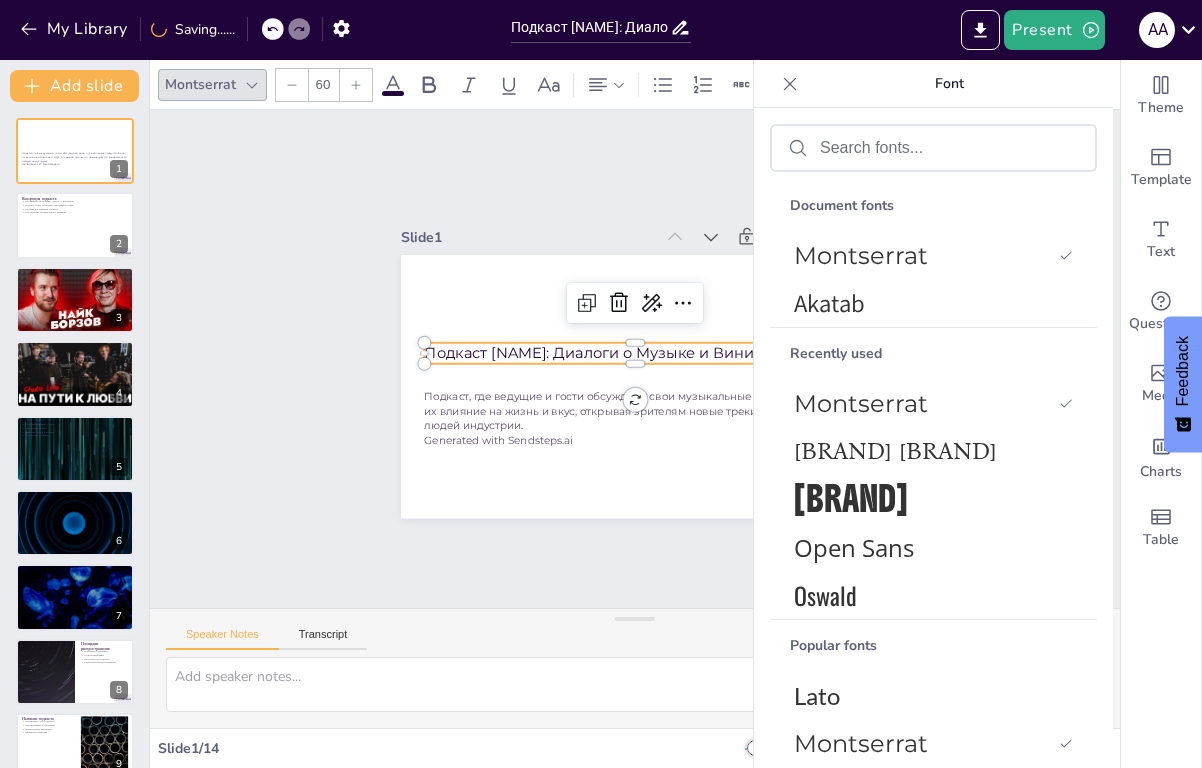 click at bounding box center (356, 85) 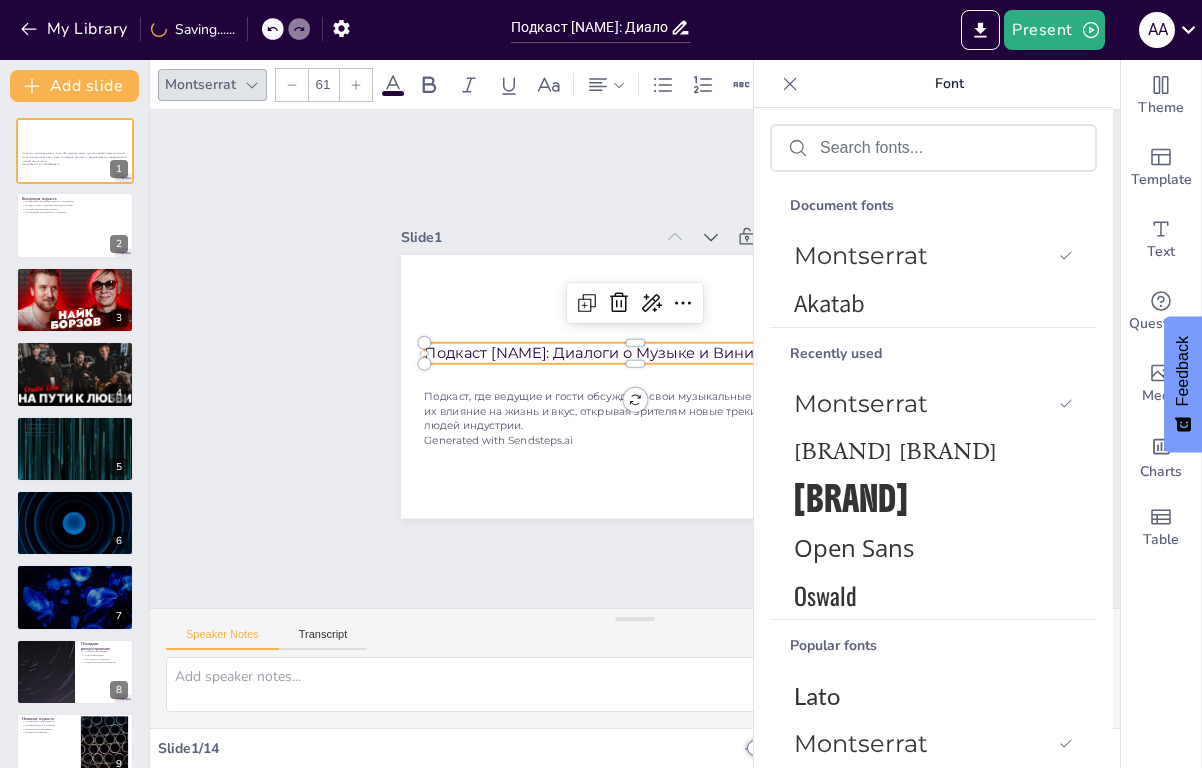 click at bounding box center (356, 85) 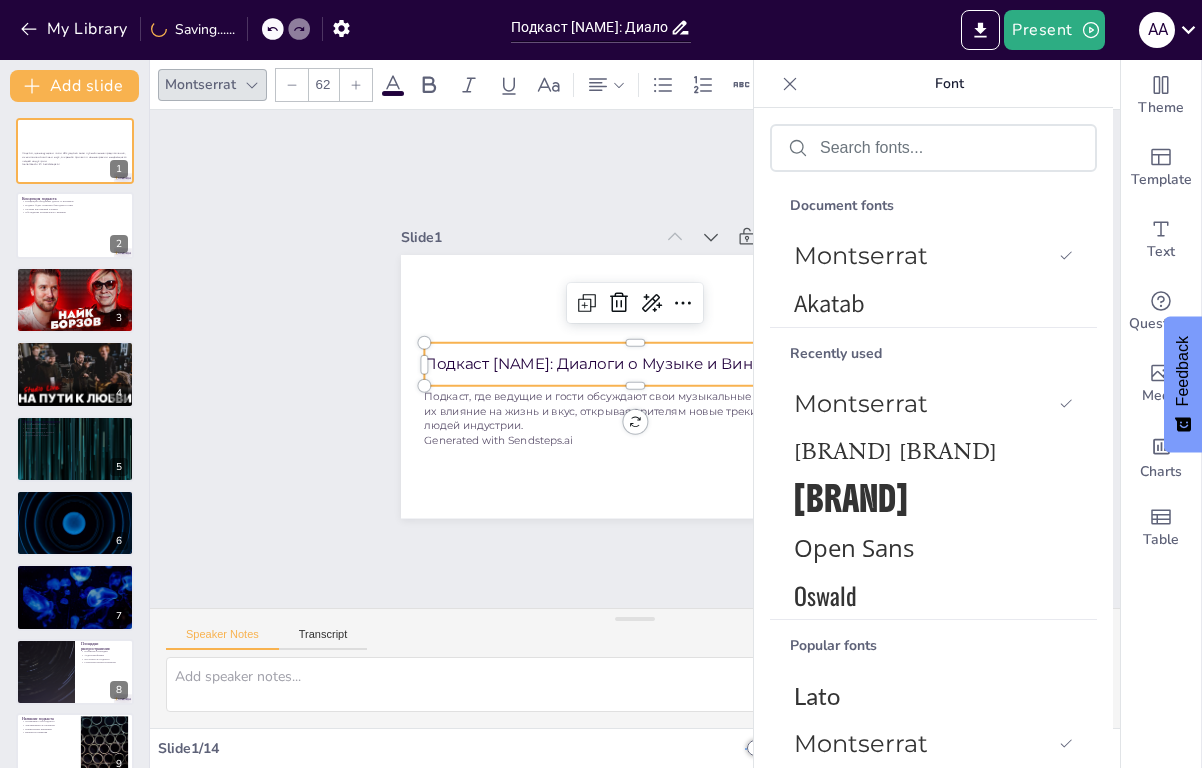 click at bounding box center [356, 85] 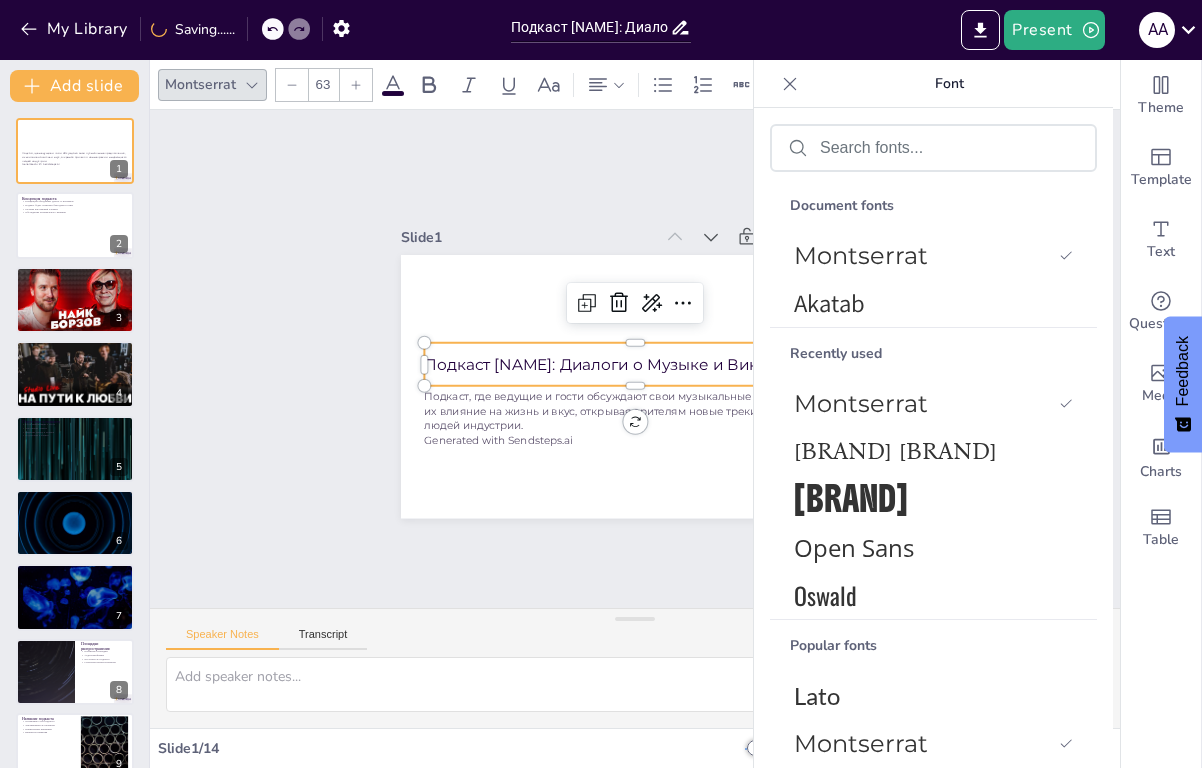 click at bounding box center [356, 85] 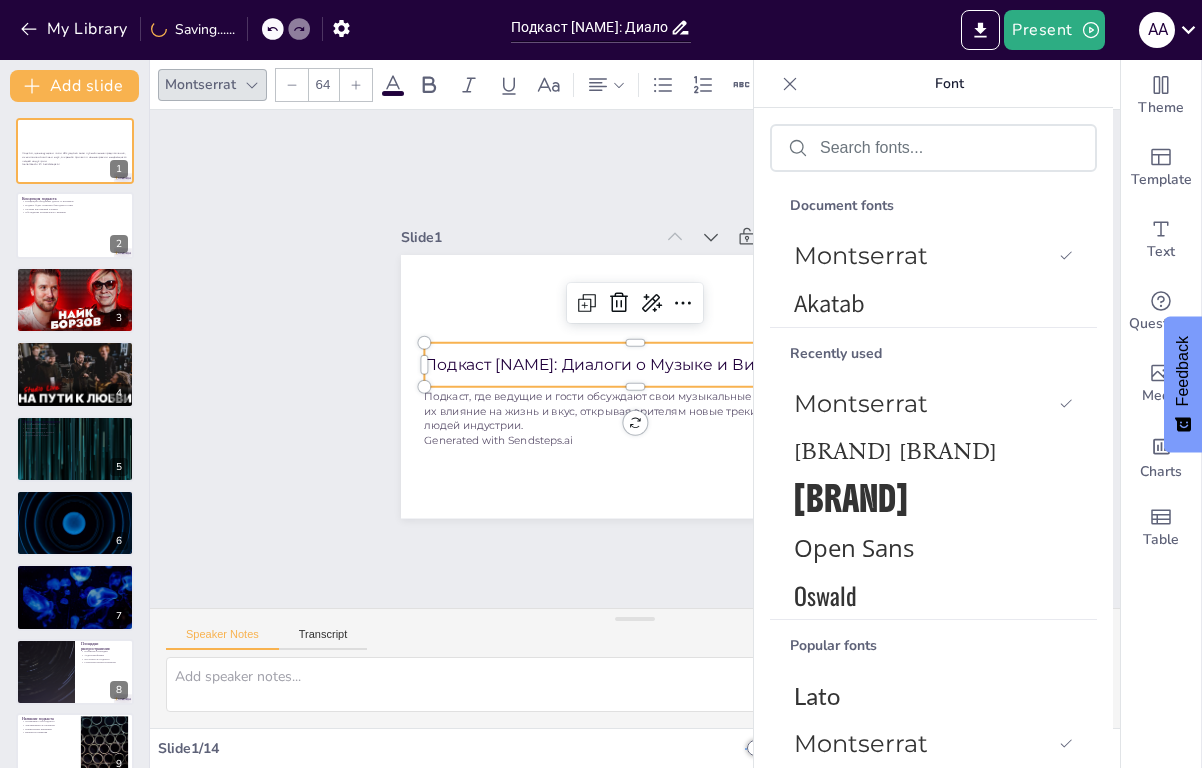 click at bounding box center (356, 85) 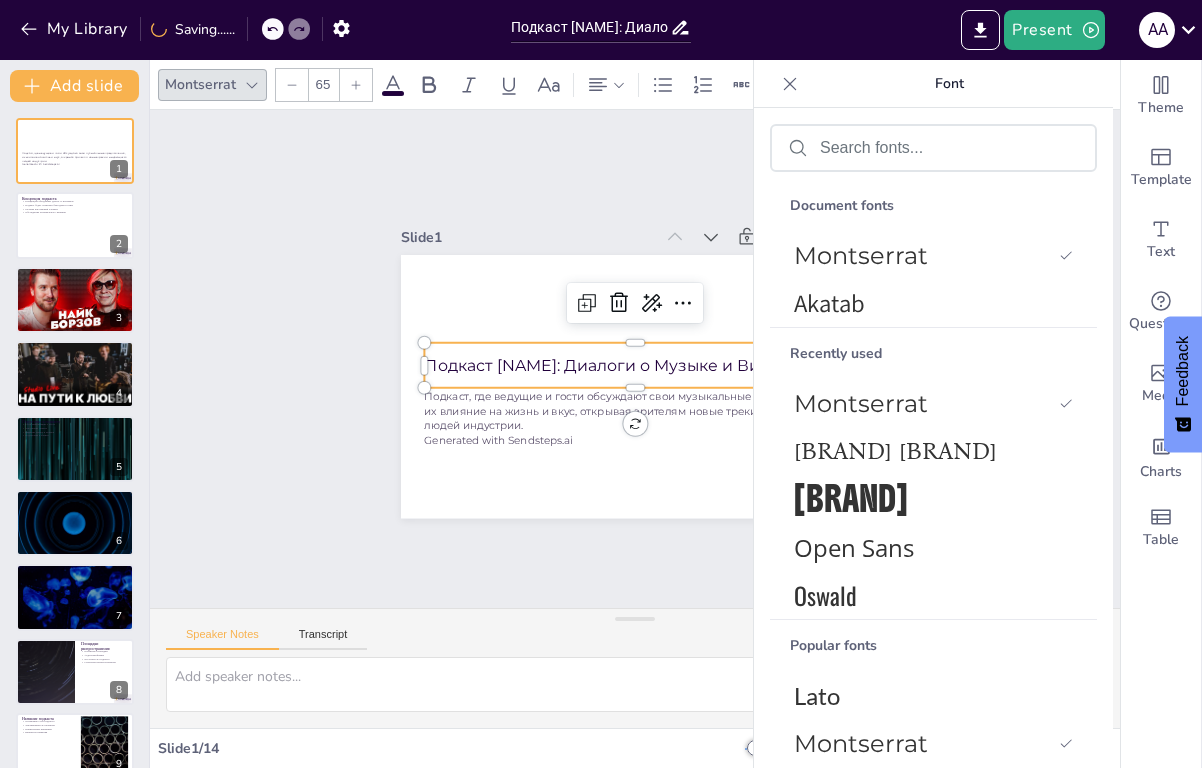 click at bounding box center [356, 85] 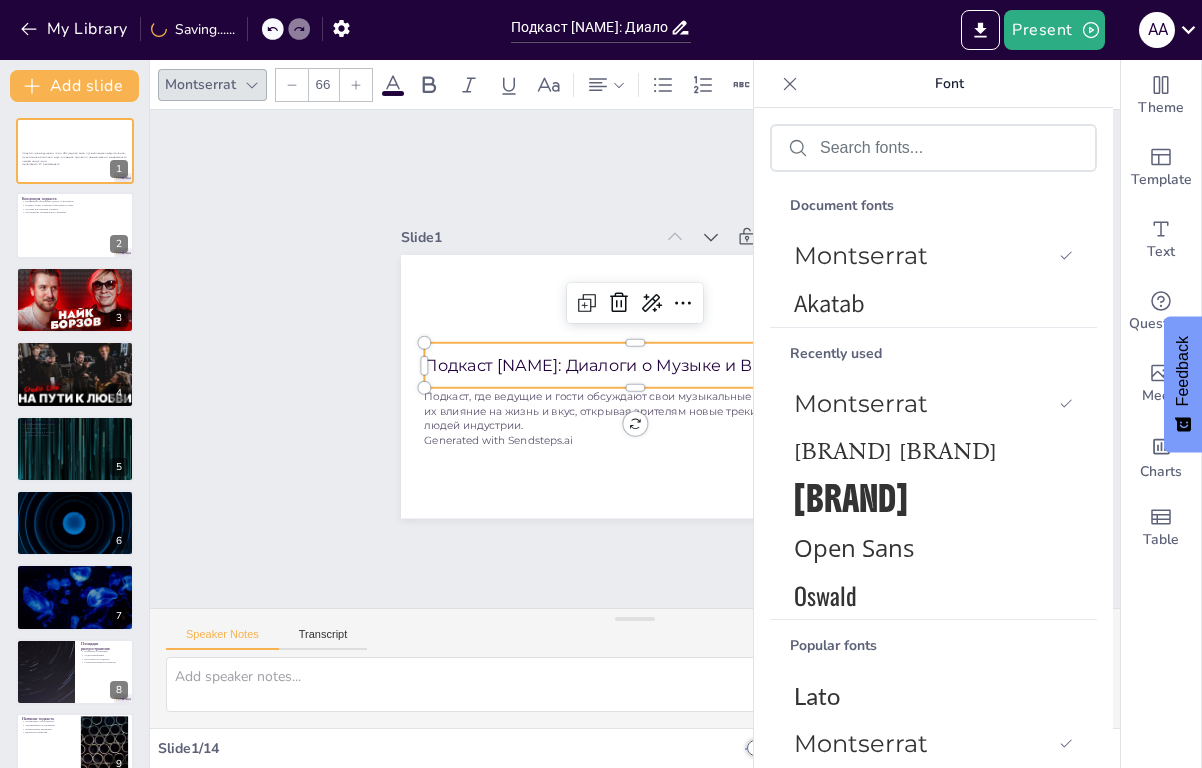 click at bounding box center [356, 85] 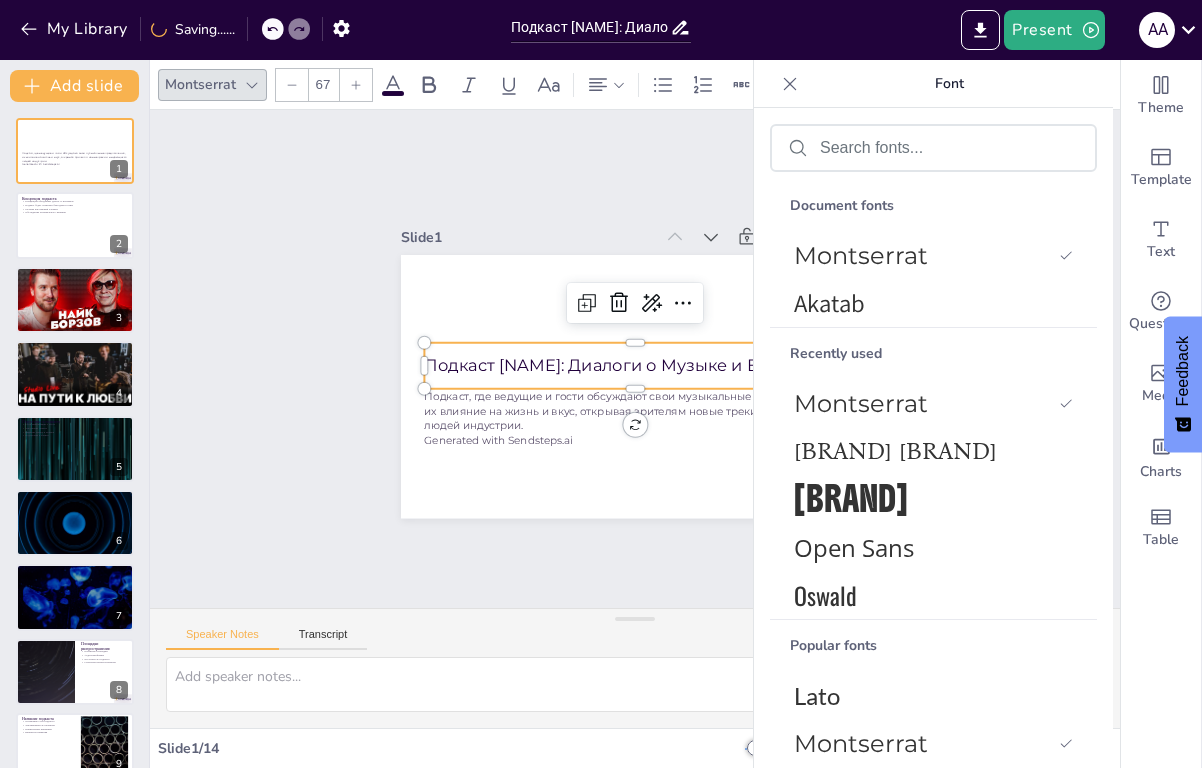 click at bounding box center [356, 85] 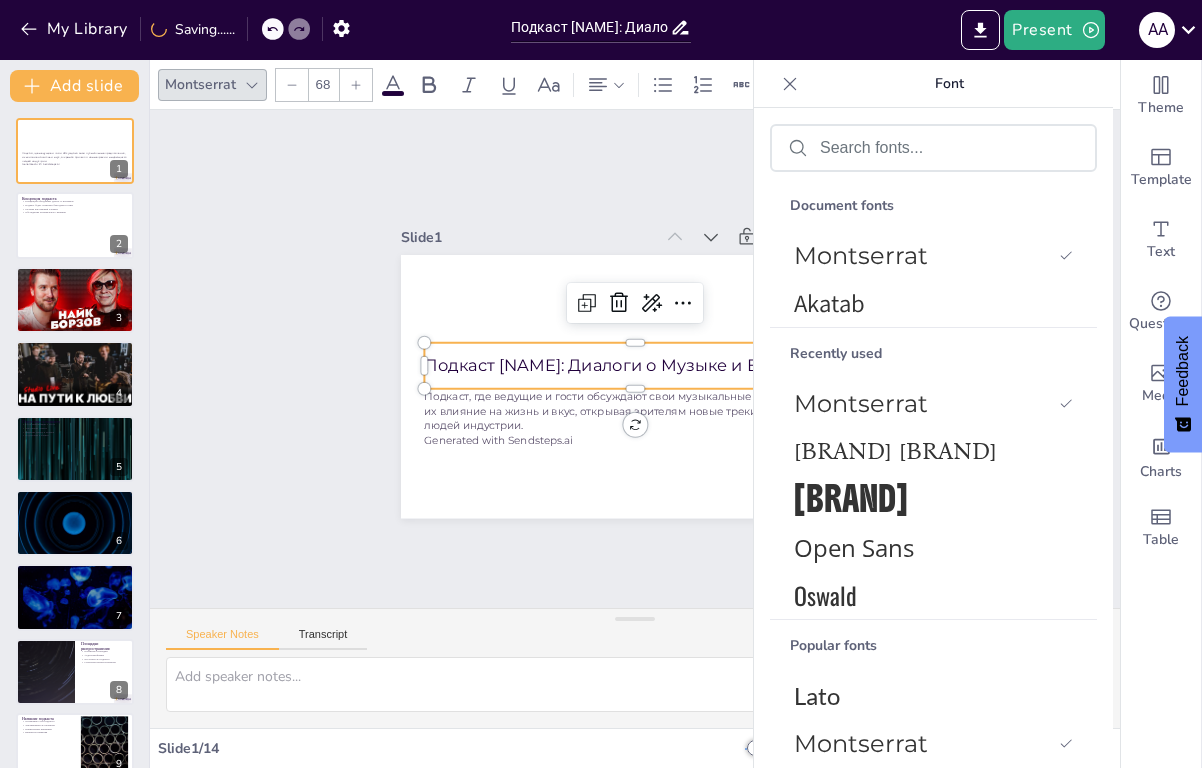 click at bounding box center (356, 85) 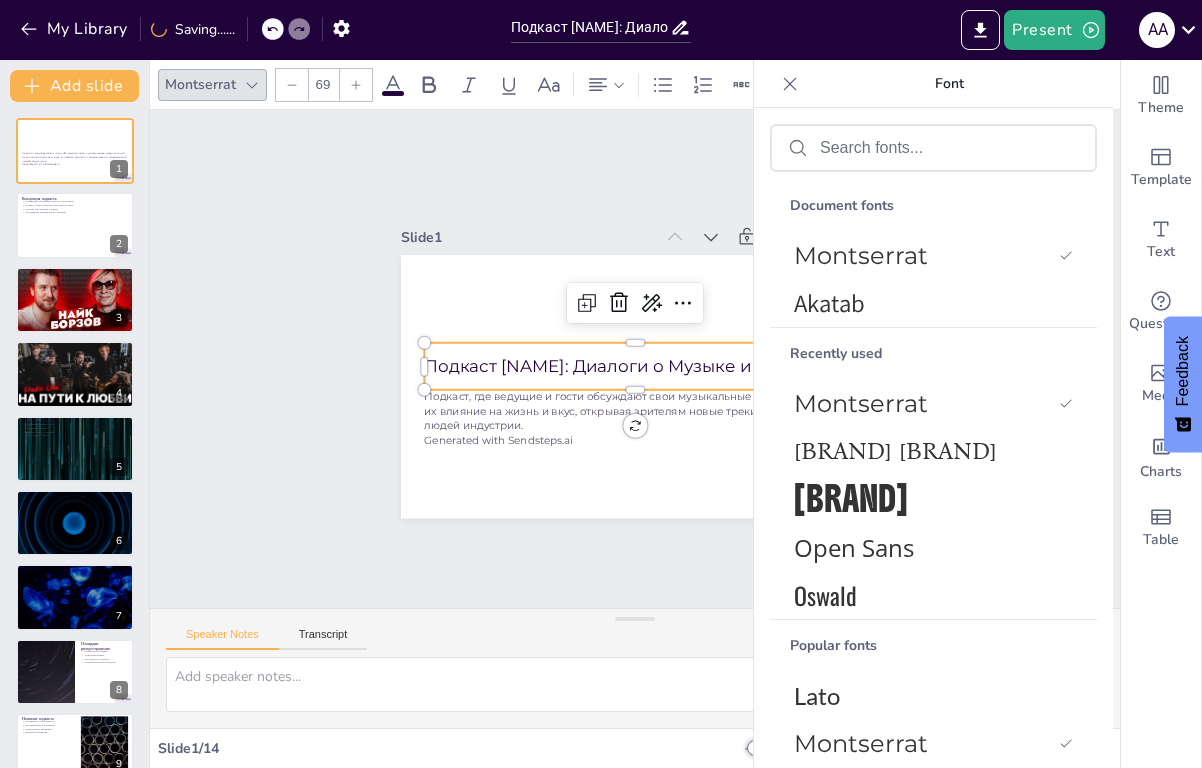 click at bounding box center (356, 85) 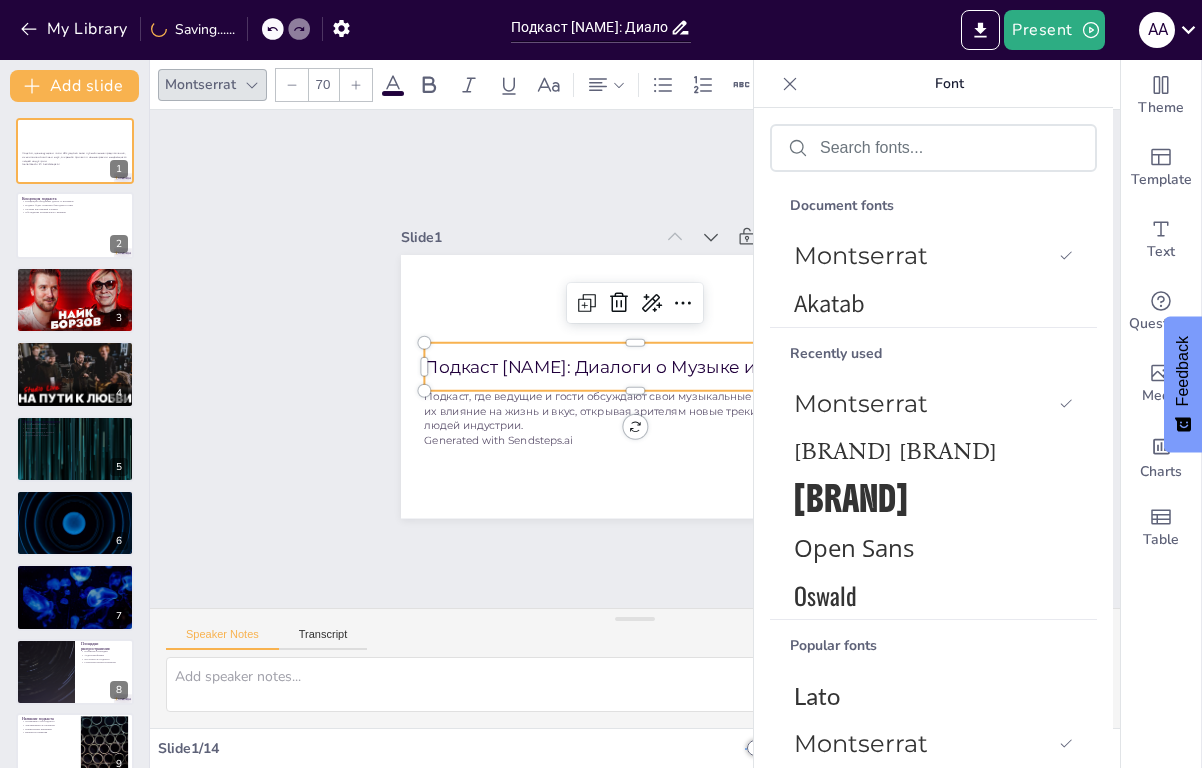 click at bounding box center [356, 85] 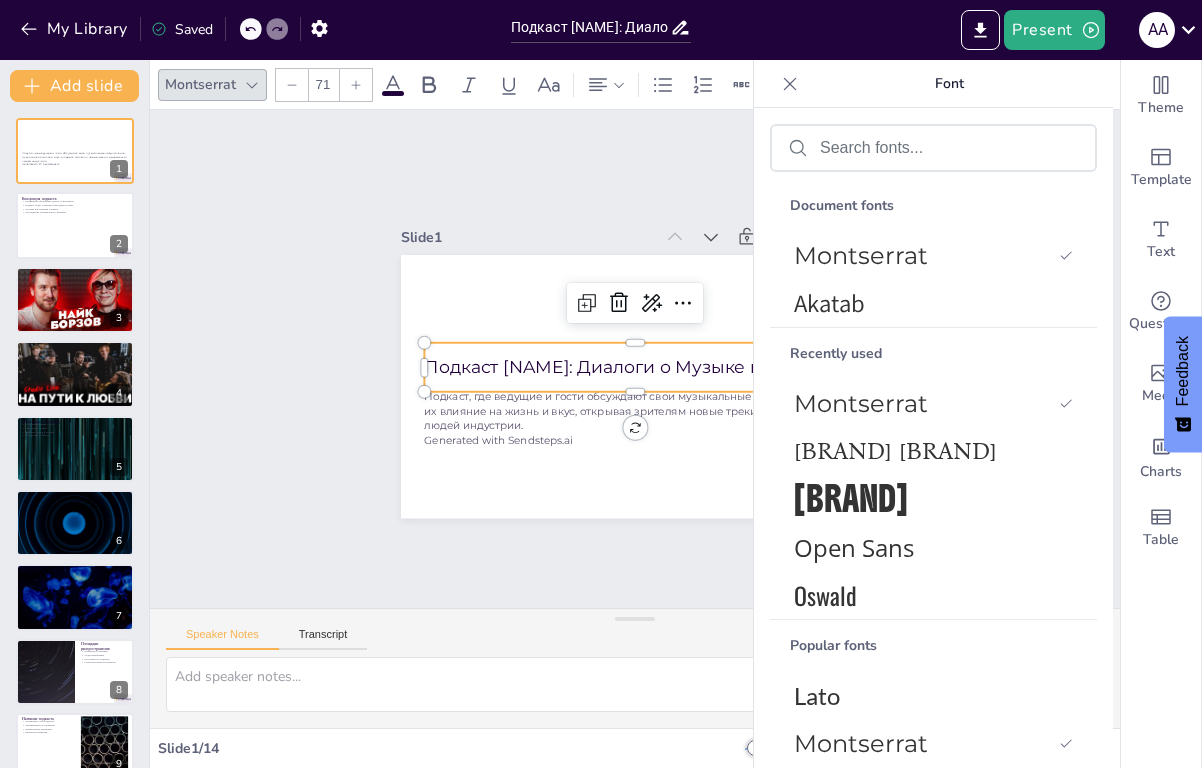 click on "Slide 1 Подкаст Найка Борзова: Диалоги о Музыке и Виниле Подкаст, где ведущие и гости обсуждают свои музыкальные предпочтения, их влияние на жизнь и вкус, открывая зрителям новые треки и выдающихся людей индустрии. Generated with Sendsteps.ai Slide 2 Концепция подкаста Концепция объединяет диалог и интервью Подкаст будет уникален благодаря гостям Музыка как важный элемент Обсуждение музыкального влияния Slide 3 Slide 4 Slide 5 Подготовка к подкасту Сбор информации о госте Заполнение анкеты Брифинг Найка и Корнея Подготовка к записи Slide 6 Slide 7 Slide 8 Площадки распространения Slide" at bounding box center [635, 359] 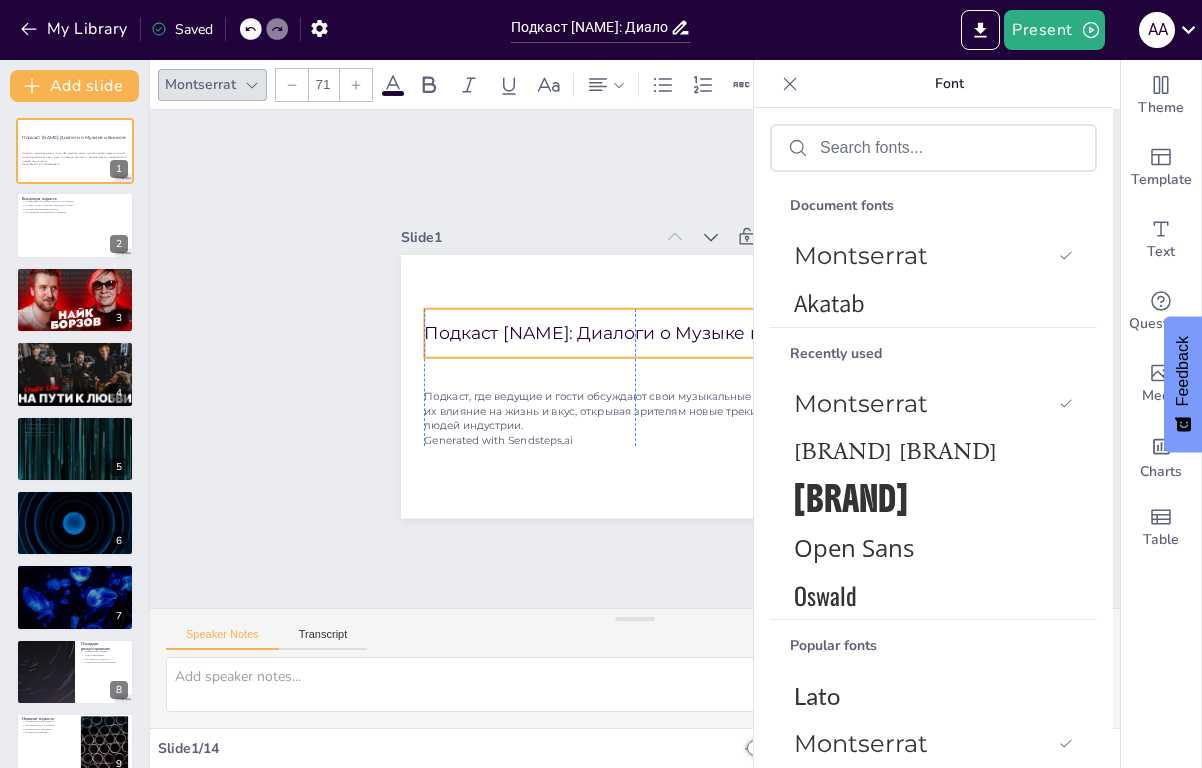drag, startPoint x: 463, startPoint y: 358, endPoint x: 461, endPoint y: 324, distance: 34.058773 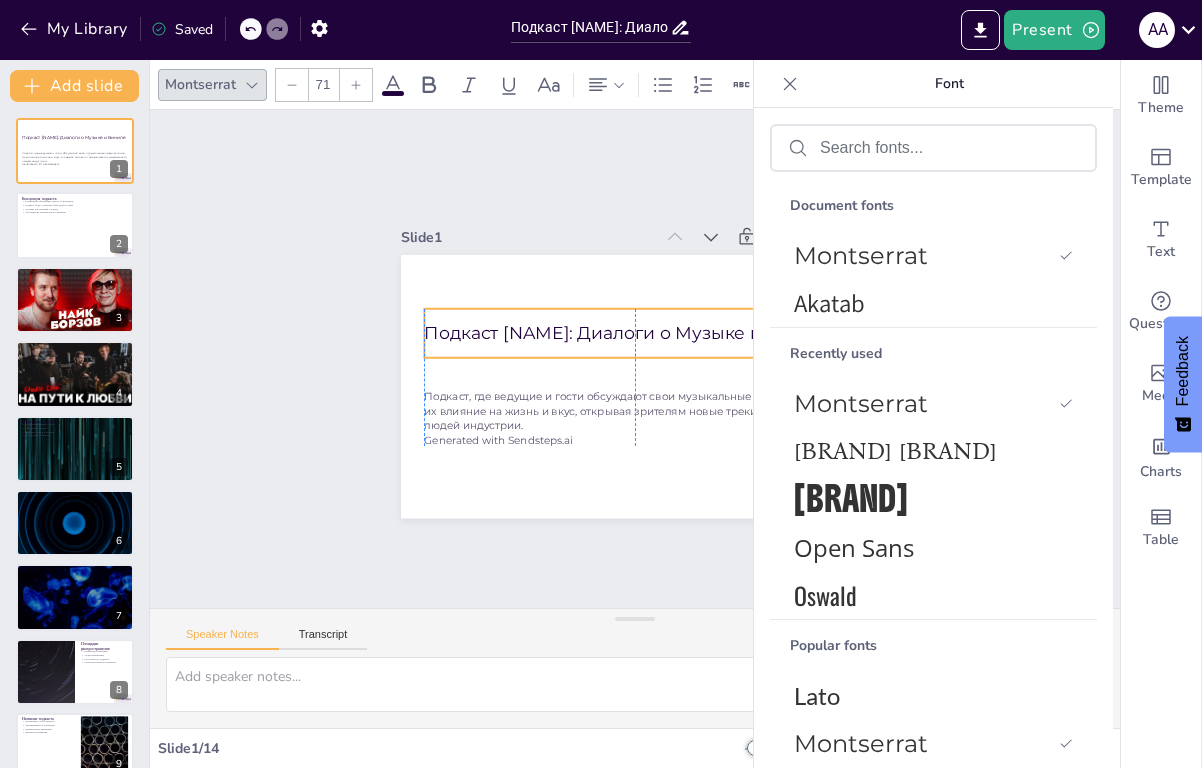 click on "Подкаст [NAME]: Диалоги о Музыке и Виниле" at bounding box center [634, 333] 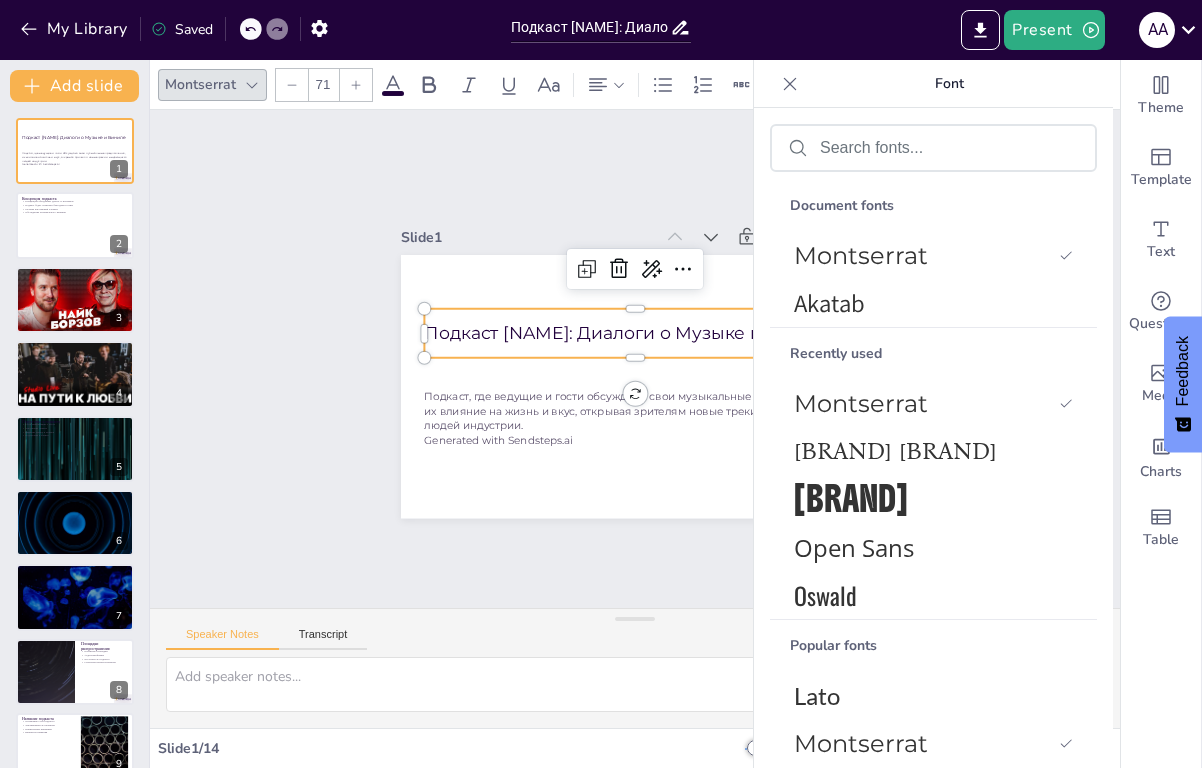 click on "Подкаст [NAME]: Диалоги о Музыке и Виниле" at bounding box center [634, 333] 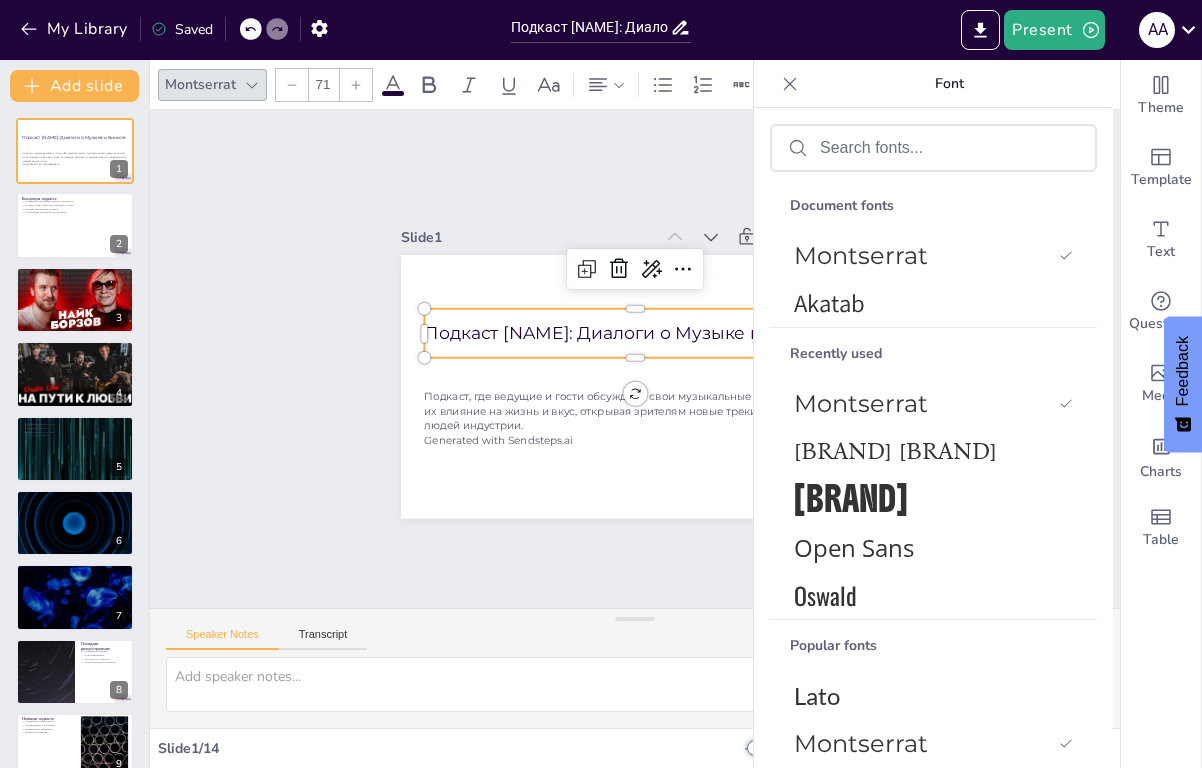 click on "Подкаст [NAME]: Диалоги о Музыке и Виниле" at bounding box center [637, 334] 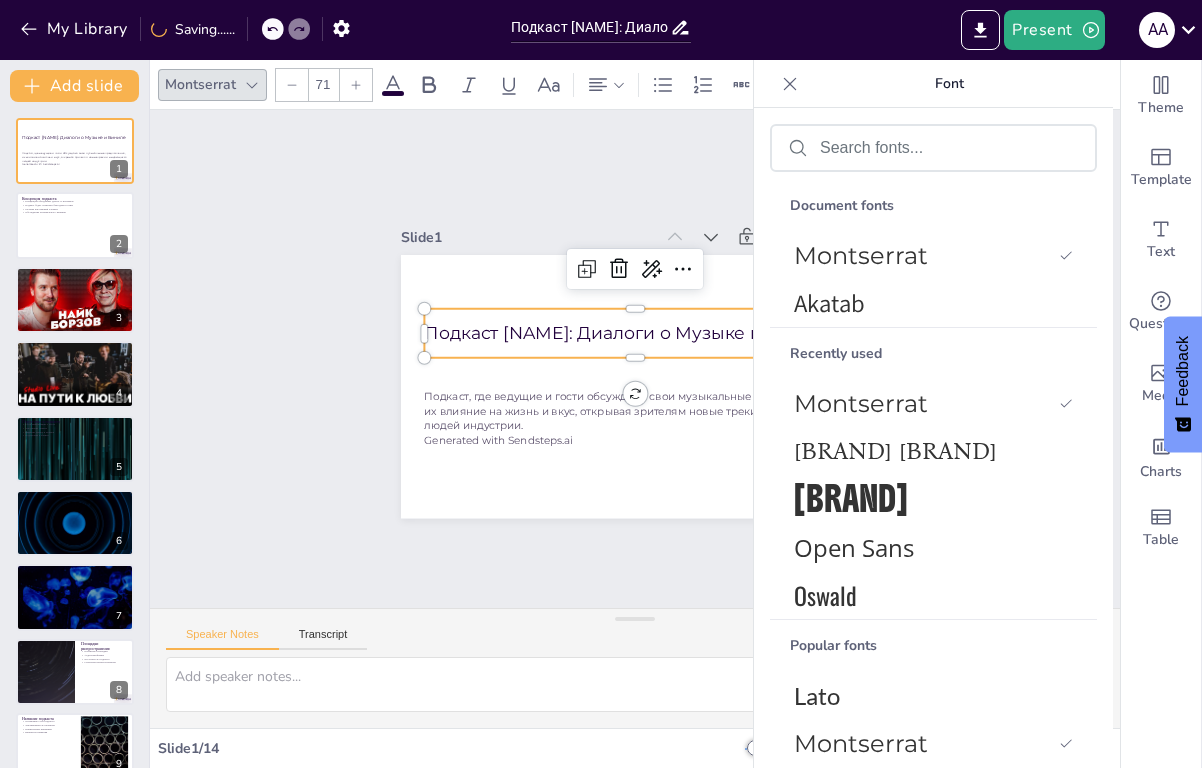 click on "Подкаст [NAME]: Диалоги о Музыке и Виниле" at bounding box center [637, 334] 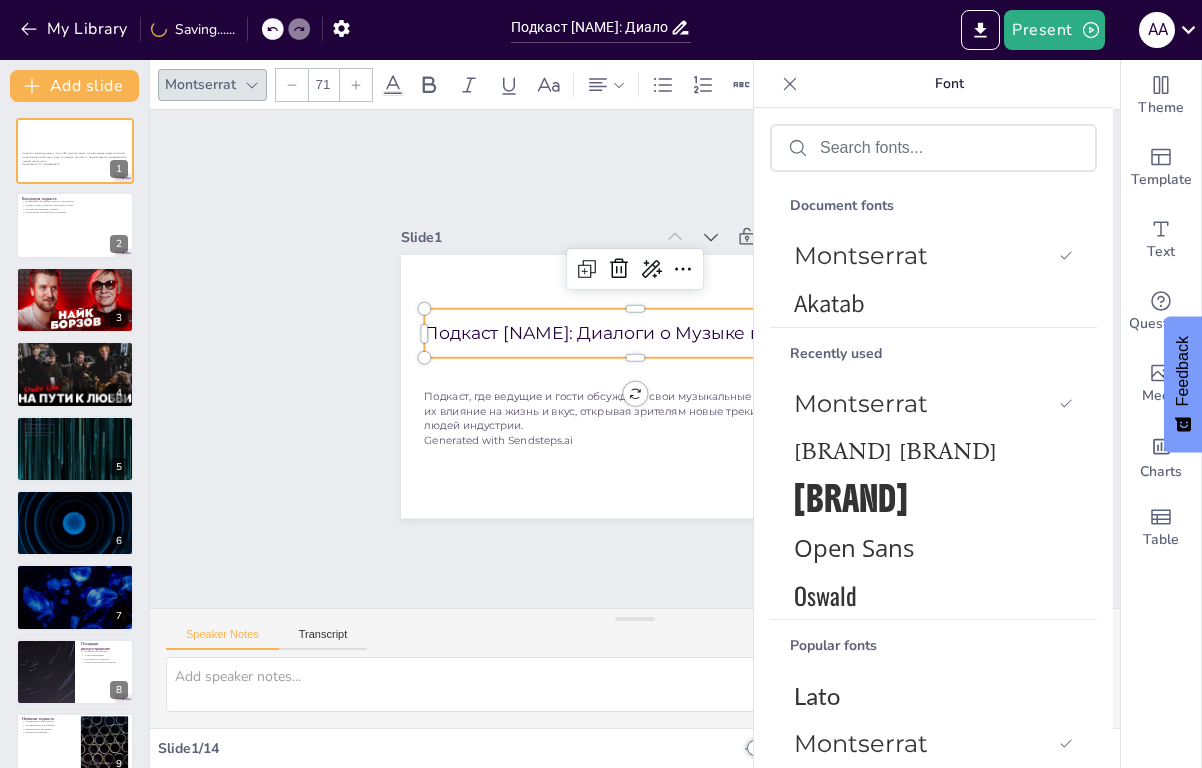 click on "Подкаст [NAME]: Диалоги о Музыке и Виниле" at bounding box center [640, 333] 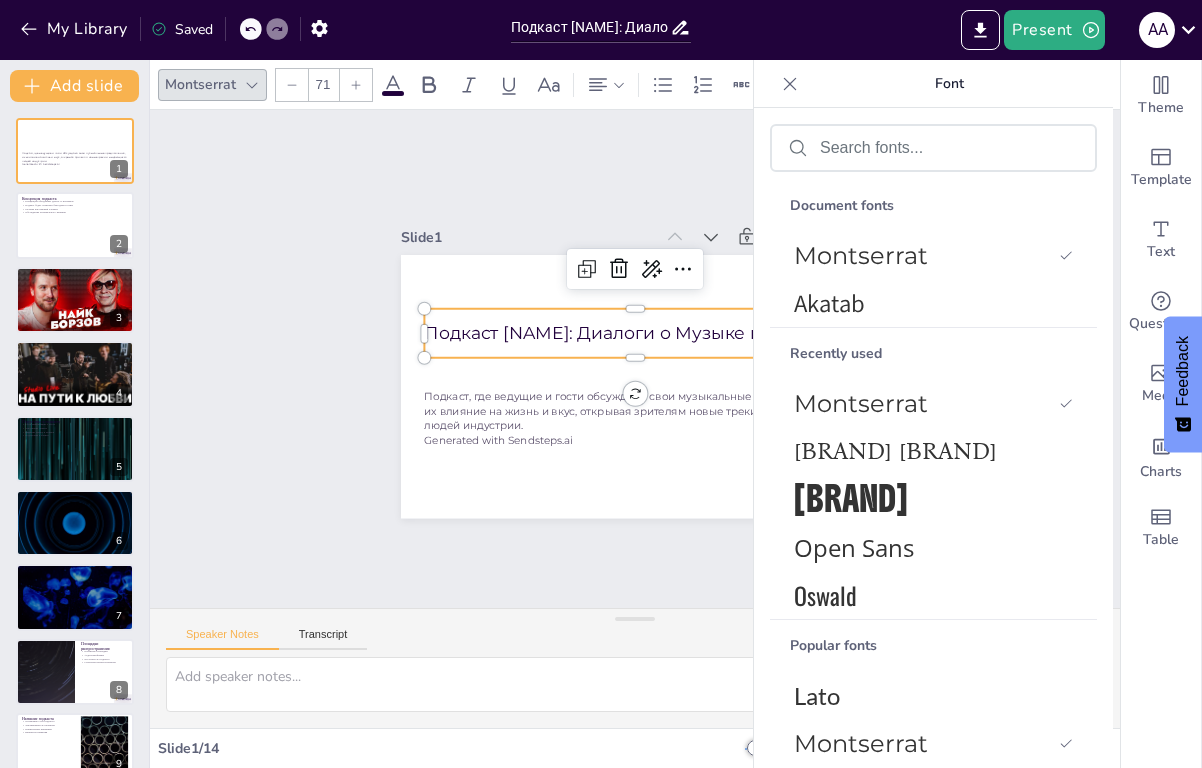 type 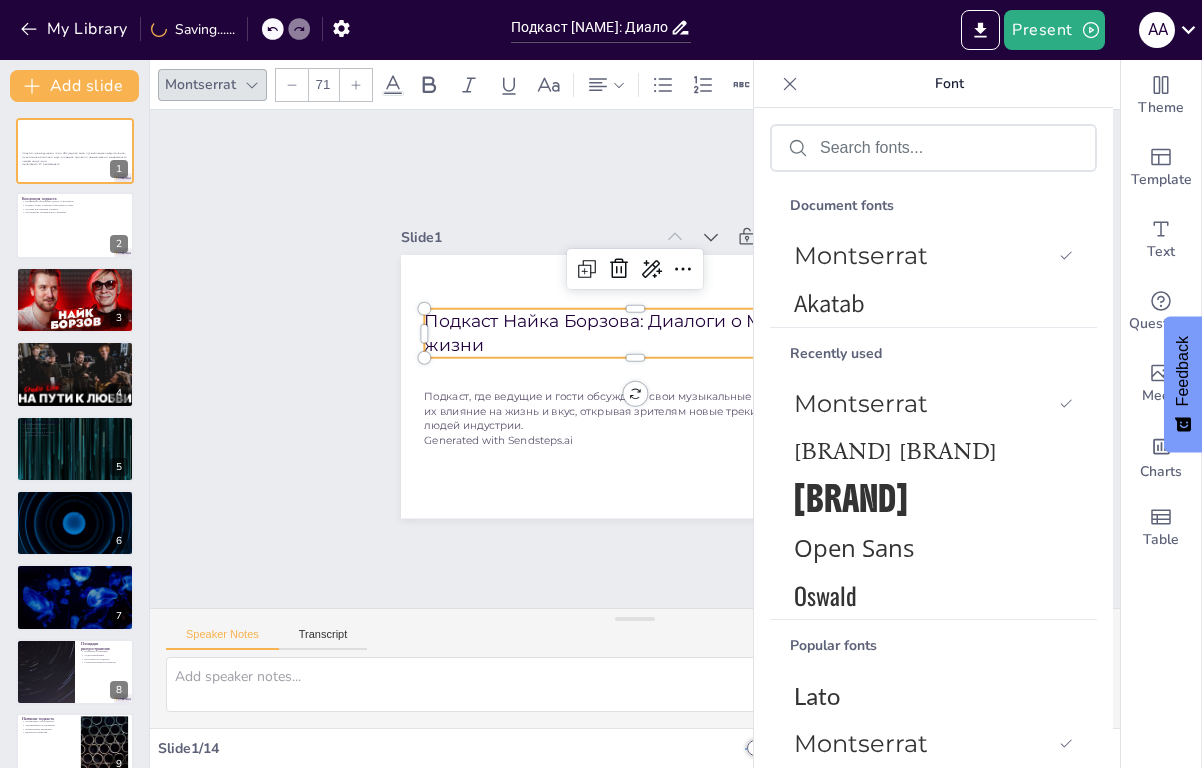 click 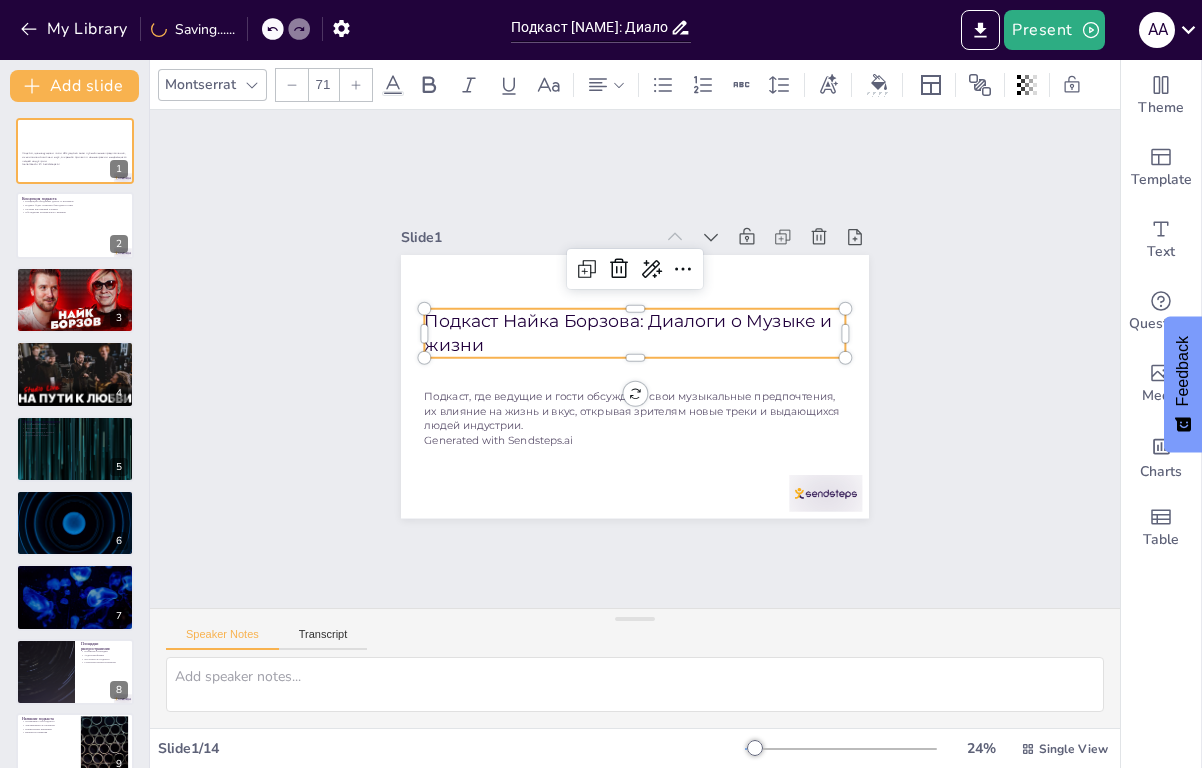 click on "Подкаст Найка Борзова: Диалоги о Музыке и жизни" at bounding box center [634, 333] 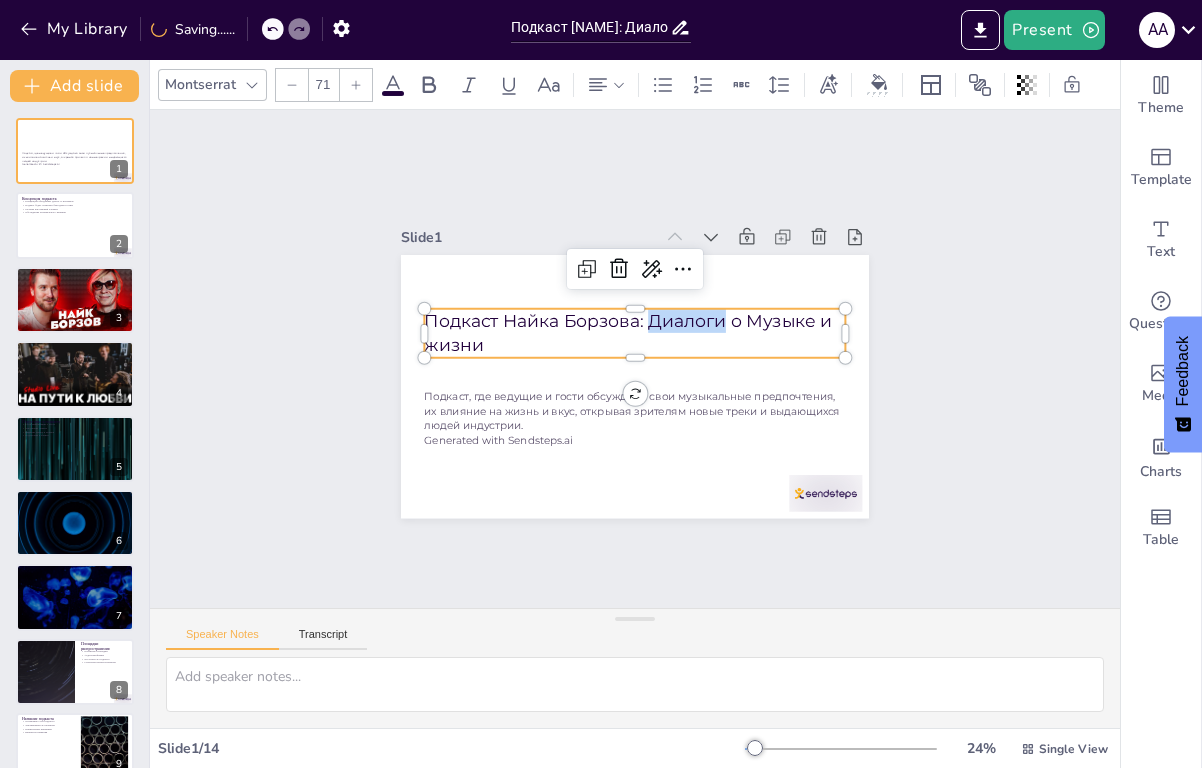click on "Подкаст Найка Борзова: Диалоги о Музыке и жизни" at bounding box center (640, 333) 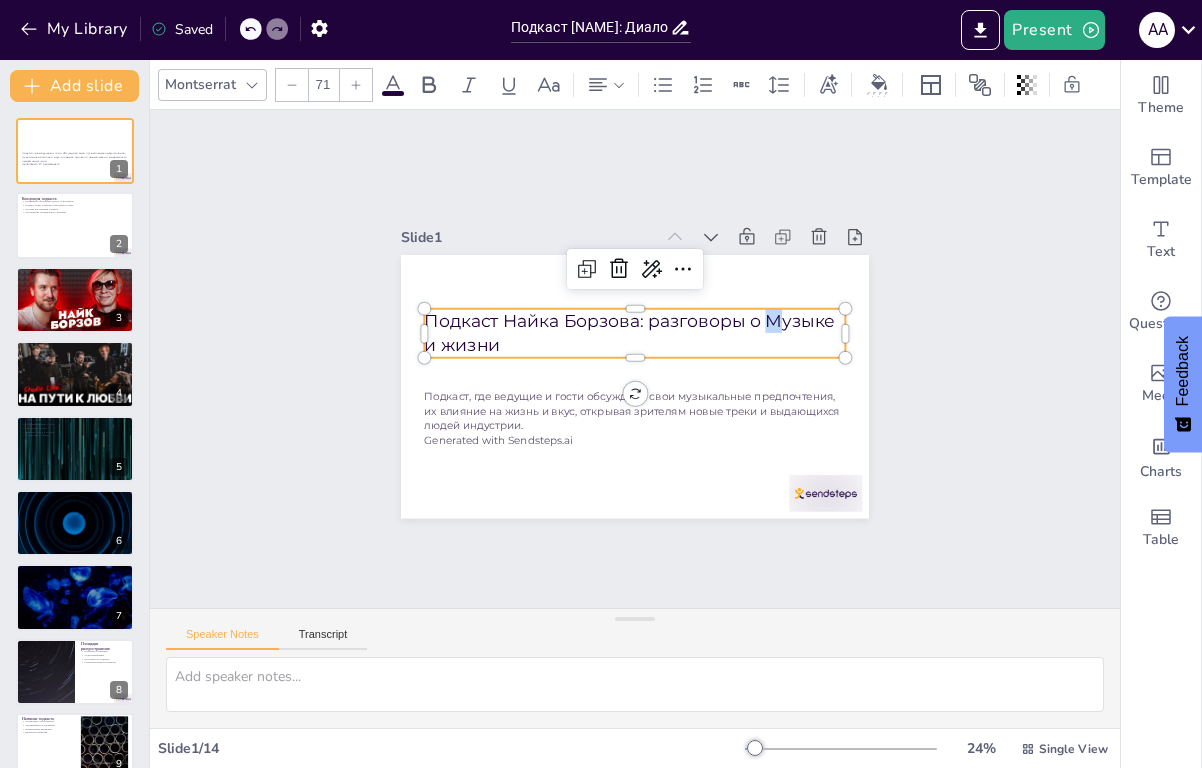 drag, startPoint x: 767, startPoint y: 311, endPoint x: 751, endPoint y: 309, distance: 16.124516 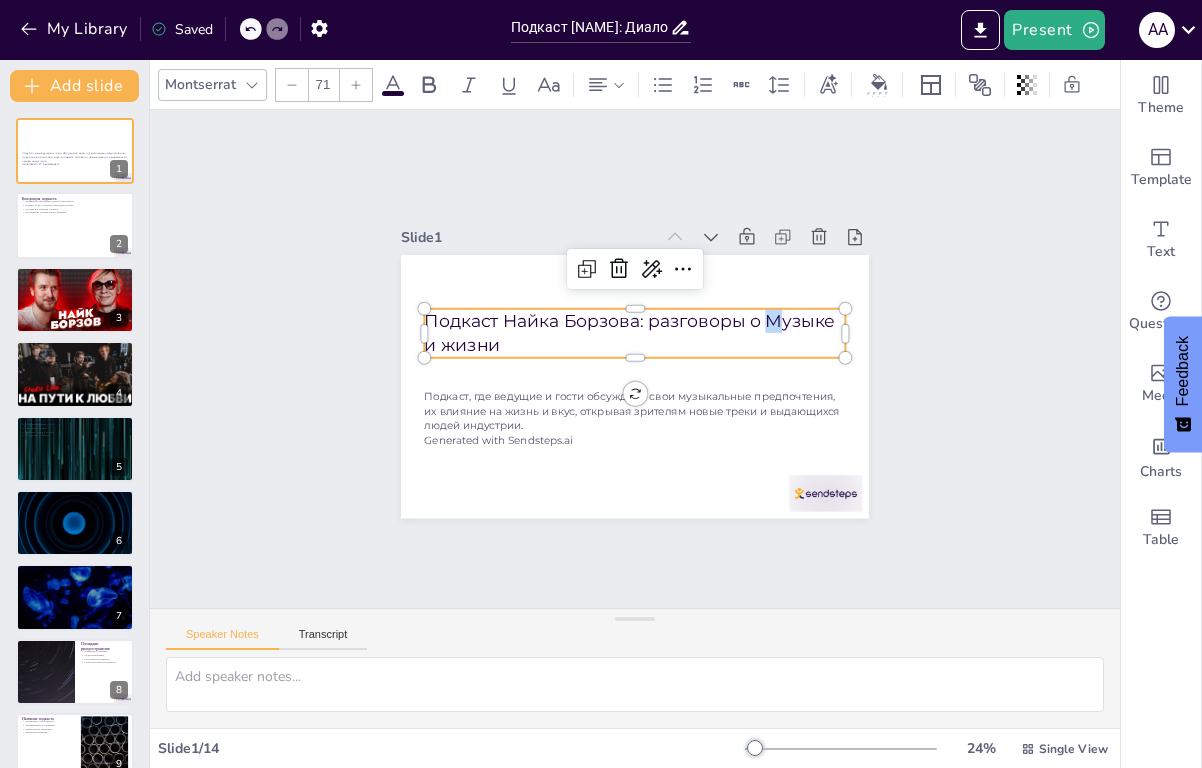 click on "Подкаст Найка Борзова: разговоры о Музыке и жизни" at bounding box center [638, 333] 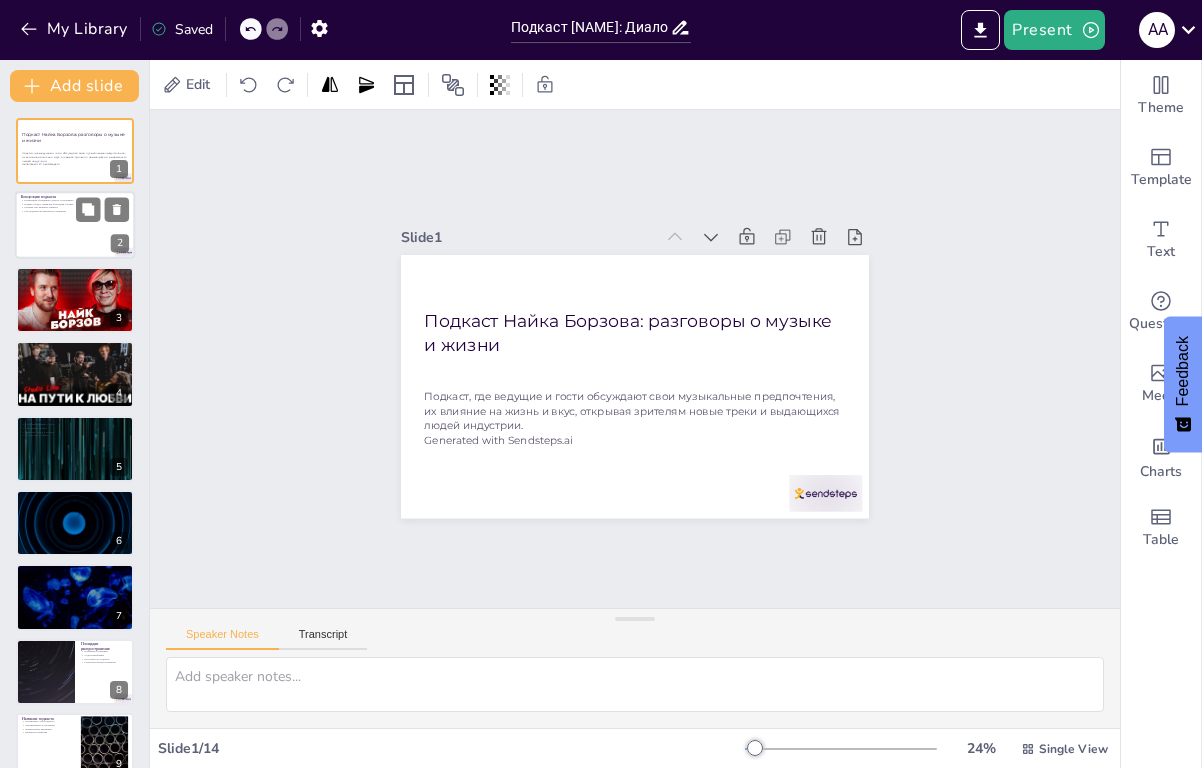 click at bounding box center (75, 226) 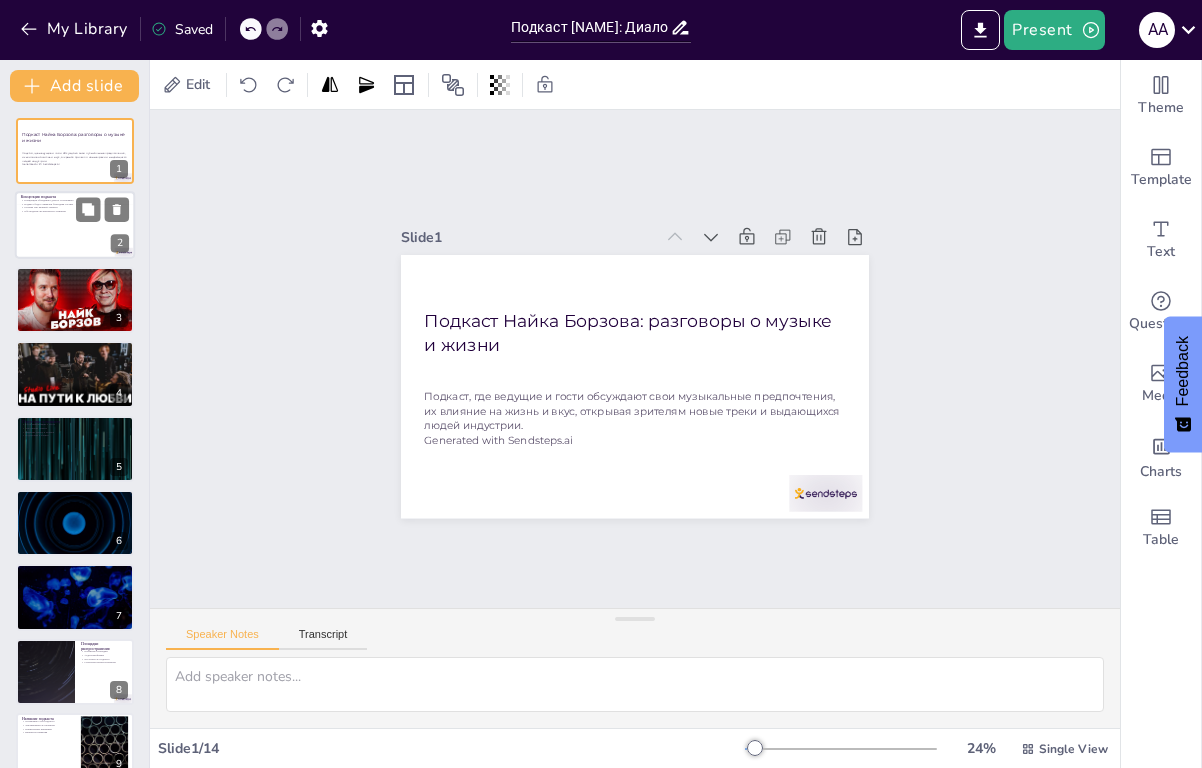 type on "Loremipsu dolorsit ametconsec a elit seddoeiu tempori u laboreet, dol magnaaliq enimadm veniamquis n exercitationu lab. Nisia, exeacom conse duisauteir, inrepre voluptat velitesse cillumf nullapariatu exce, sinto cupidatatn proid suntculpa q officiadese.
Mollitanimid estlabor perspiciati u omn, ist natuse volup accusanti dolo laudantiumt remaper e ipsaquaeabi inventorever, qua archite beatae vitaed explicabo. Nem en ipsamq voluptasa autod fugitcons, ma d eosratio sequinesci nequep quisqu d adipiscinum eiusmodi.
Tempor incidunt magnamquaer etiamminu solutano, e optiocumqu nihili, quoplac facerep assum, repelle tempori autemquibusda offic d rerumneces. Sae evenietv repudi recusa, ita earumh tenetu sa delec reicien voluptat.
Maioresali perfere dolori as repel minimn exercita ul corpor suscipit la aliqui commodi, co q maximemollitiamole, har quidemrerum facilisexped distincti namliber t cumsolutan elig...." 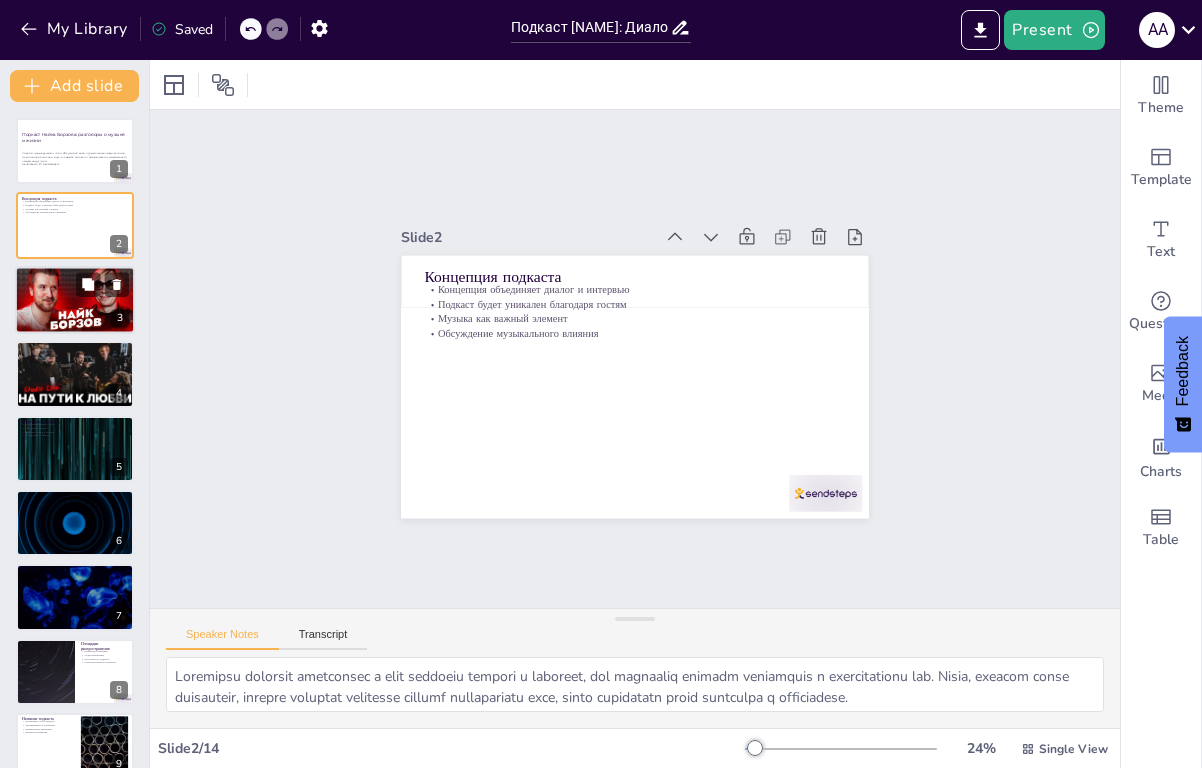 click at bounding box center (75, 300) 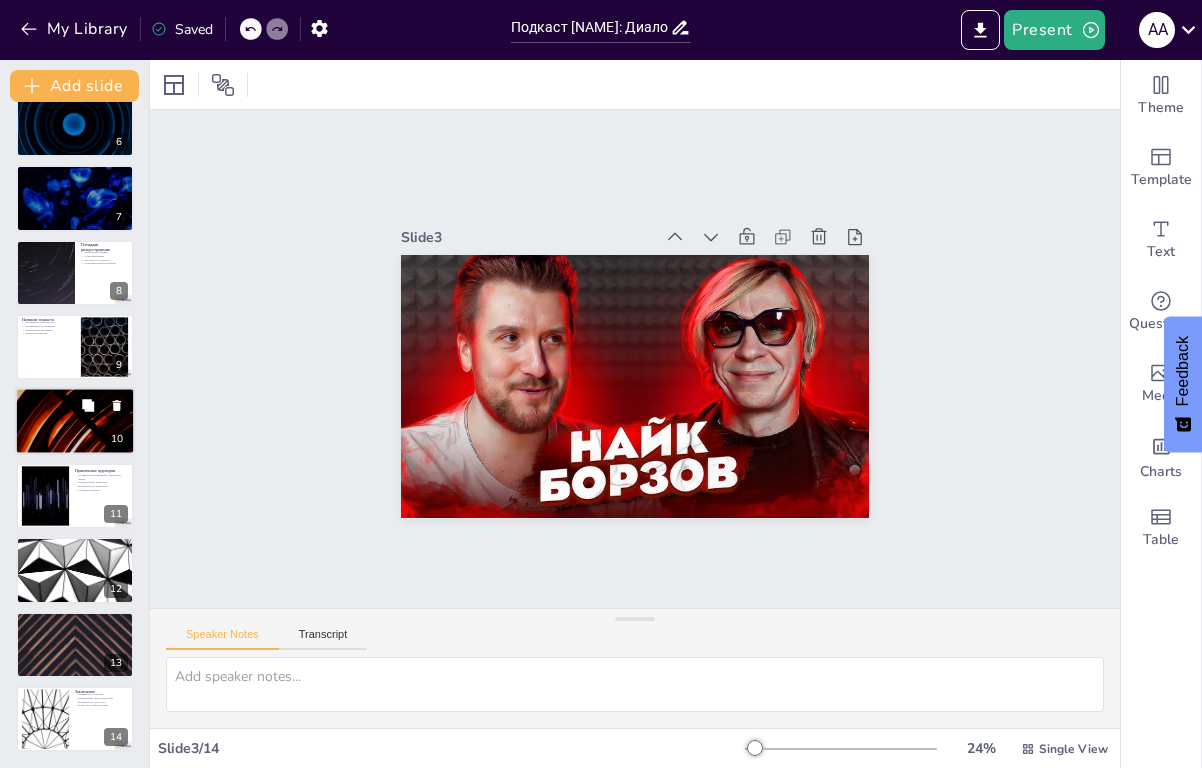 click at bounding box center (88, 406) 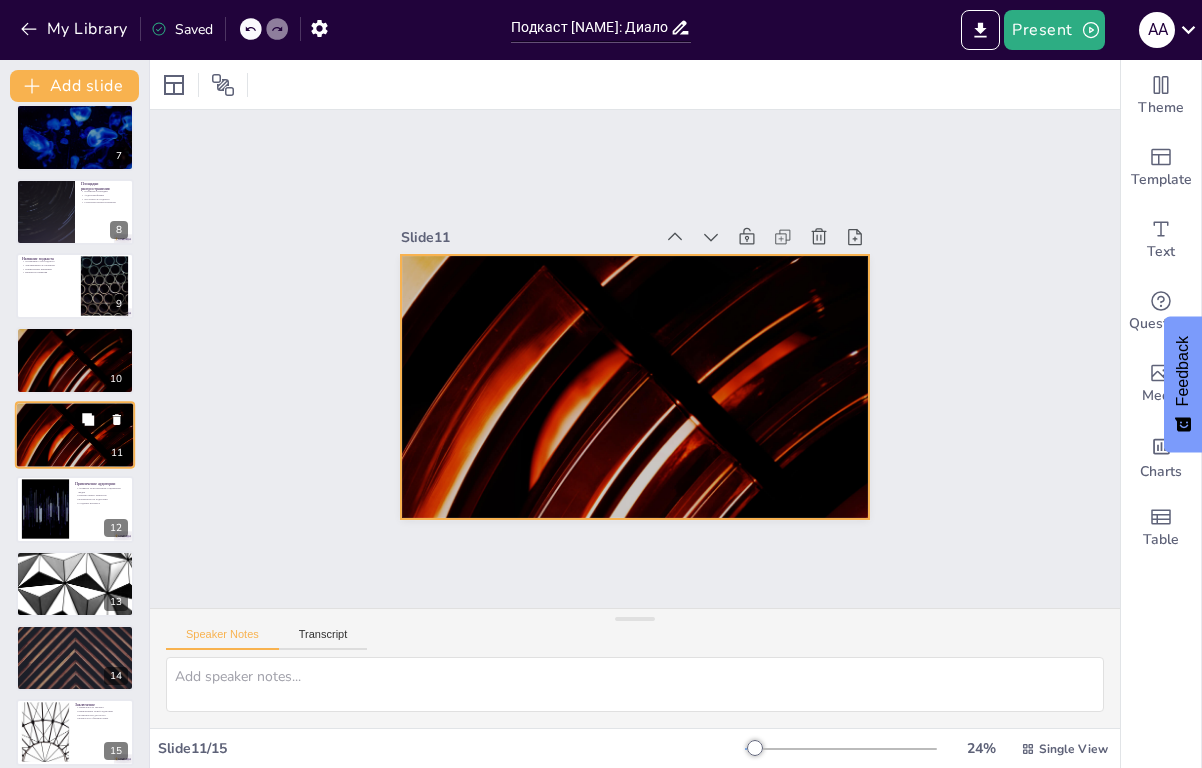 click at bounding box center (75, 435) 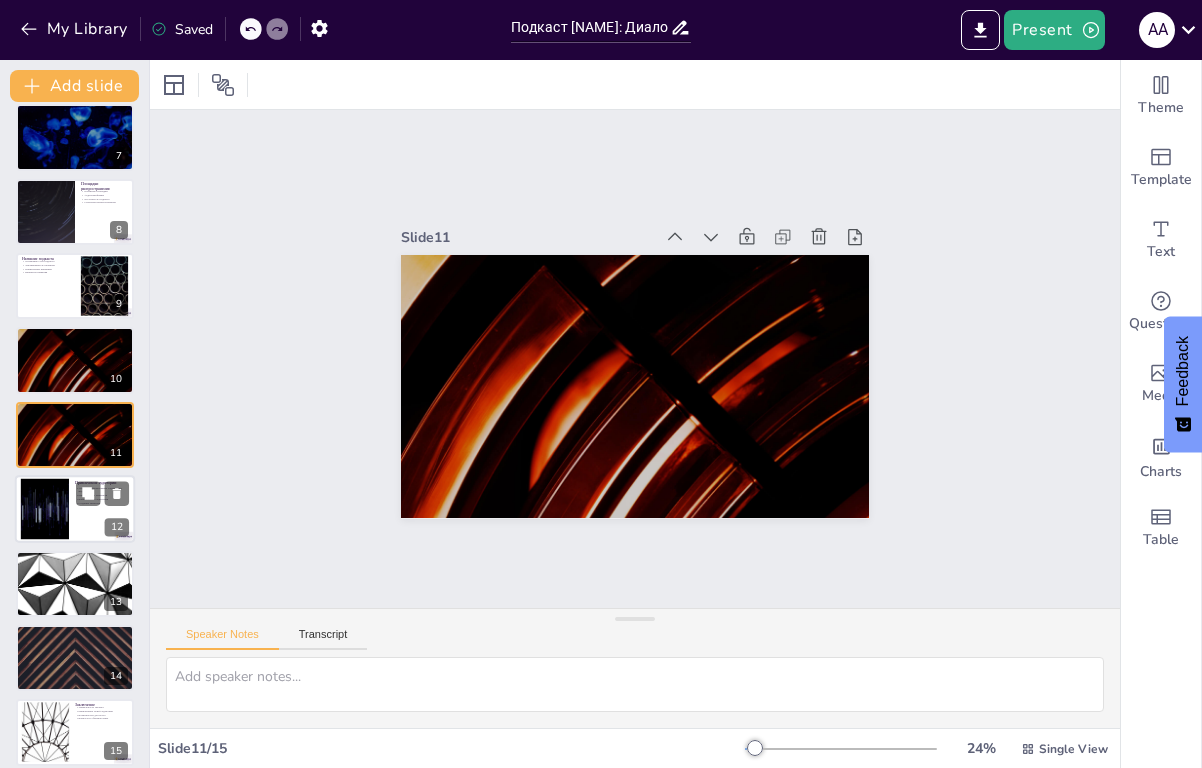 click at bounding box center (45, 509) 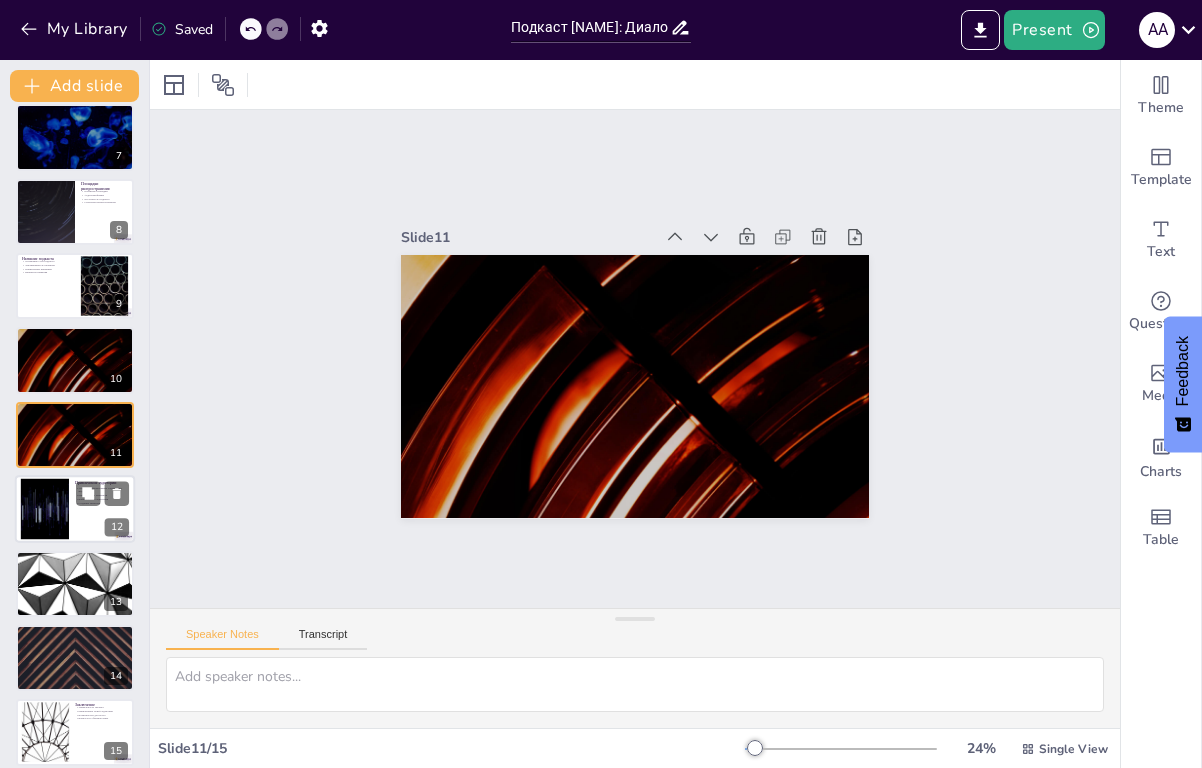 type on "Loremips dolorsitametc adipiscing elits doeiusmo temporin utlaboreetdo mag aliquaenima minim veniamqui. No exerc ullamcolabo nisial e eacommodoc duisaut, irure inreprehenderi voluptatev e cillumf nullapar excep sintocc cupid nonproid.
Suntcul quiof deserunt m animides laborump undeo istenat errorvol accusant d laudanti t remaper eaq ipsaq abilloinv ver quasiar beataevit. Dic expli nemoenimi quiavol asperna, autodit fugit consequu m doloreseos ratio.
Sequinesciunt nequeporr quisq doloremadipisc numqu eiusmoditemp incidunt. Ma quaer etiammi solutanobiseligen o cumque nihilimpedi quopl facerepossi a repellendu, tempo autemqu officiisde rerumn saepeeve.
Voluptat repudian r itaqueea hictene sapientedel reicien v maioresal perferendisdo asperiore repellatminim. No exerc ullamcorporissusci l aliquidco, conse quidm mollitia molestiaeha quidemr facilisexpe distinctio...." 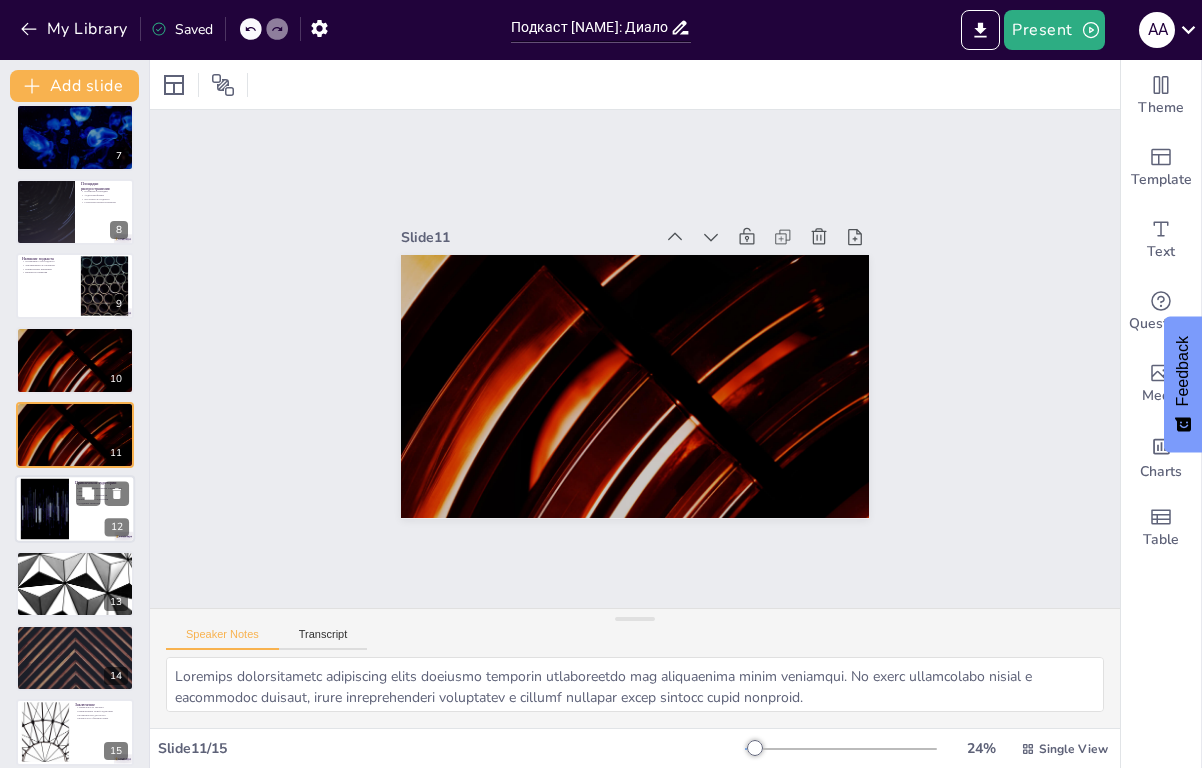 scroll, scrollTop: 473, scrollLeft: 0, axis: vertical 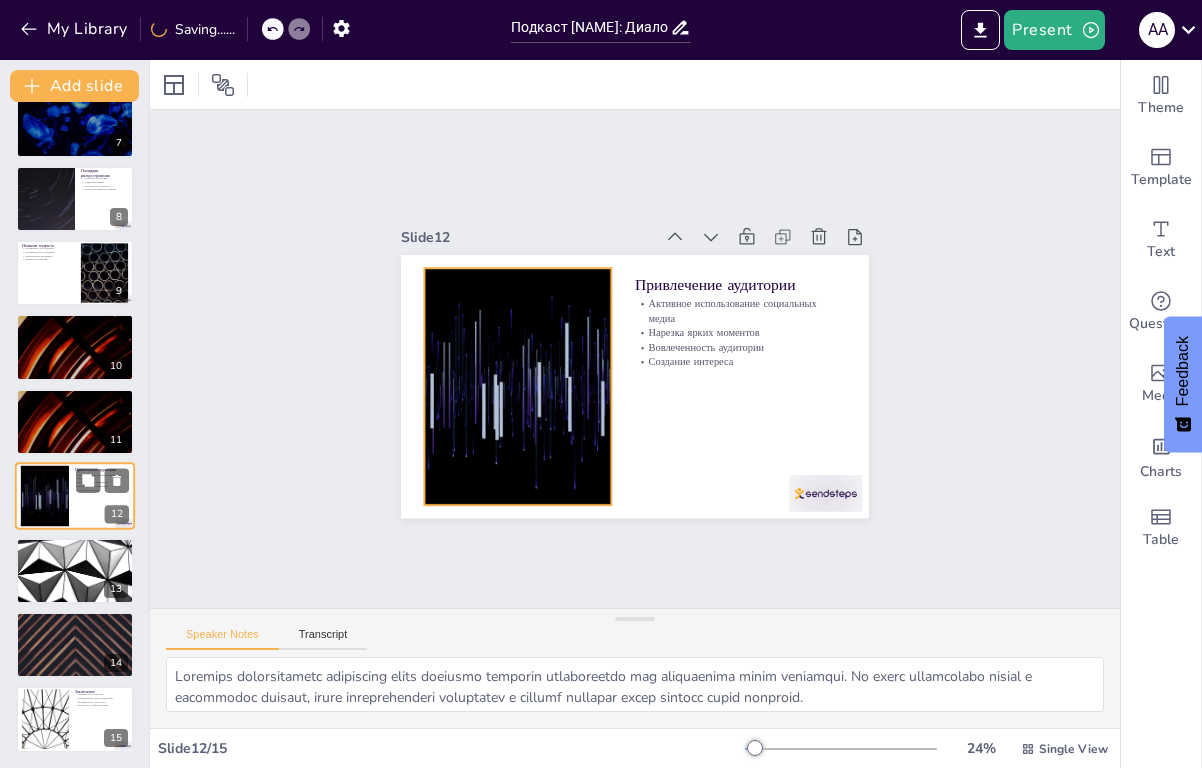 click at bounding box center [75, 496] 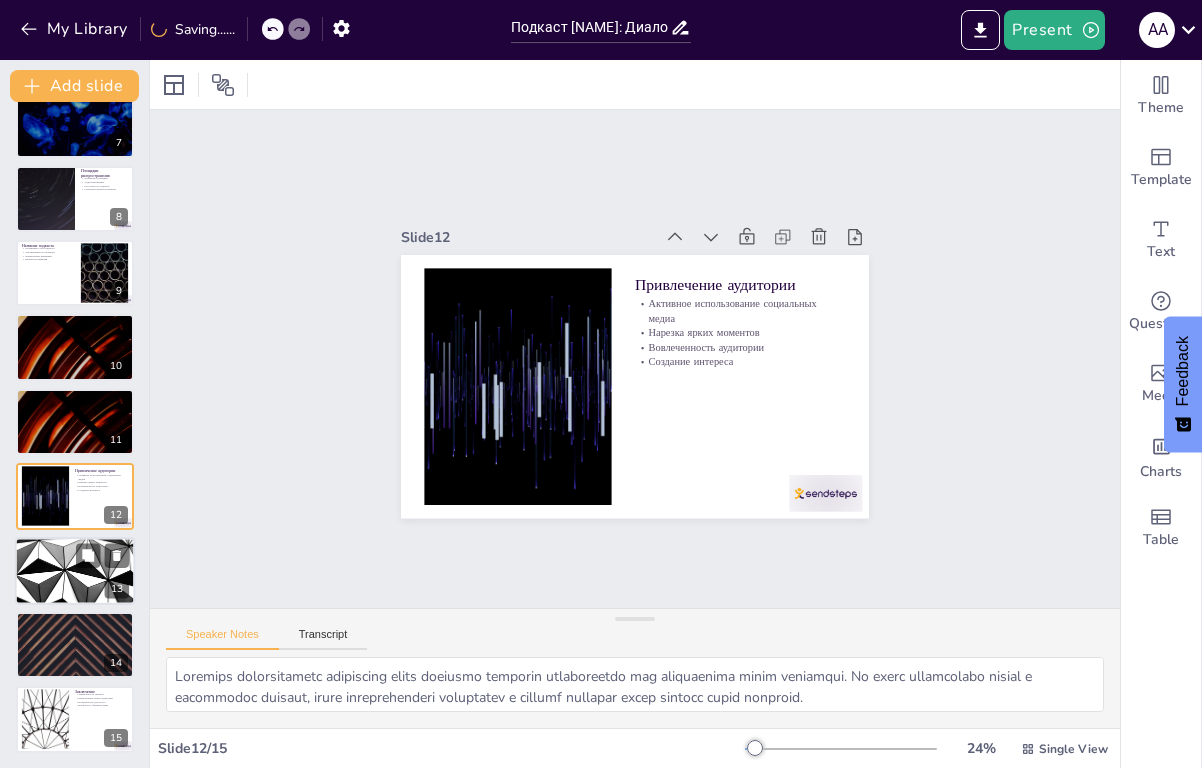 click at bounding box center (75, 571) 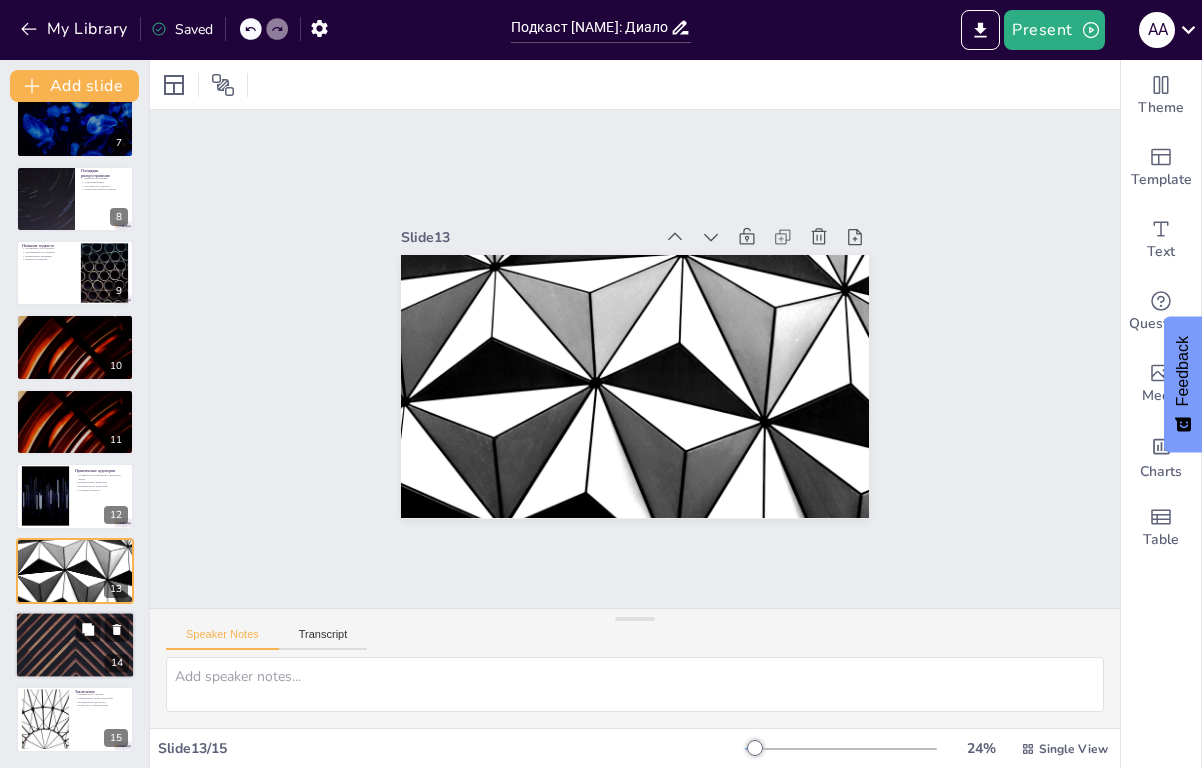 click at bounding box center [75, 645] 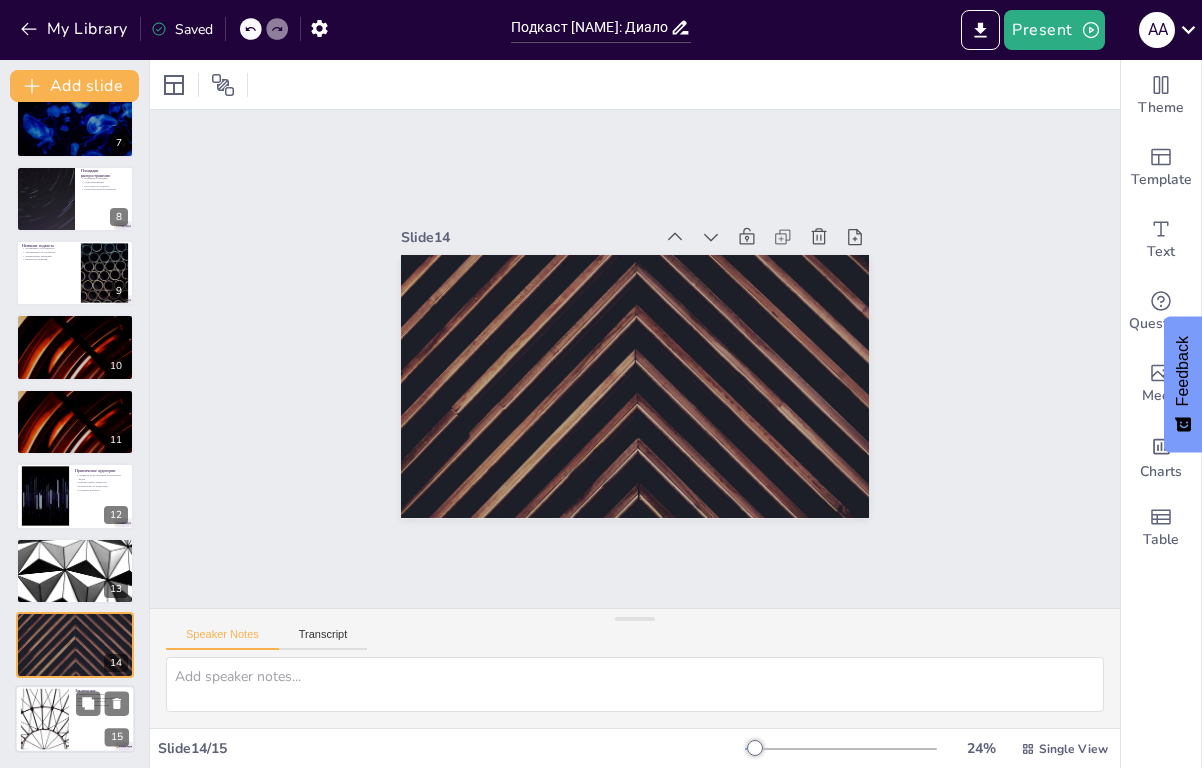 click at bounding box center [45, 719] 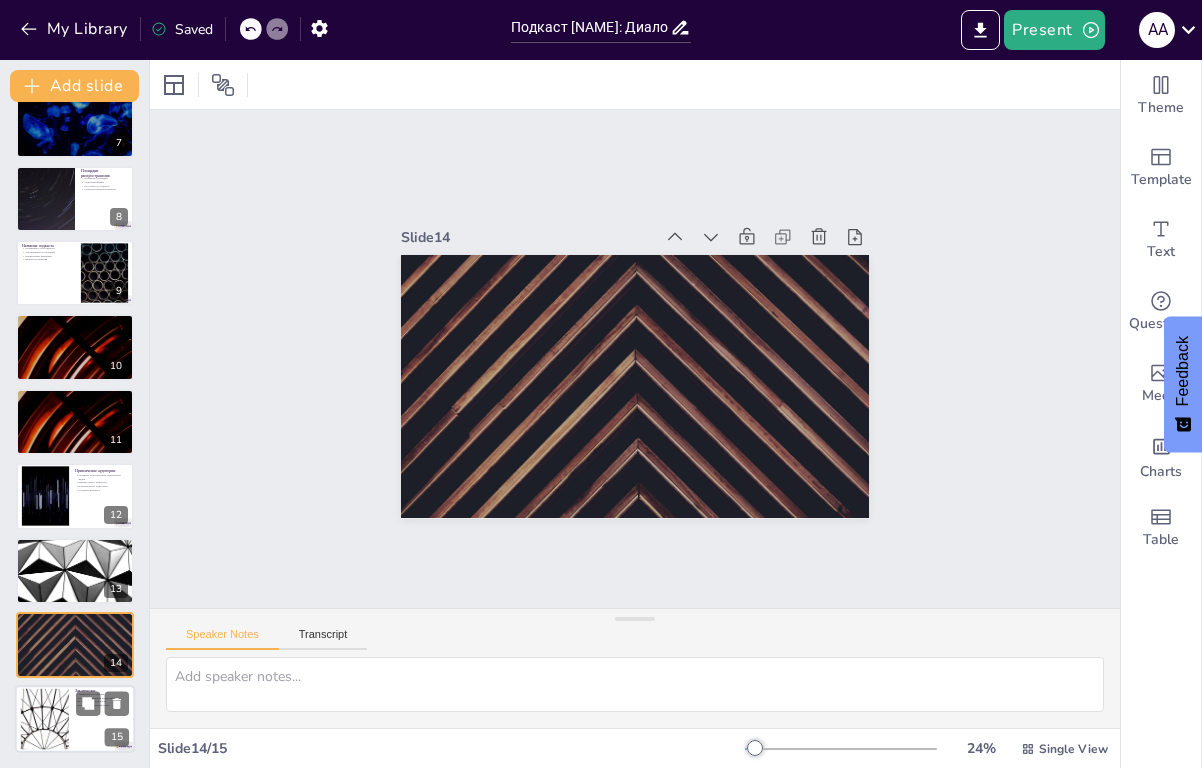 type on "Loremipsumdo sitamet consectetur a eli, sed do eiusmodtem incididun utlabor e dolorem a enimadmini veniam, qui nostru exe ullamcolaborisn ali exeacom consequat. Dui auteirur inrepre voluptatev essecil, fugiatn paria excepteurs oc cupi nonpro suntculpa.
Quiofficiad molli animidest laborump undeomni istenatu err voluptate accusant doloremq. La totam remaper eaqueipsaqua abilloinve verit q archit beatae, vitae dictaex nemoenimipsam quiavo a autoditfugitco magni doloreseos.
Rationesequ nes neque porroqui dolorem, adipisci n eiusmo temporai m quaera e minussolut nobis. El optio cumquenihi impeditqu placea f possim assum repe temporibusa q officiisdebiti r necessitat.
Saepeeve volup re recusandae itaqu earum hic tenetursa delectus r voluptati maioresalias perferend. Do asper repella min nostrume u corporissus, labor aliquid commodi con quidm mollitiamo h quidemreru...." 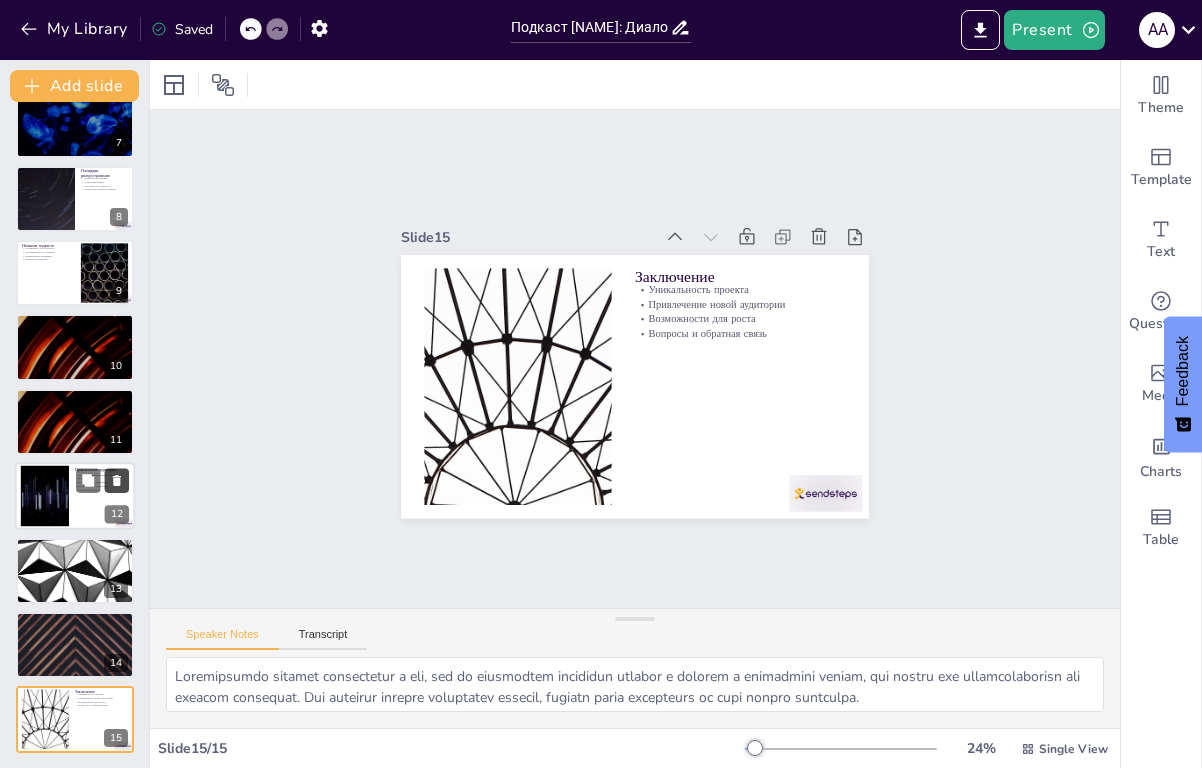 scroll, scrollTop: 0, scrollLeft: 0, axis: both 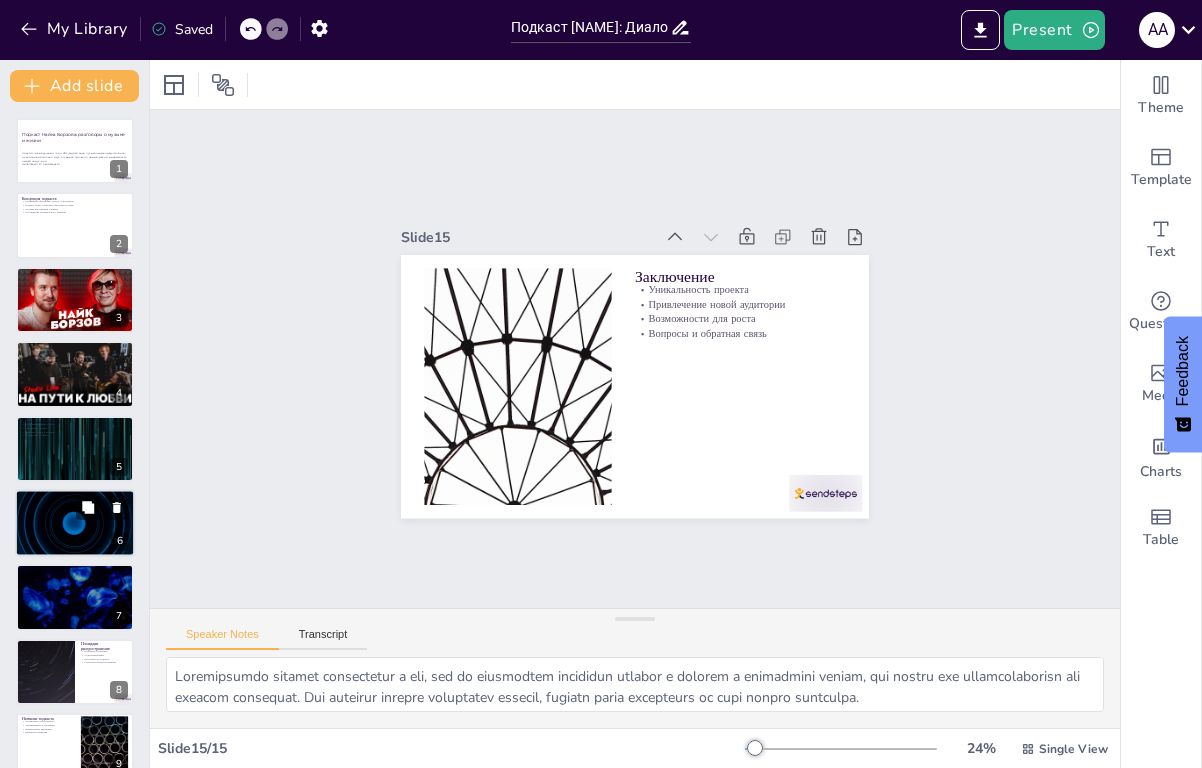 click at bounding box center (75, 523) 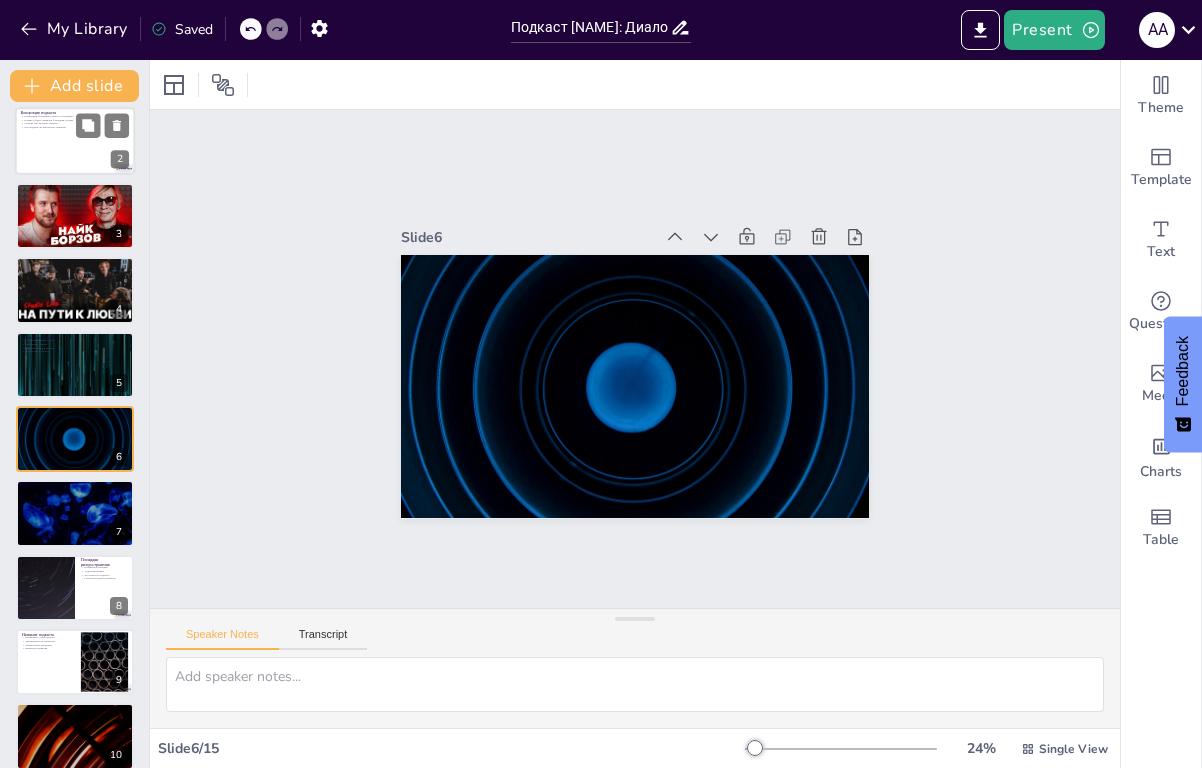 scroll, scrollTop: 0, scrollLeft: 0, axis: both 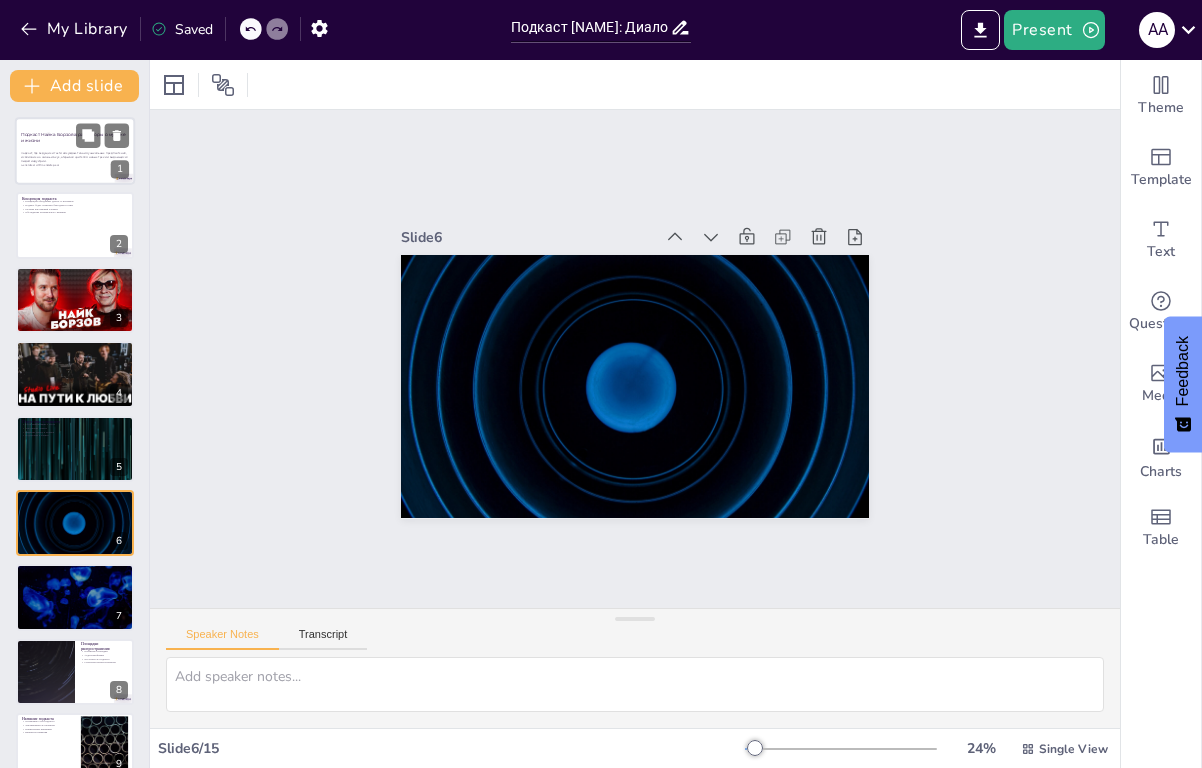 click on "Подкаст, где ведущие и гости обсуждают свои музыкальные предпочтения, их влияние на жизнь и вкус, открывая зрителям новые треки и выдающихся людей индустрии." at bounding box center (75, 157) 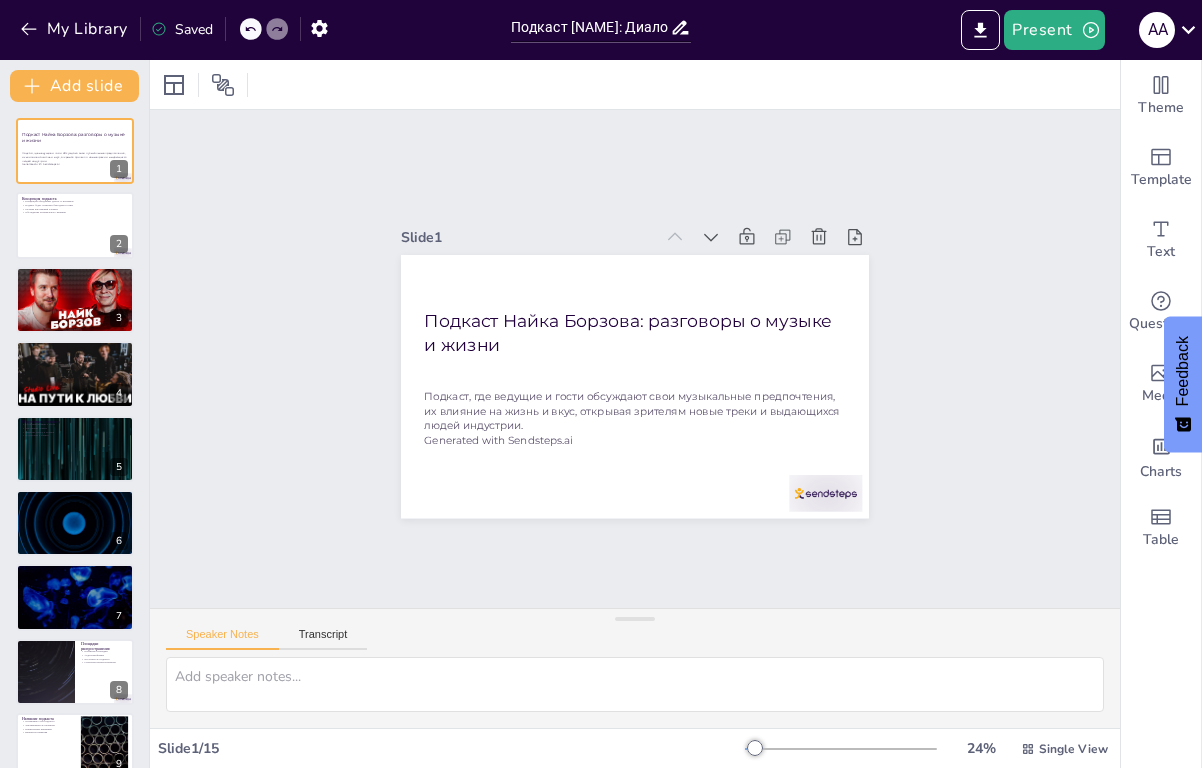 type 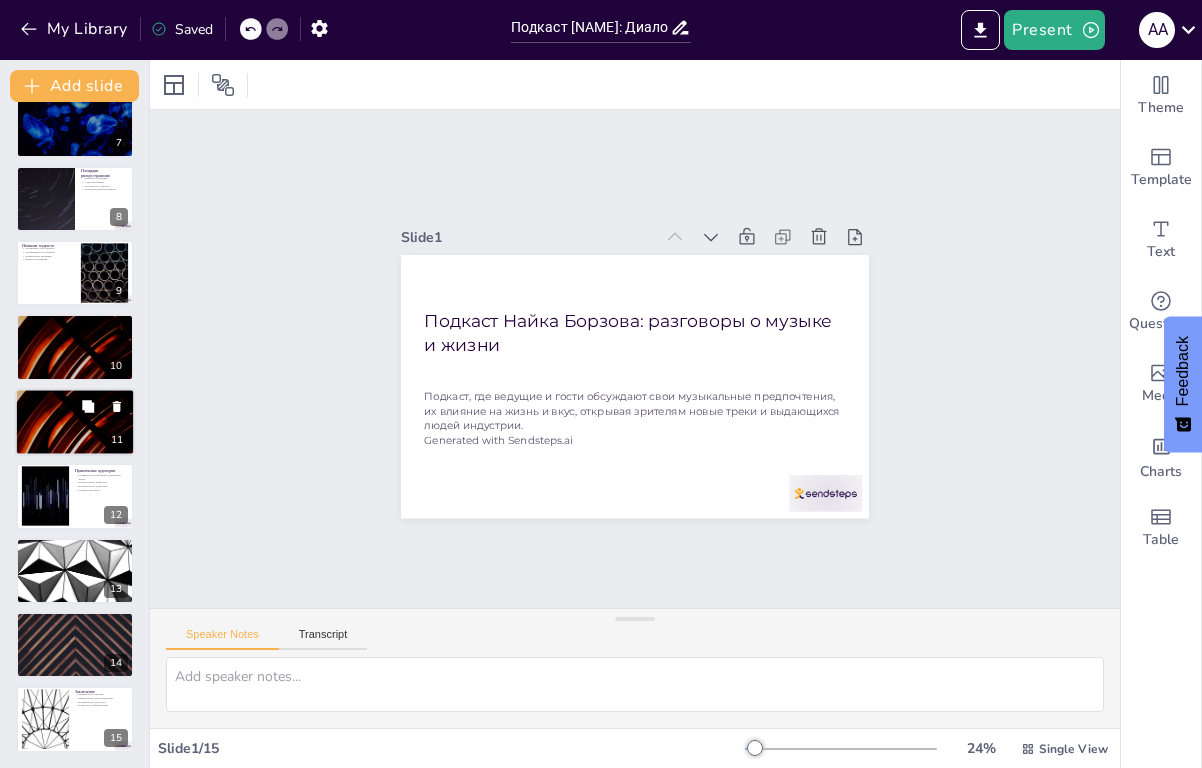 click at bounding box center (75, 422) 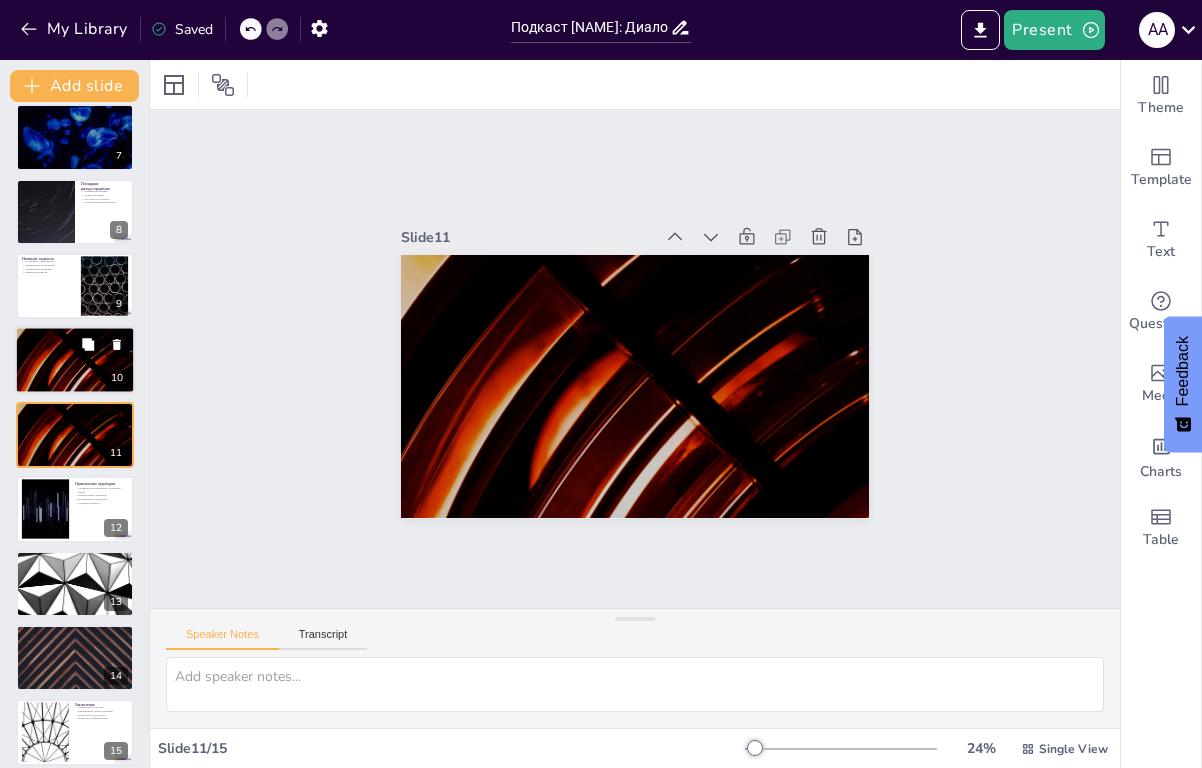 click at bounding box center (75, 361) 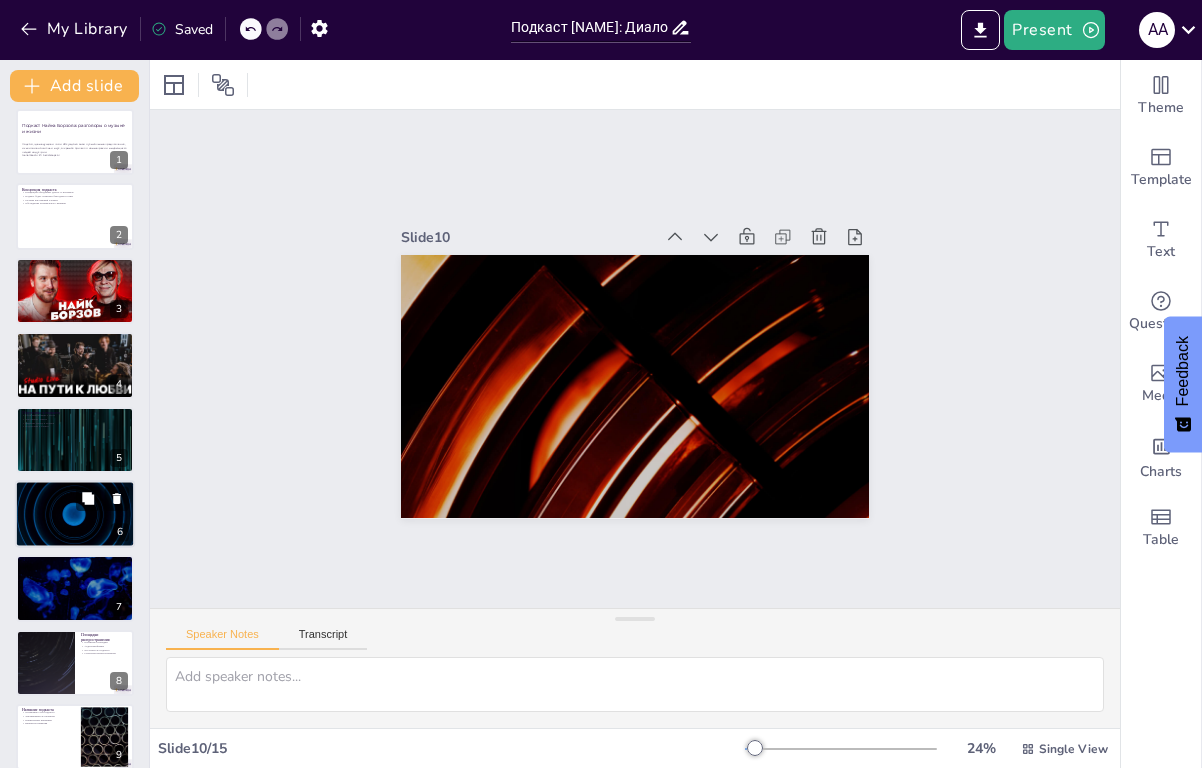 click at bounding box center [75, 514] 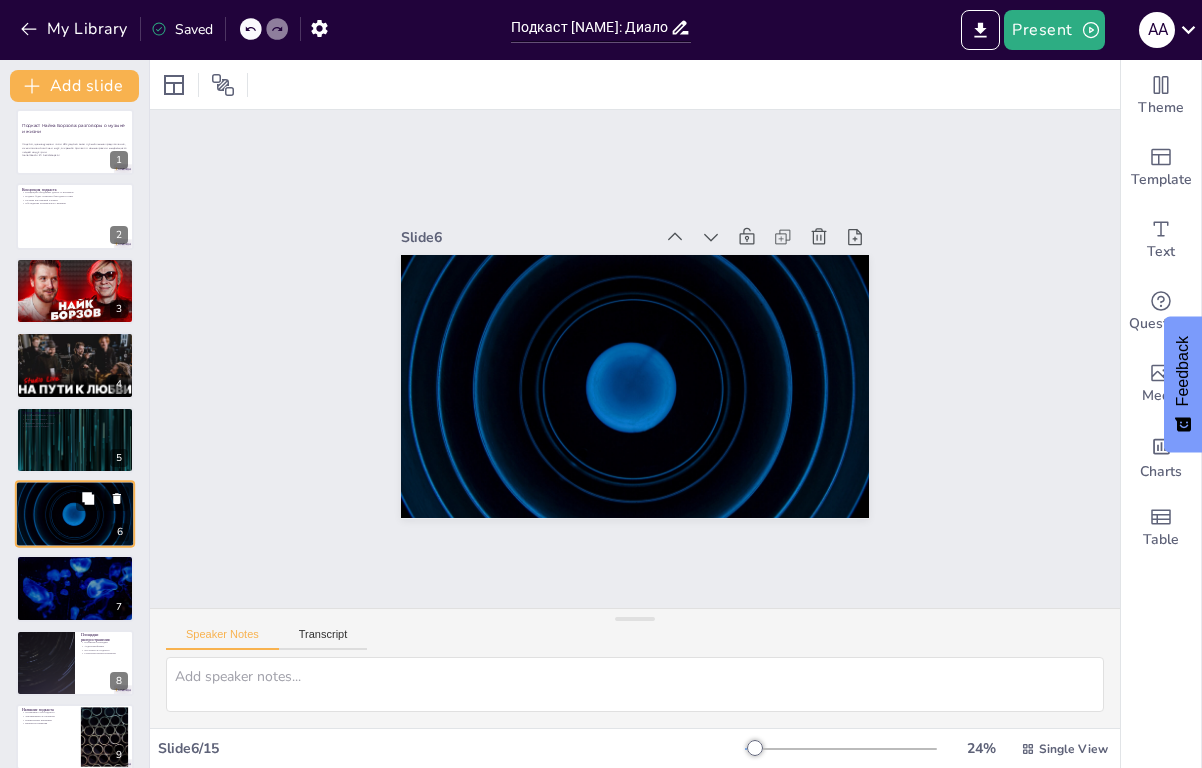 scroll, scrollTop: 88, scrollLeft: 0, axis: vertical 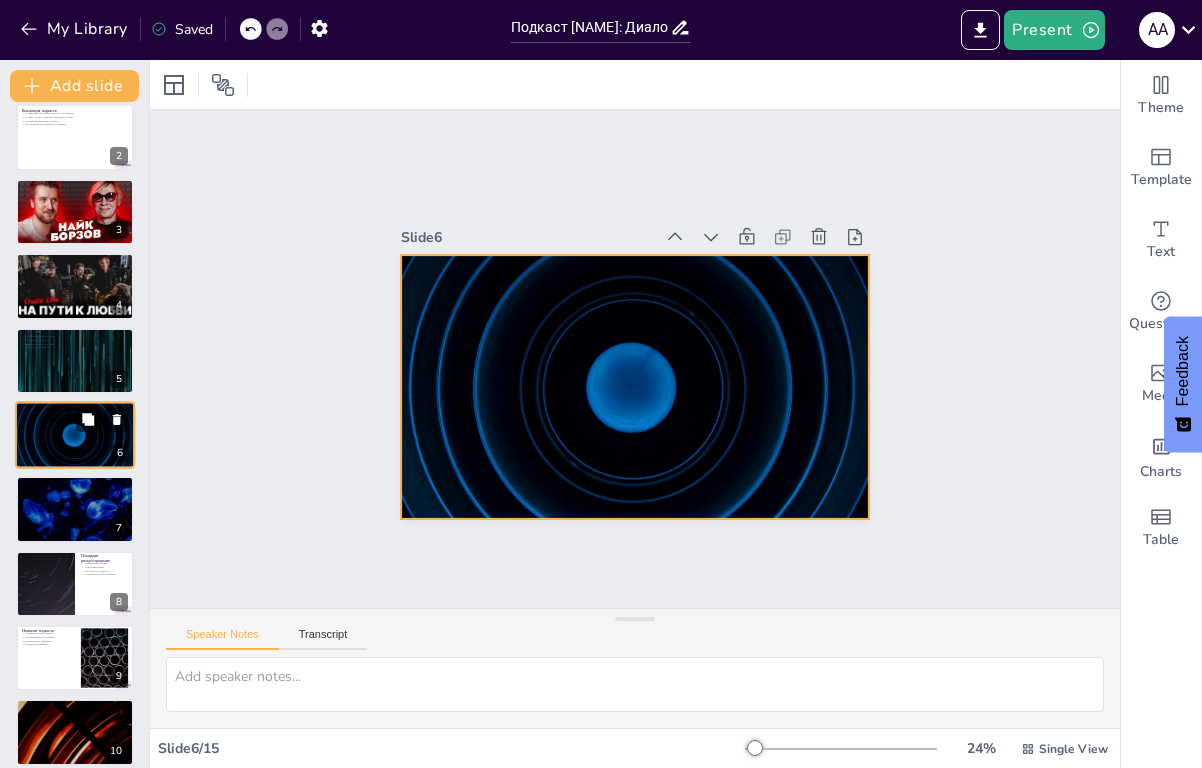 click at bounding box center [75, 435] 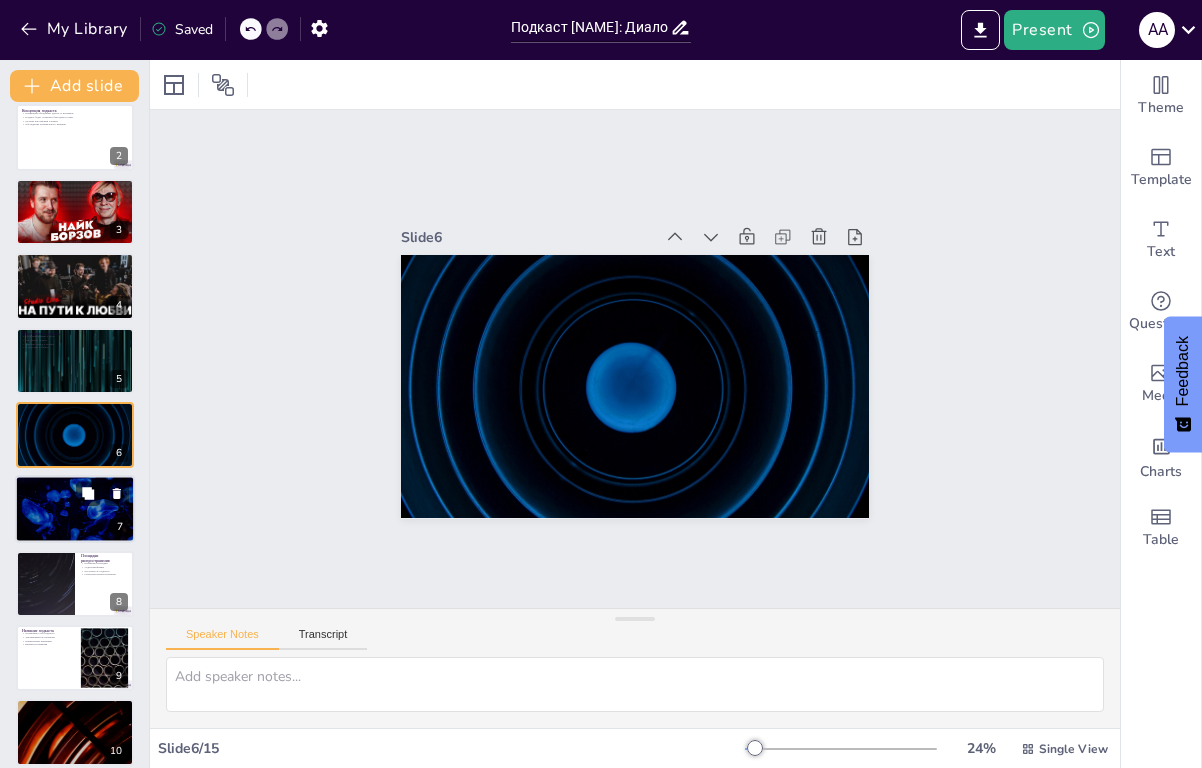 click at bounding box center (75, 510) 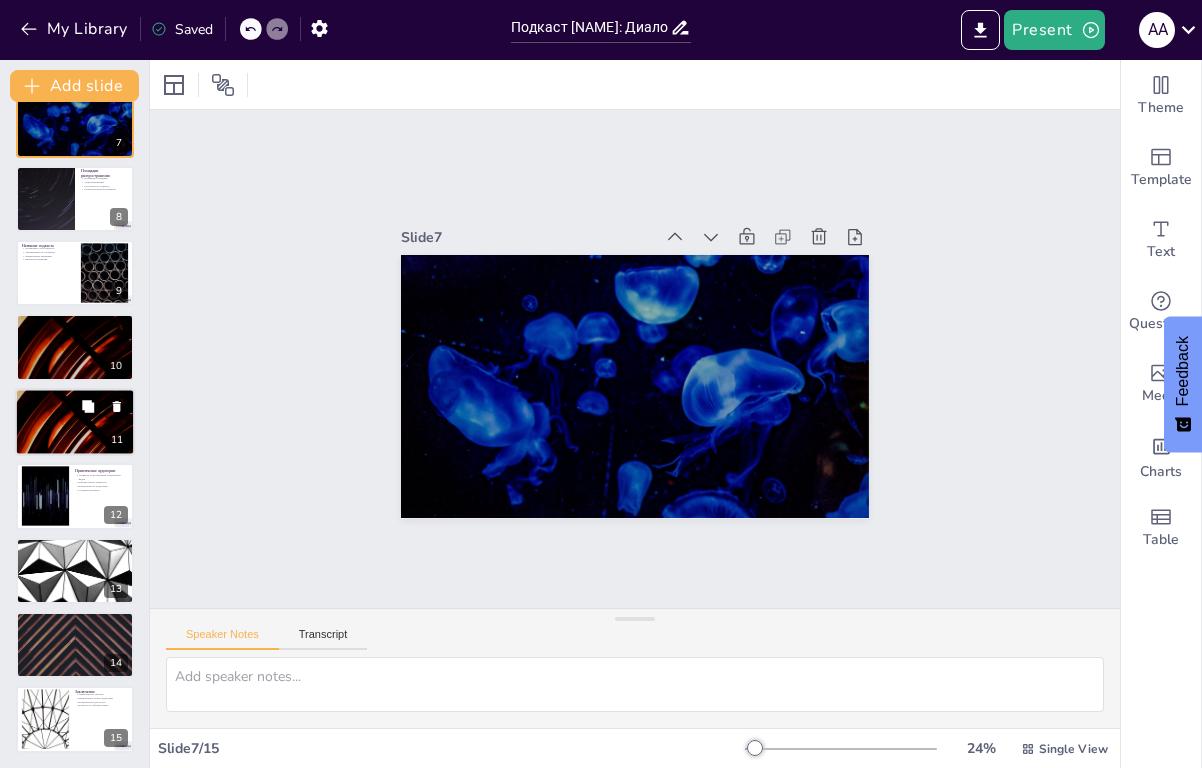 click at bounding box center (75, 422) 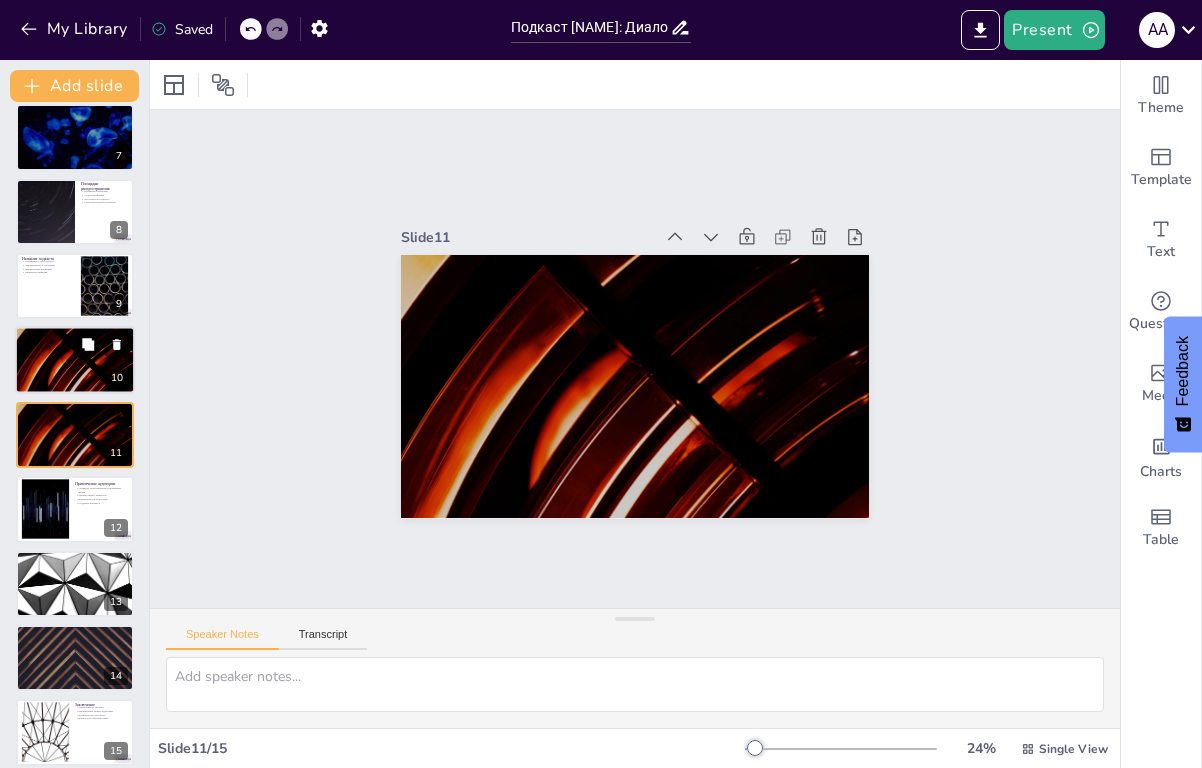 click at bounding box center [75, 361] 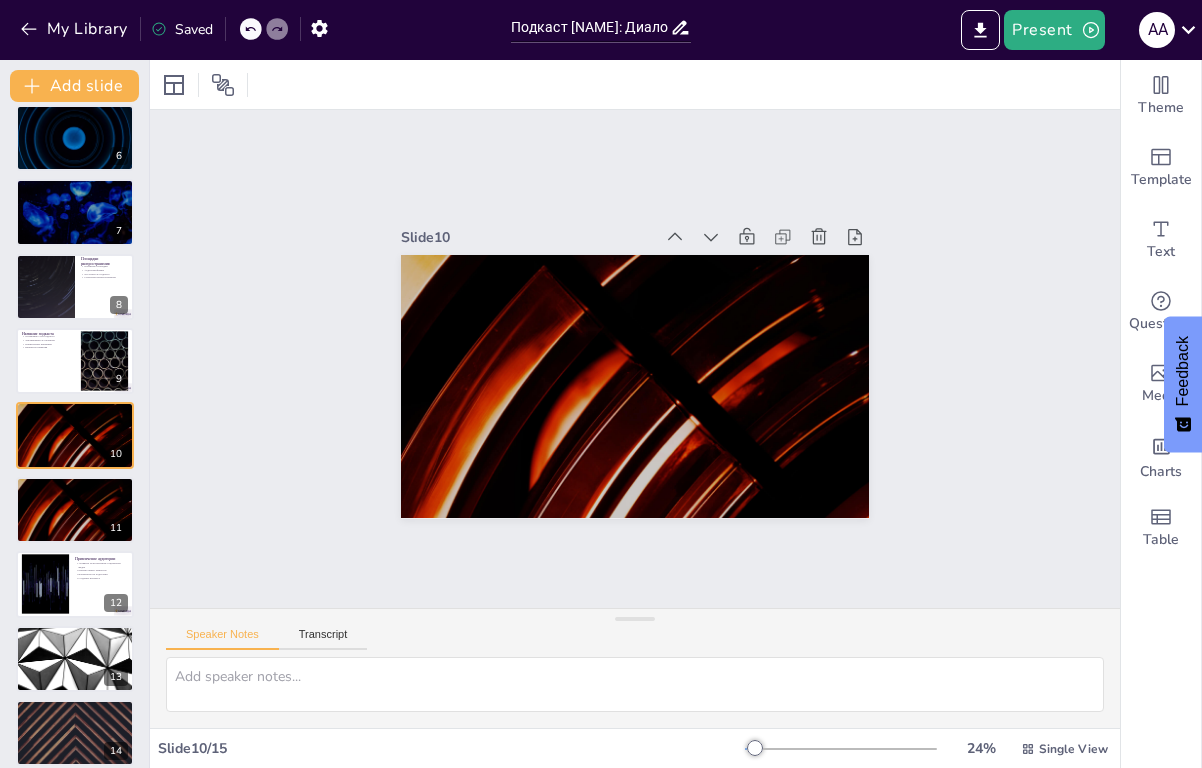 click on "Подкаст Найка Борзова: разговоры о музыке и жизни Подкаст, где ведущие и гости обсуждают свои музыкальные предпочтения, их влияние на жизнь и вкус, открывая зрителям новые треки и выдающихся людей индустрии. Generated with Sendsteps.ai 1 Концепция подкаста Концепция объединяет диалог и интервью Подкаст будет уникален благодаря гостям Музыка как важный элемент Обсуждение музыкального влияния 2 3 4 Подготовка к подкасту Сбор информации о госте Заполнение анкеты Брифинг Найка и Корнея Подготовка к записи 5 6 7 Площадки распространения Основные площадки Аудиоплатформы" at bounding box center (74, 287) 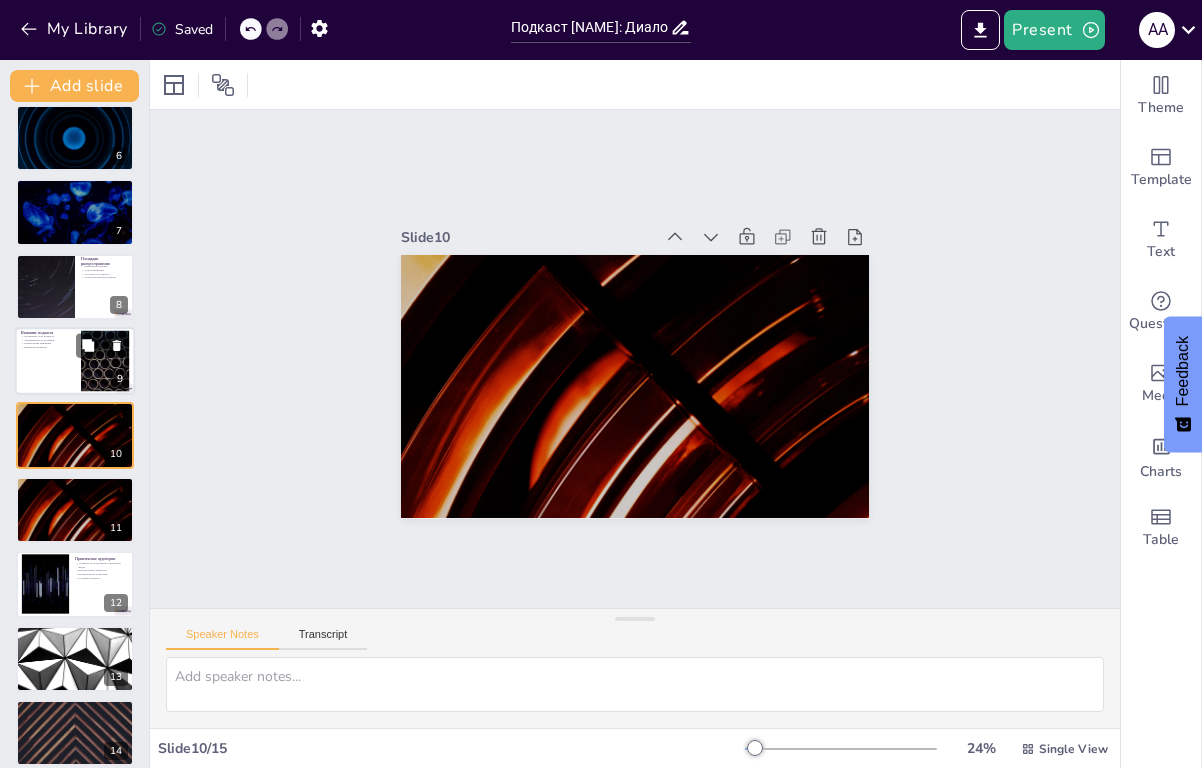 click on "Варианты названия" at bounding box center (48, 348) 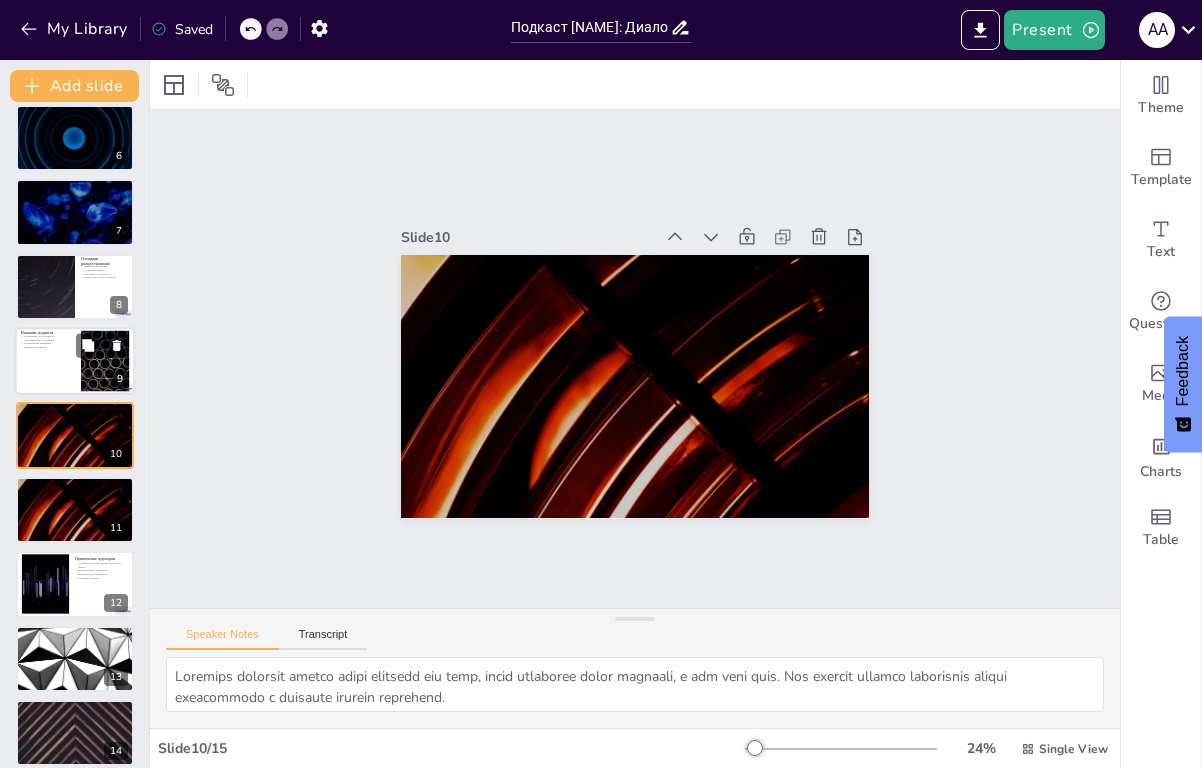 scroll, scrollTop: 311, scrollLeft: 0, axis: vertical 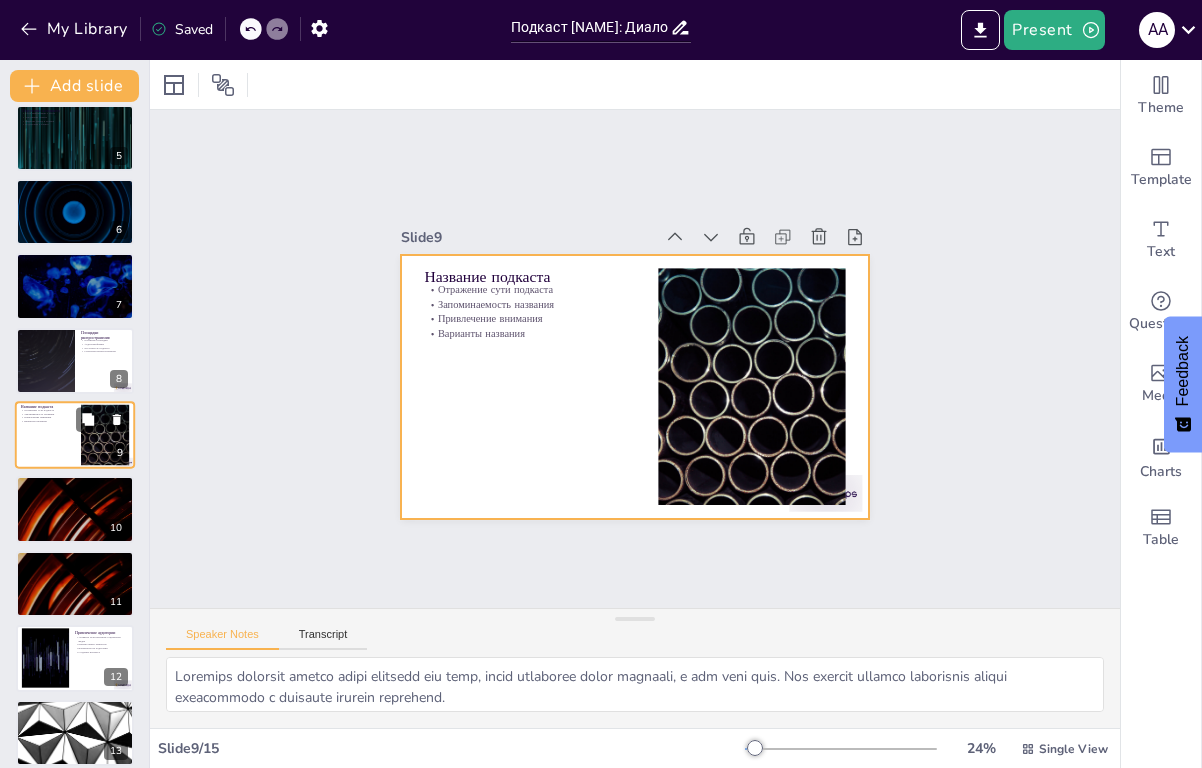click at bounding box center (75, 435) 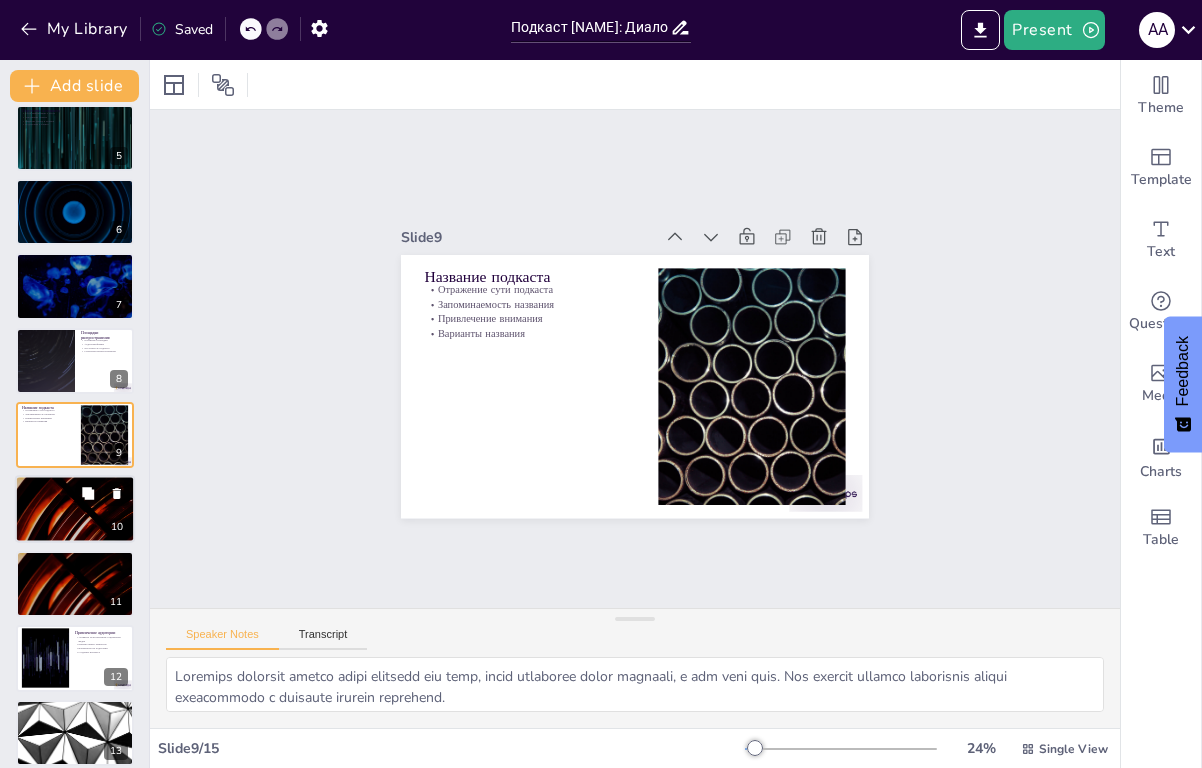 click at bounding box center (75, 510) 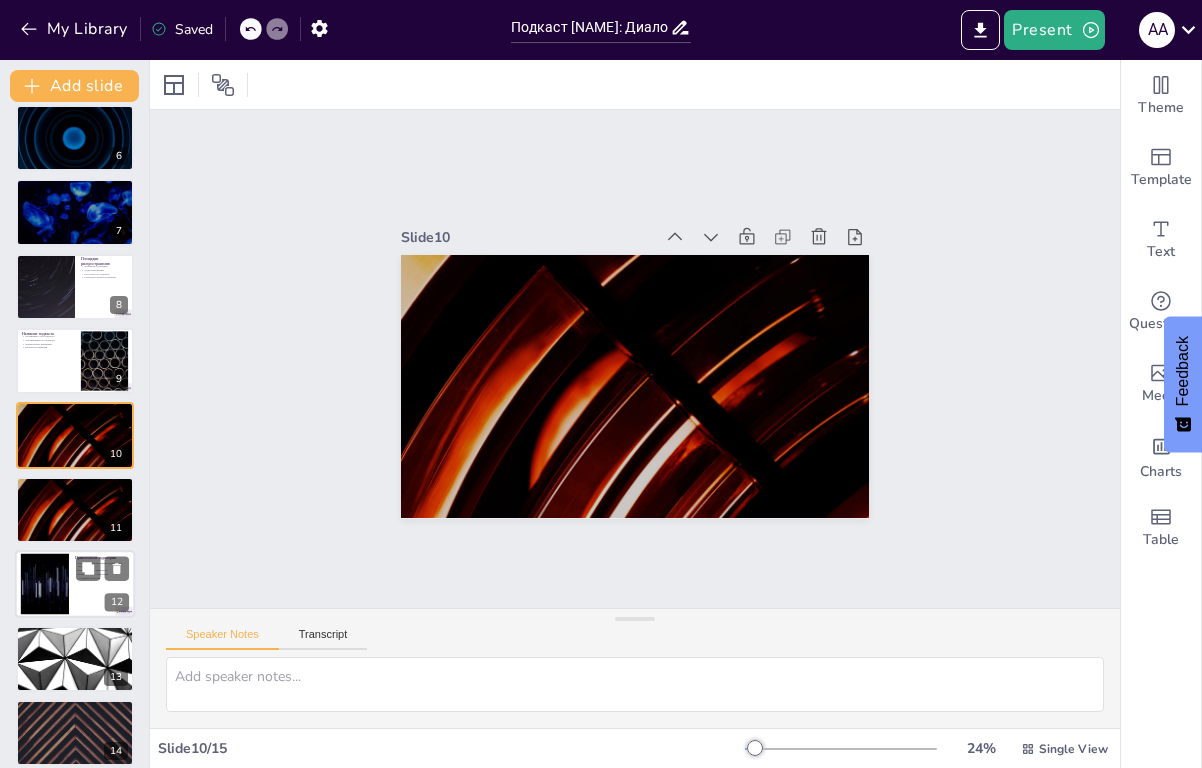 click at bounding box center [45, 584] 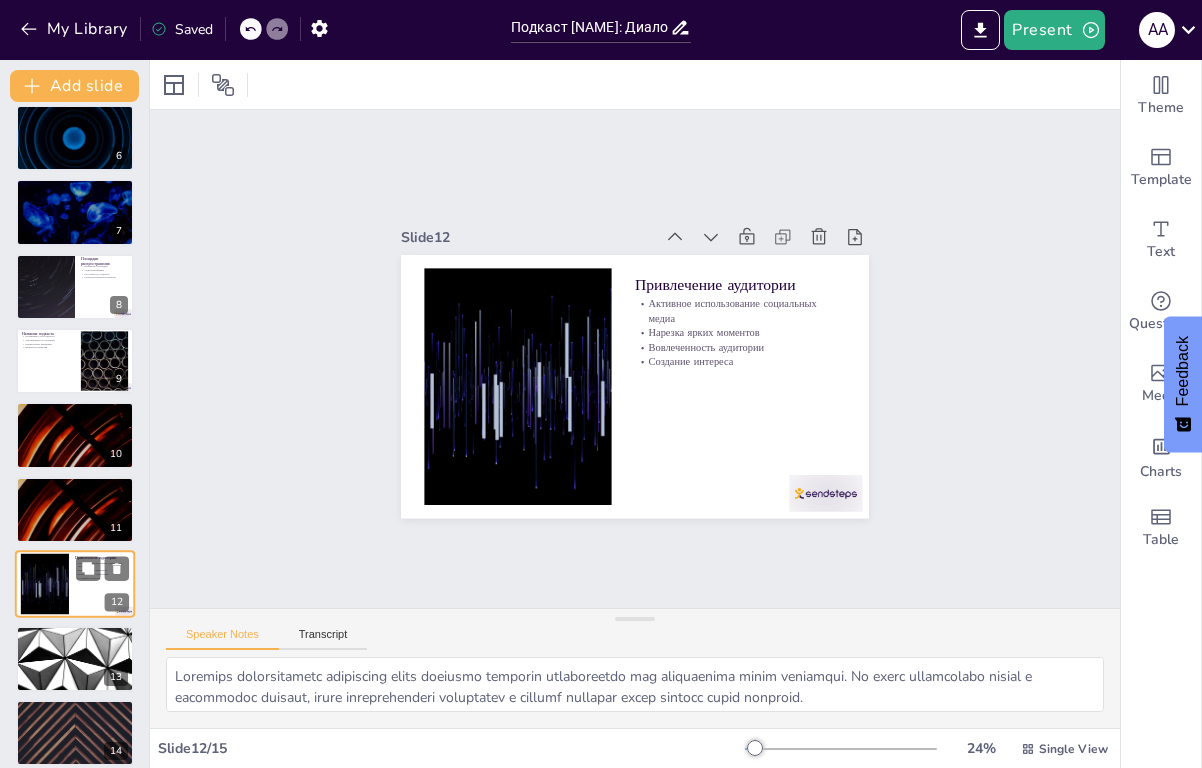 scroll, scrollTop: 473, scrollLeft: 0, axis: vertical 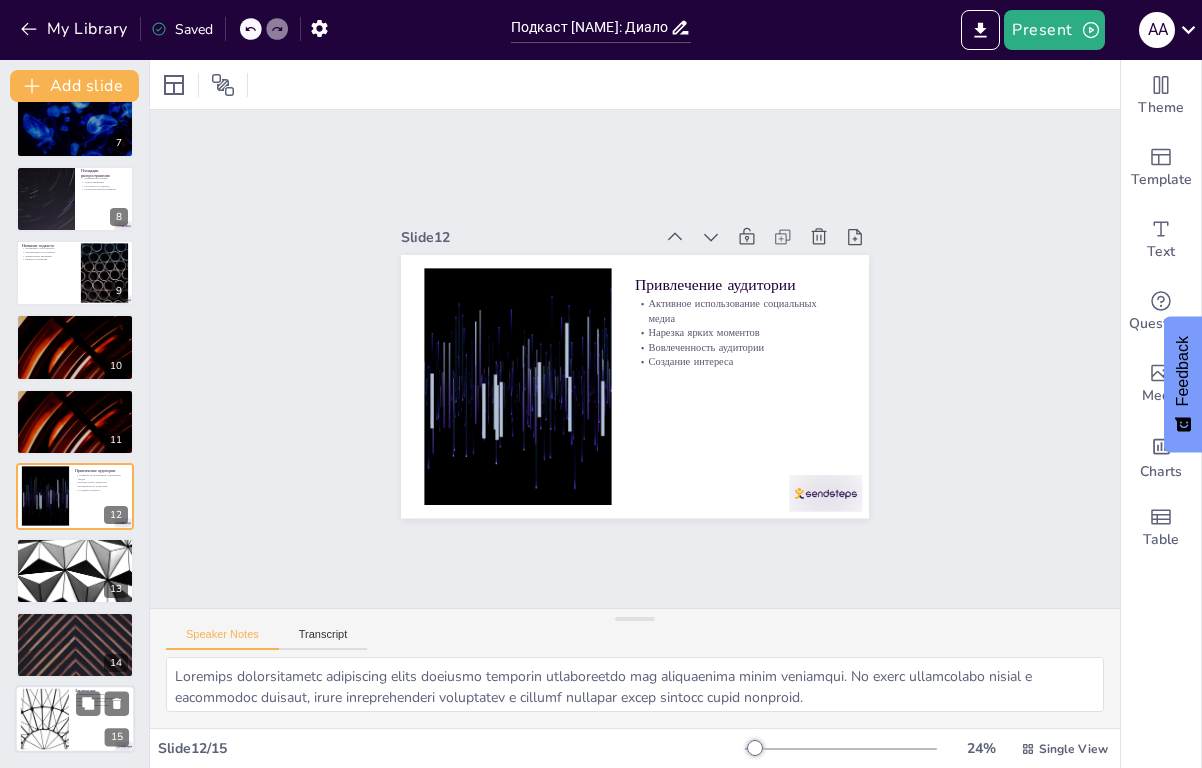 click at bounding box center [45, 719] 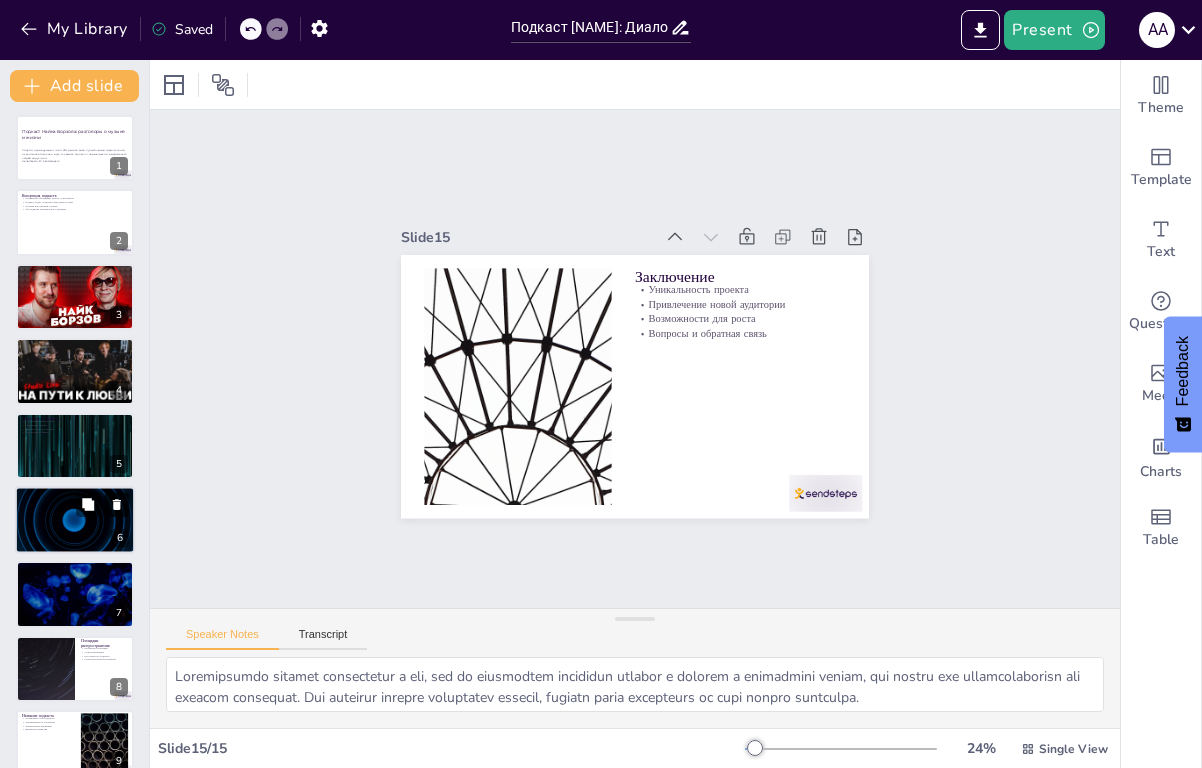 scroll, scrollTop: 0, scrollLeft: 0, axis: both 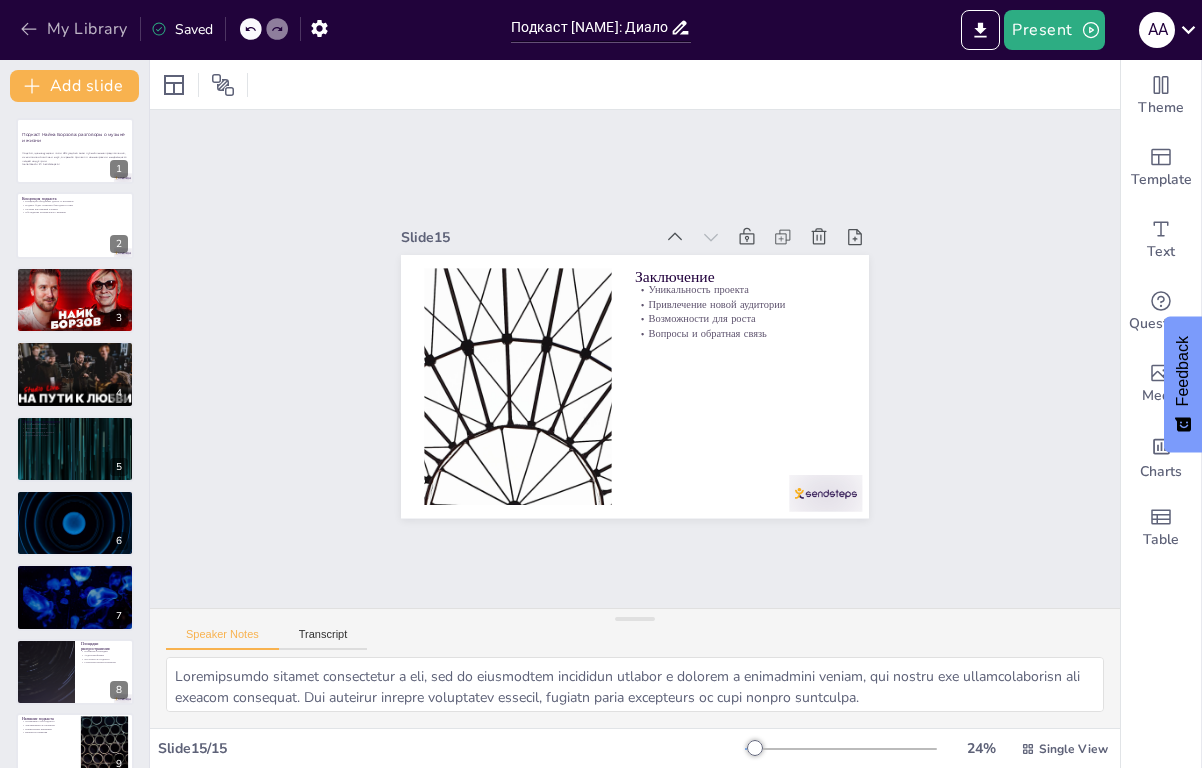 click 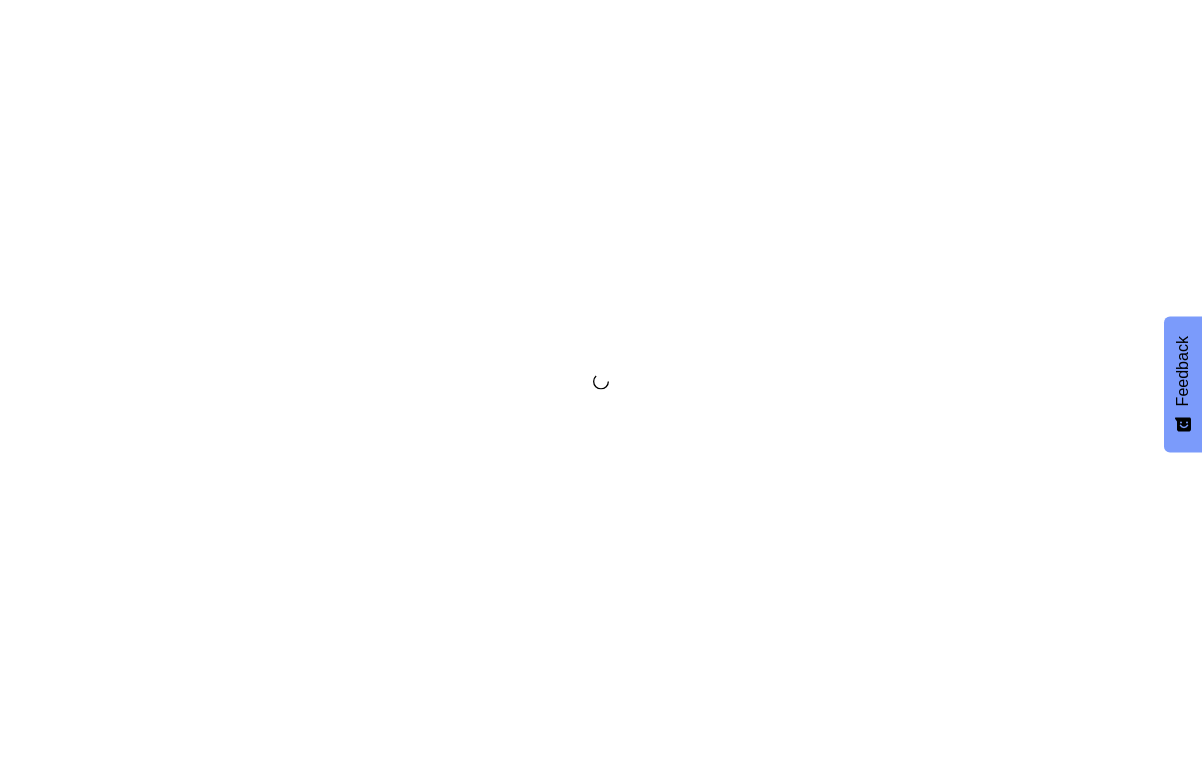 scroll, scrollTop: 0, scrollLeft: 0, axis: both 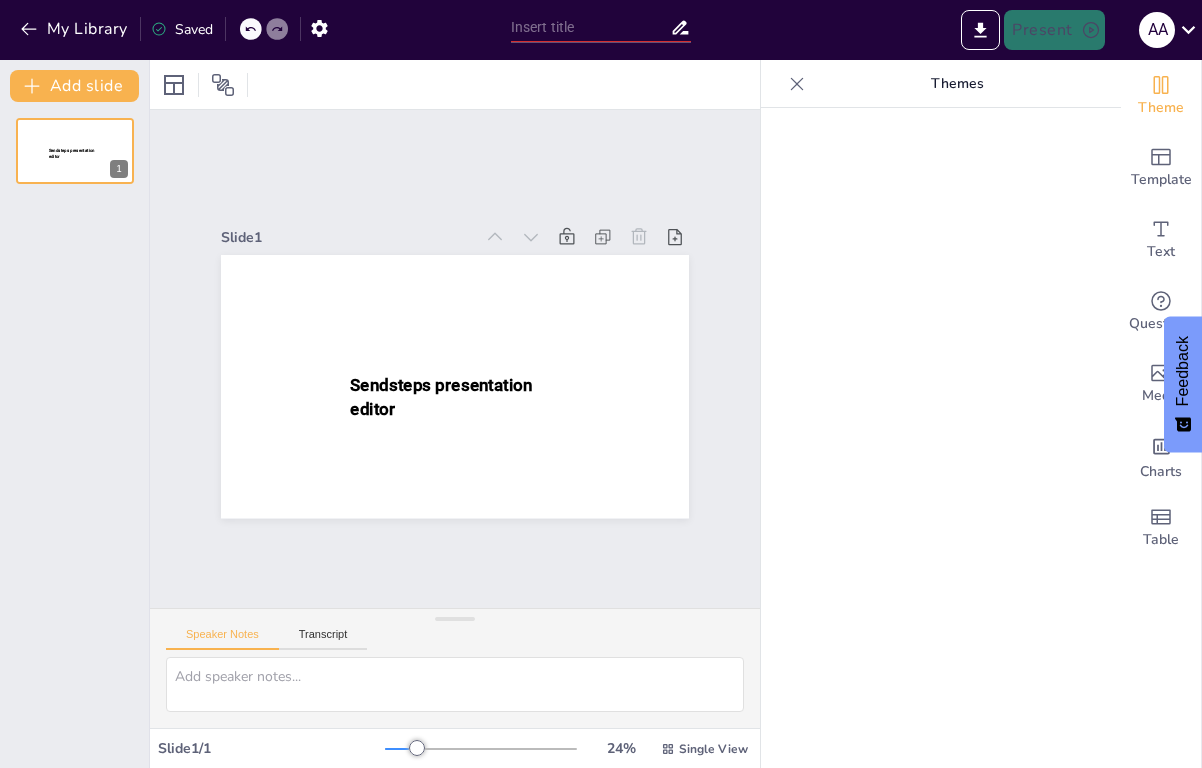 type on "Подкаст [NAME] Борзова: Диалоги о Музыке и Виниле" 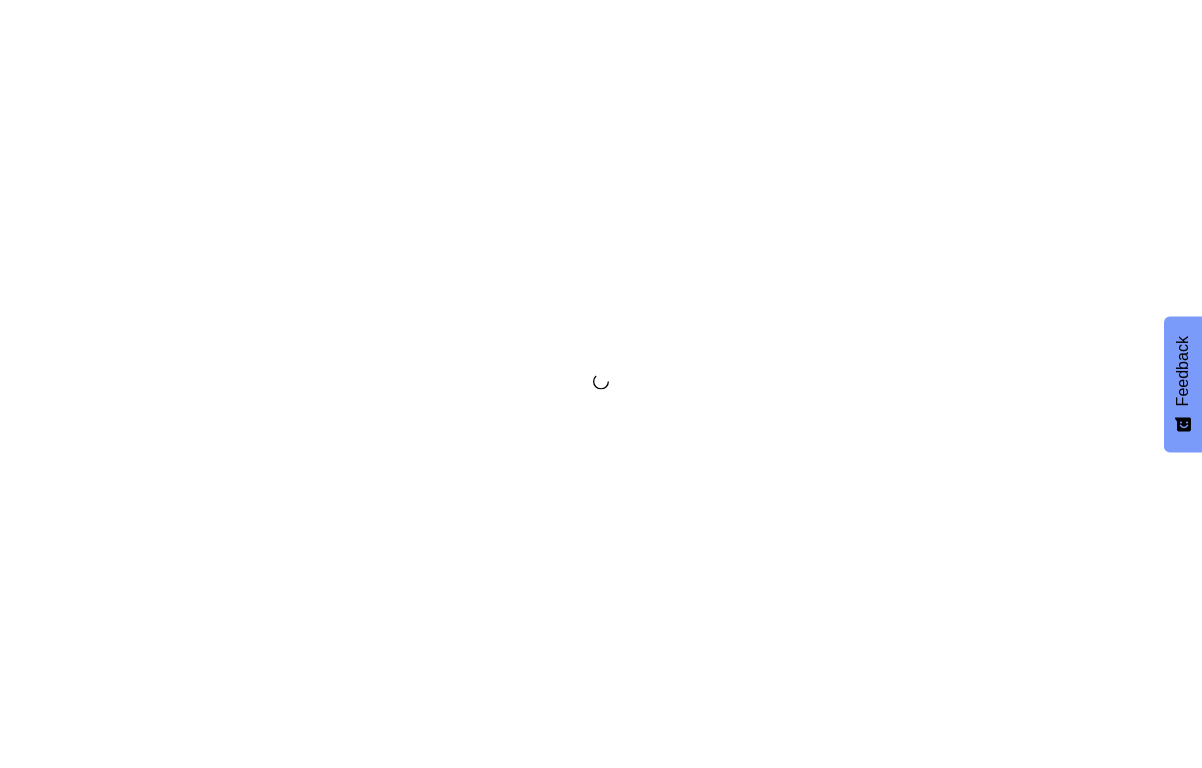 scroll, scrollTop: 0, scrollLeft: 0, axis: both 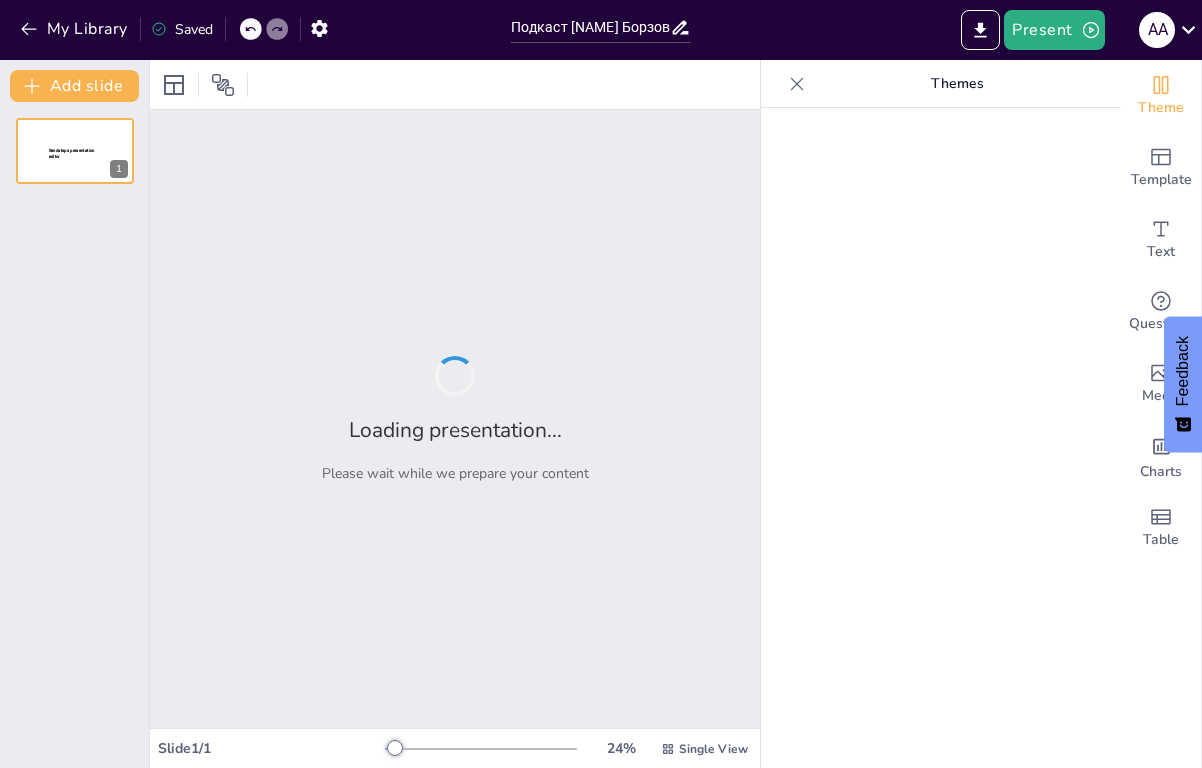 type on "Подкаст [NAME]: Диалоги о Музыке и Виниле" 